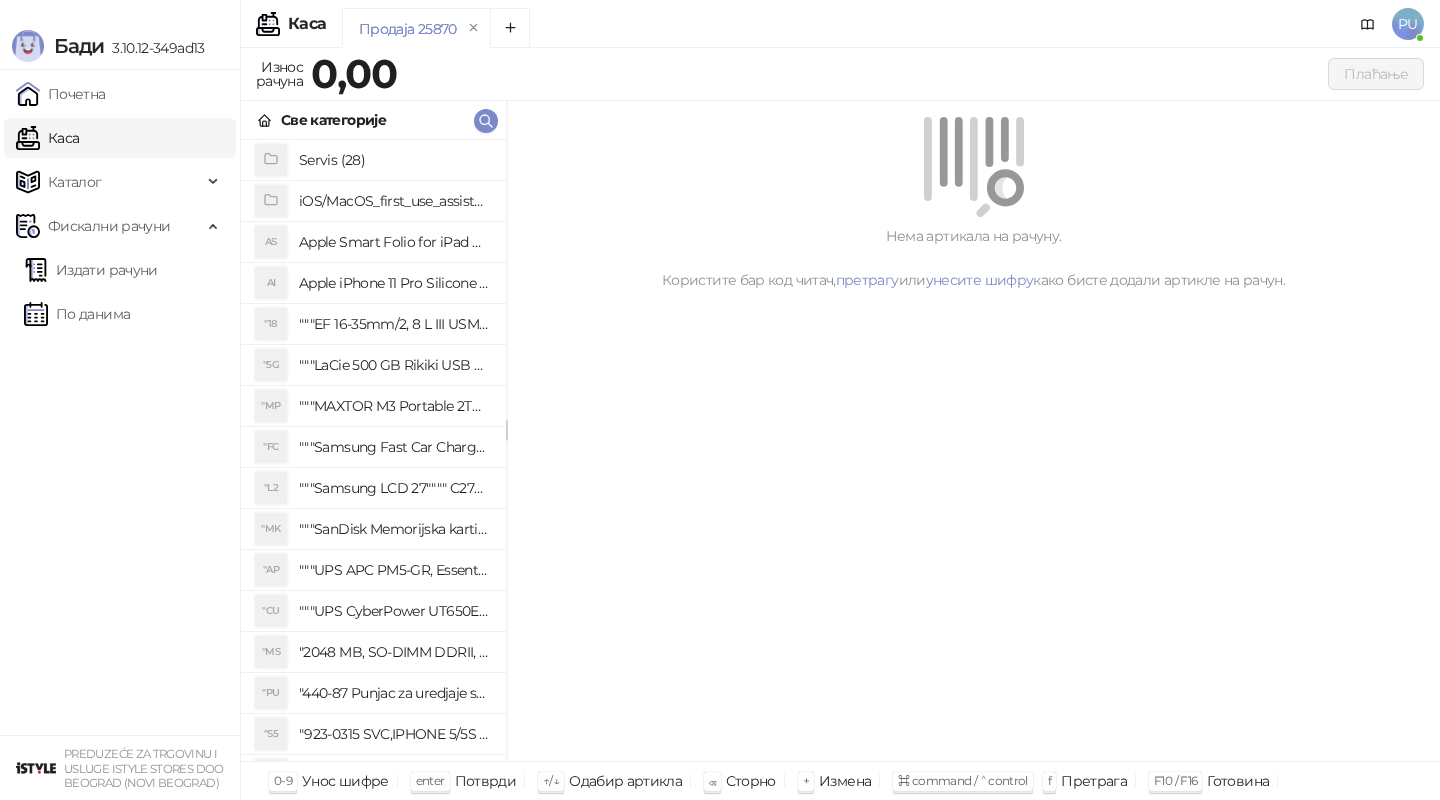 scroll, scrollTop: 0, scrollLeft: 0, axis: both 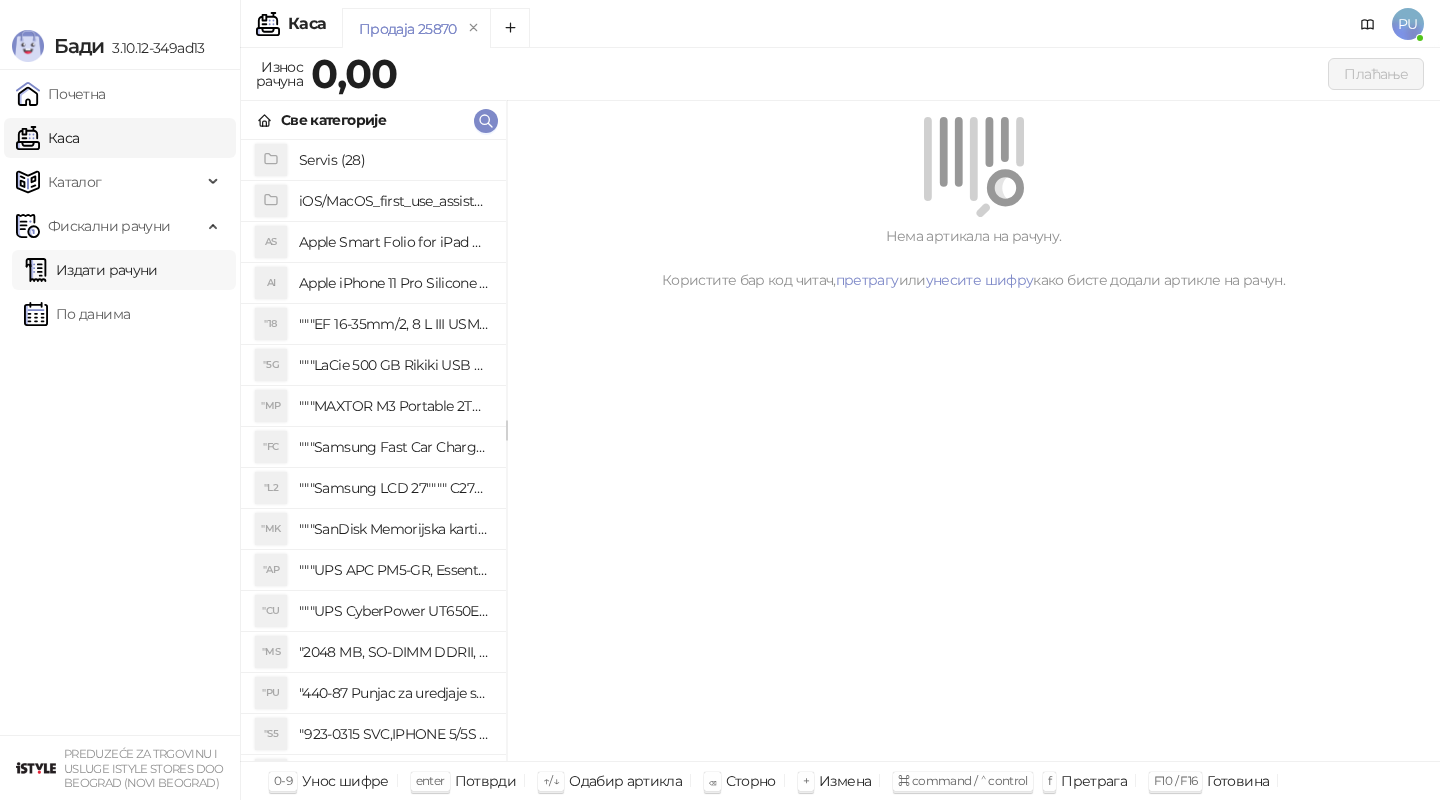 click on "Издати рачуни" at bounding box center [91, 270] 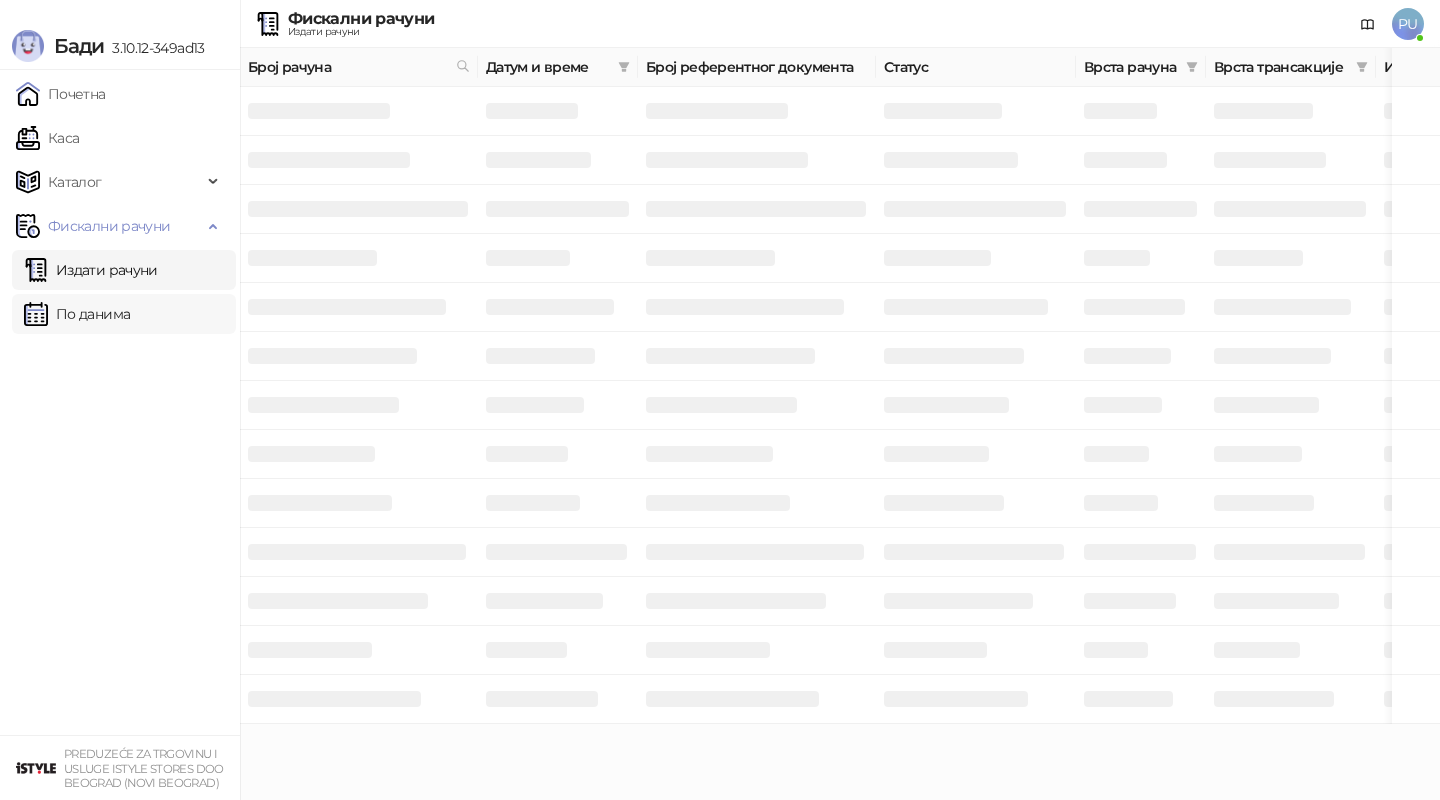click on "По данима" at bounding box center (77, 314) 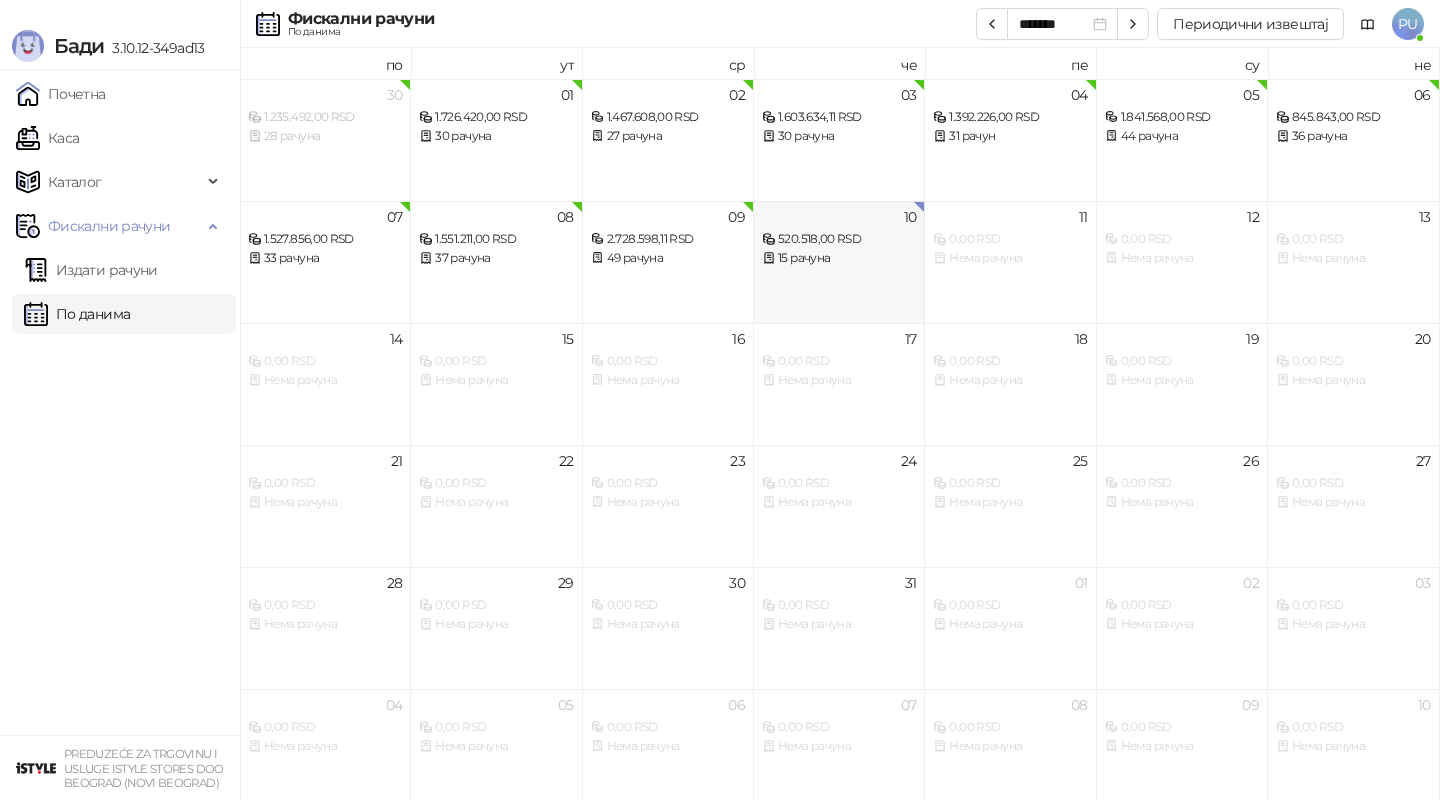 click on "15 рачуна" at bounding box center [839, 258] 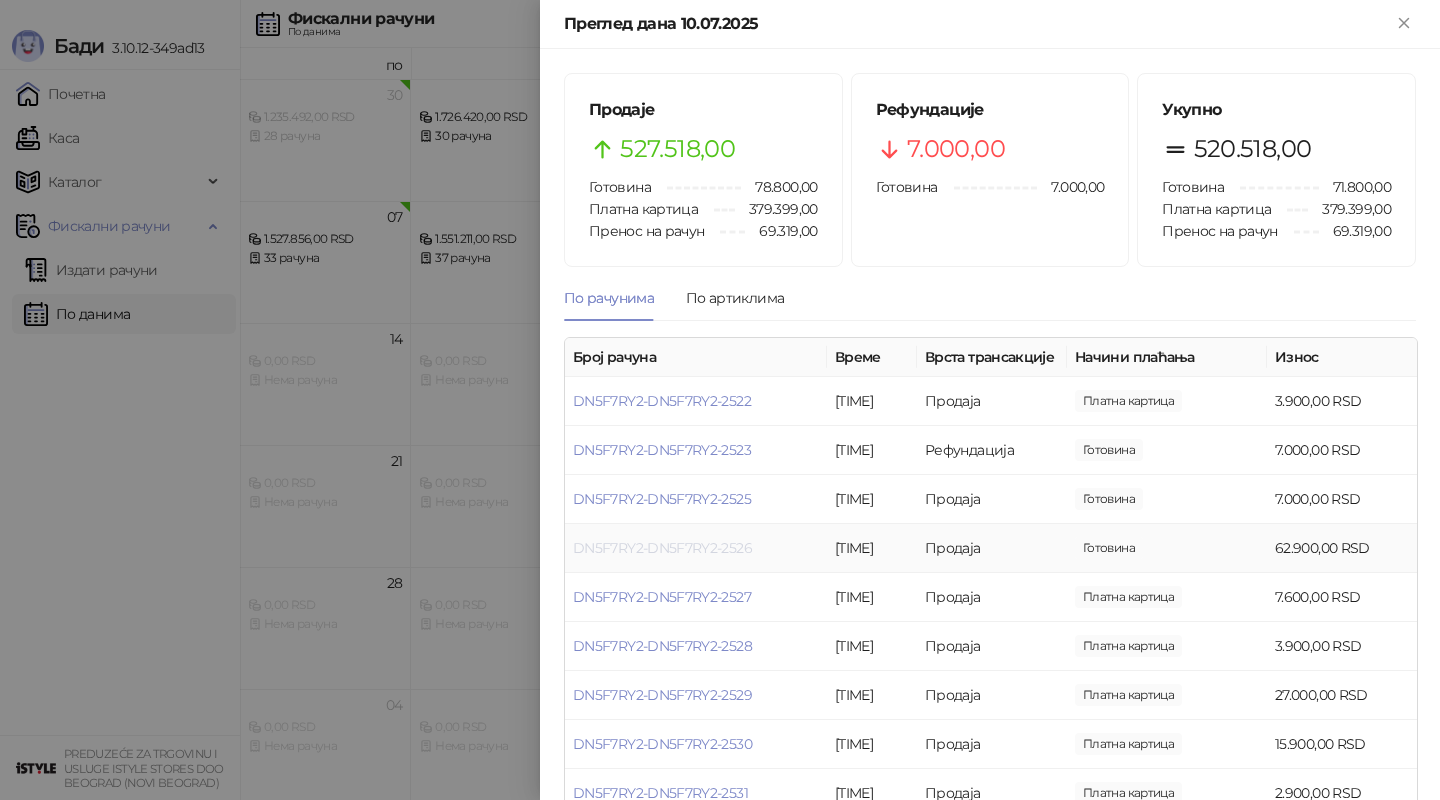 click on "DN5F7RY2-DN5F7RY2-2526" at bounding box center (662, 548) 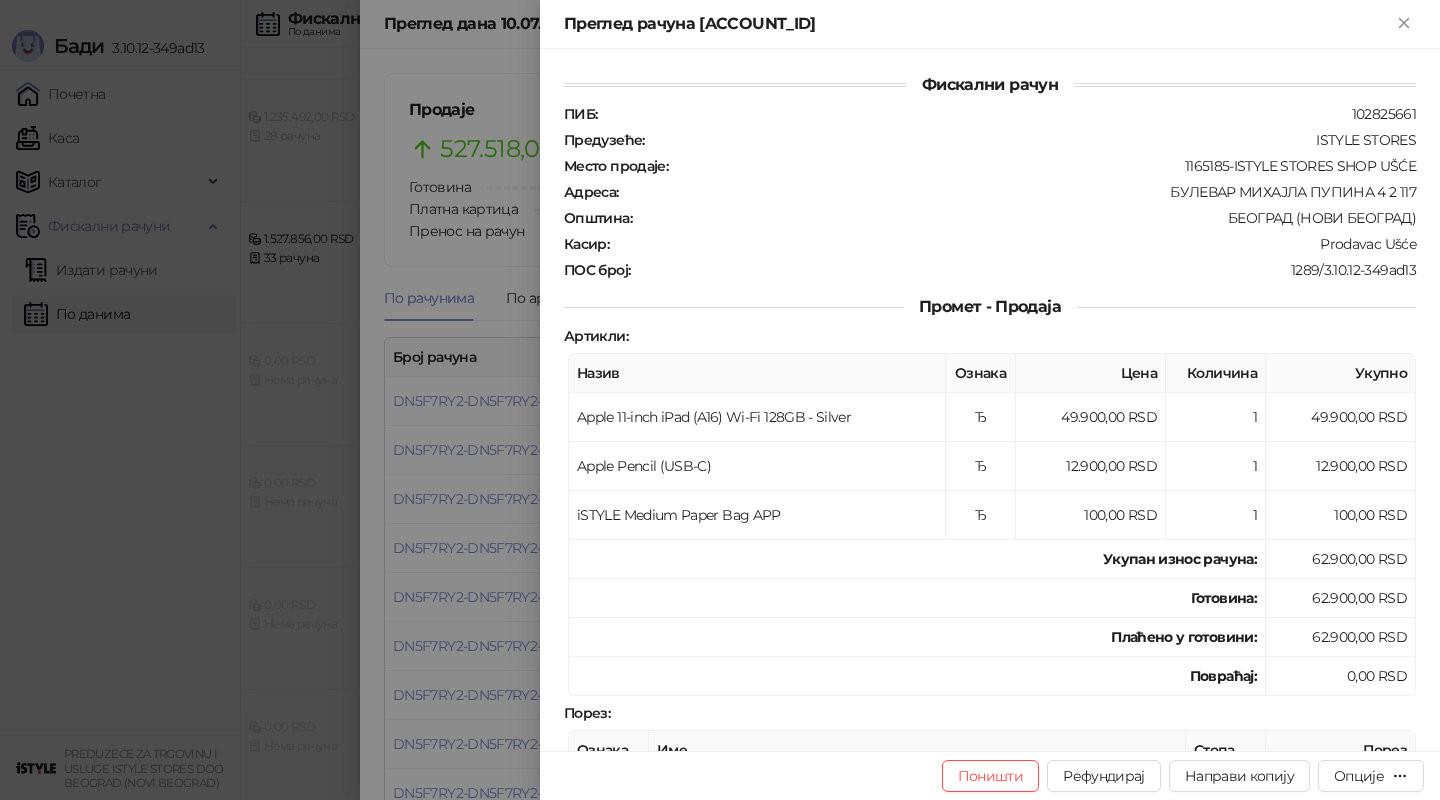 click at bounding box center (720, 400) 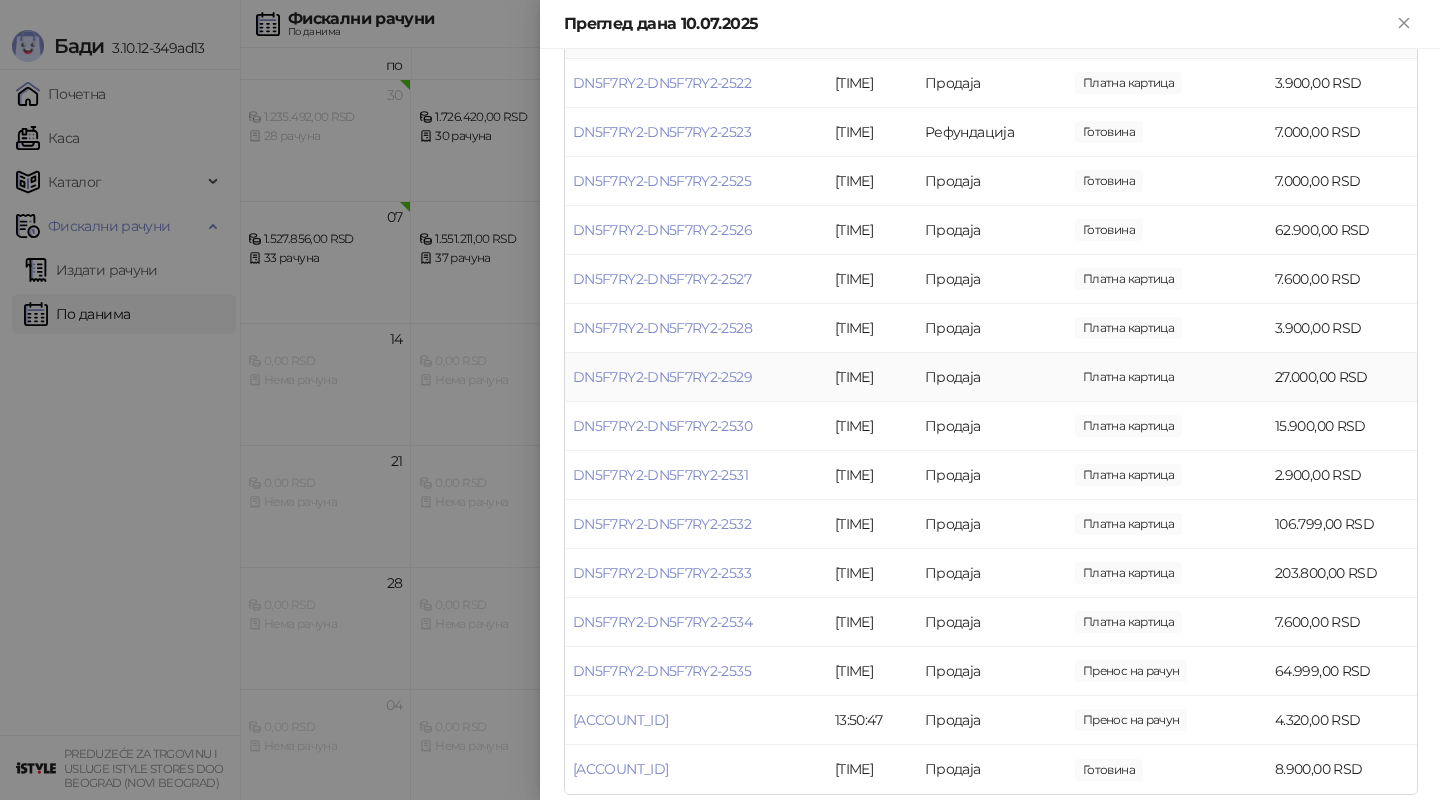 scroll, scrollTop: 319, scrollLeft: 0, axis: vertical 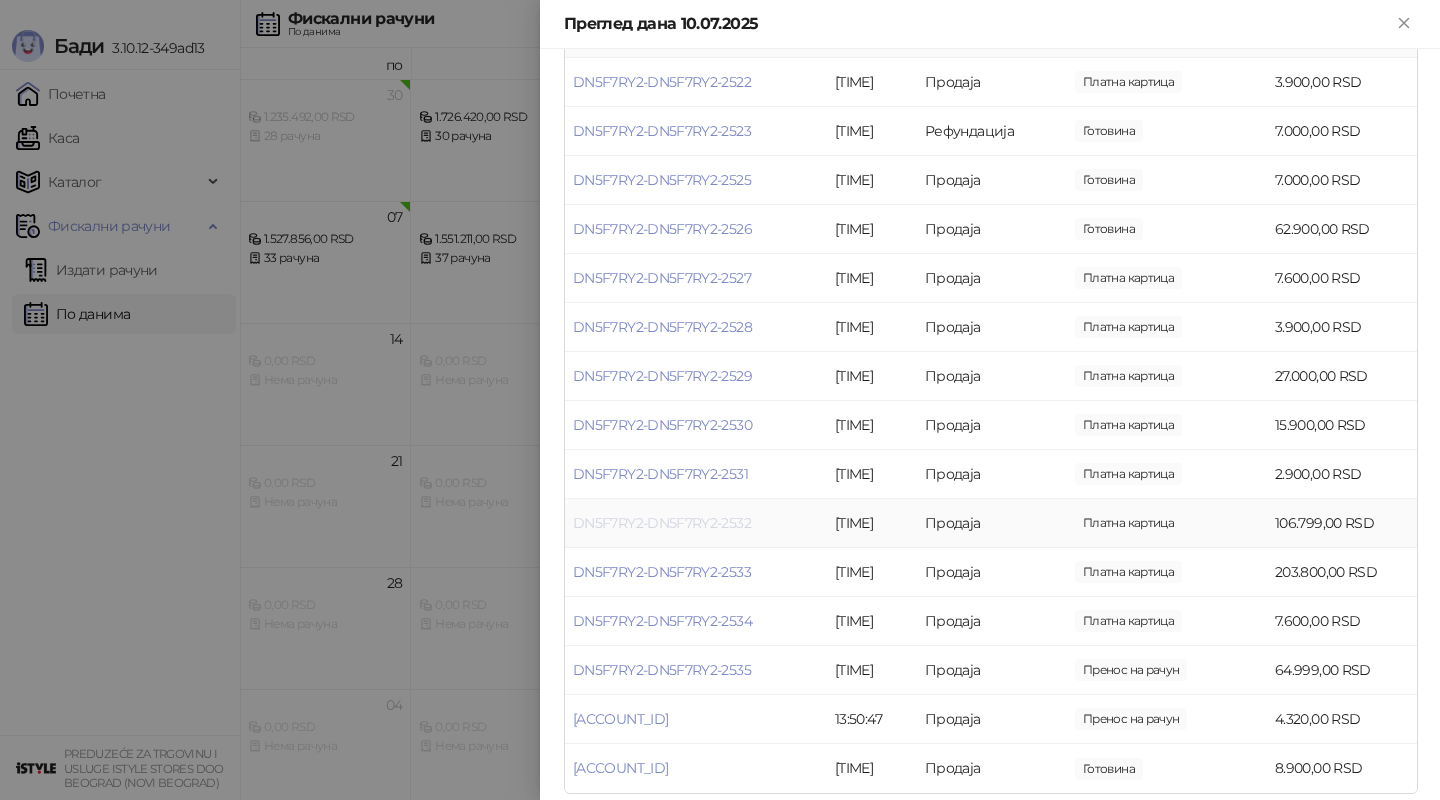 click on "DN5F7RY2-DN5F7RY2-2532" at bounding box center (662, 523) 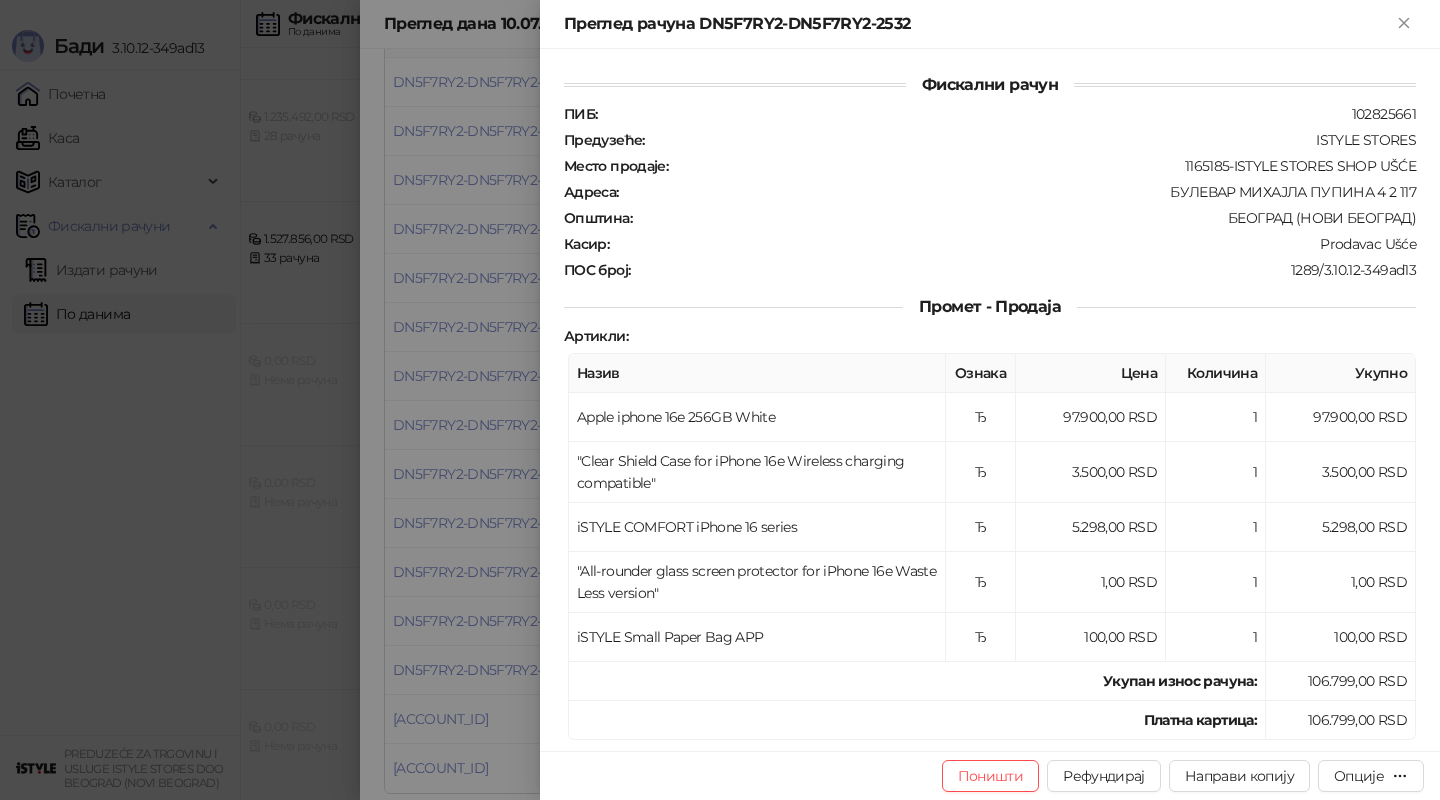 click at bounding box center [720, 400] 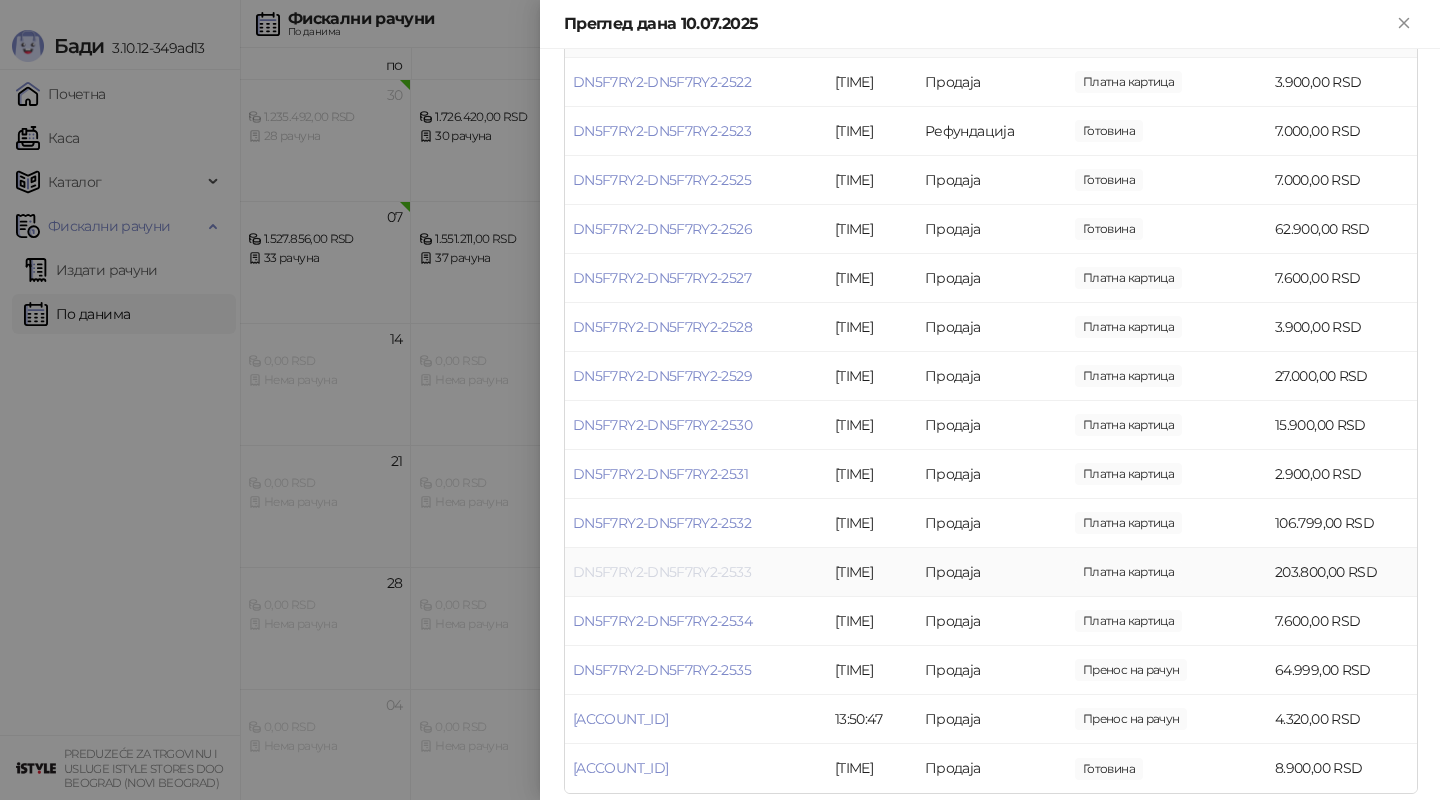 click on "DN5F7RY2-DN5F7RY2-2533" at bounding box center [662, 572] 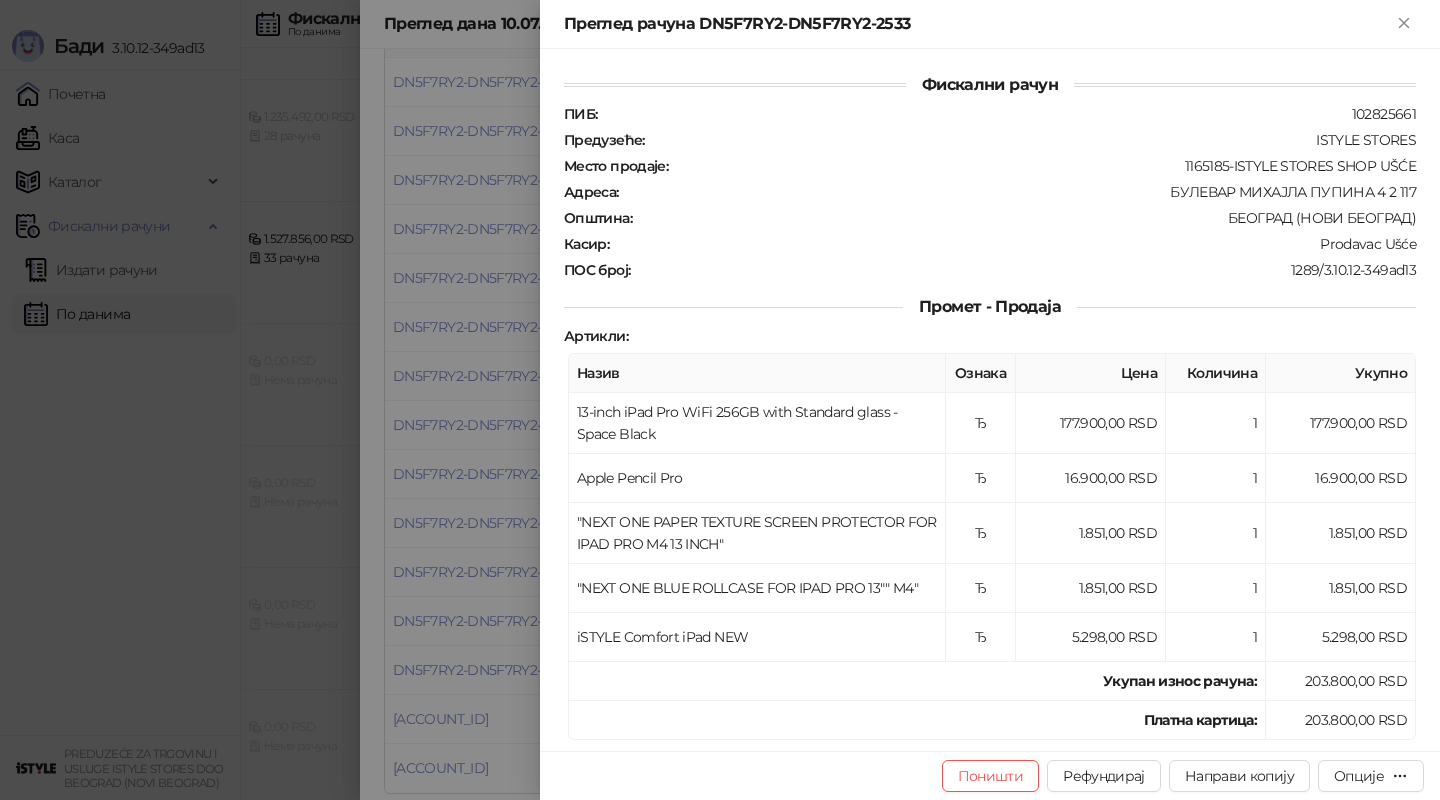 click at bounding box center (720, 400) 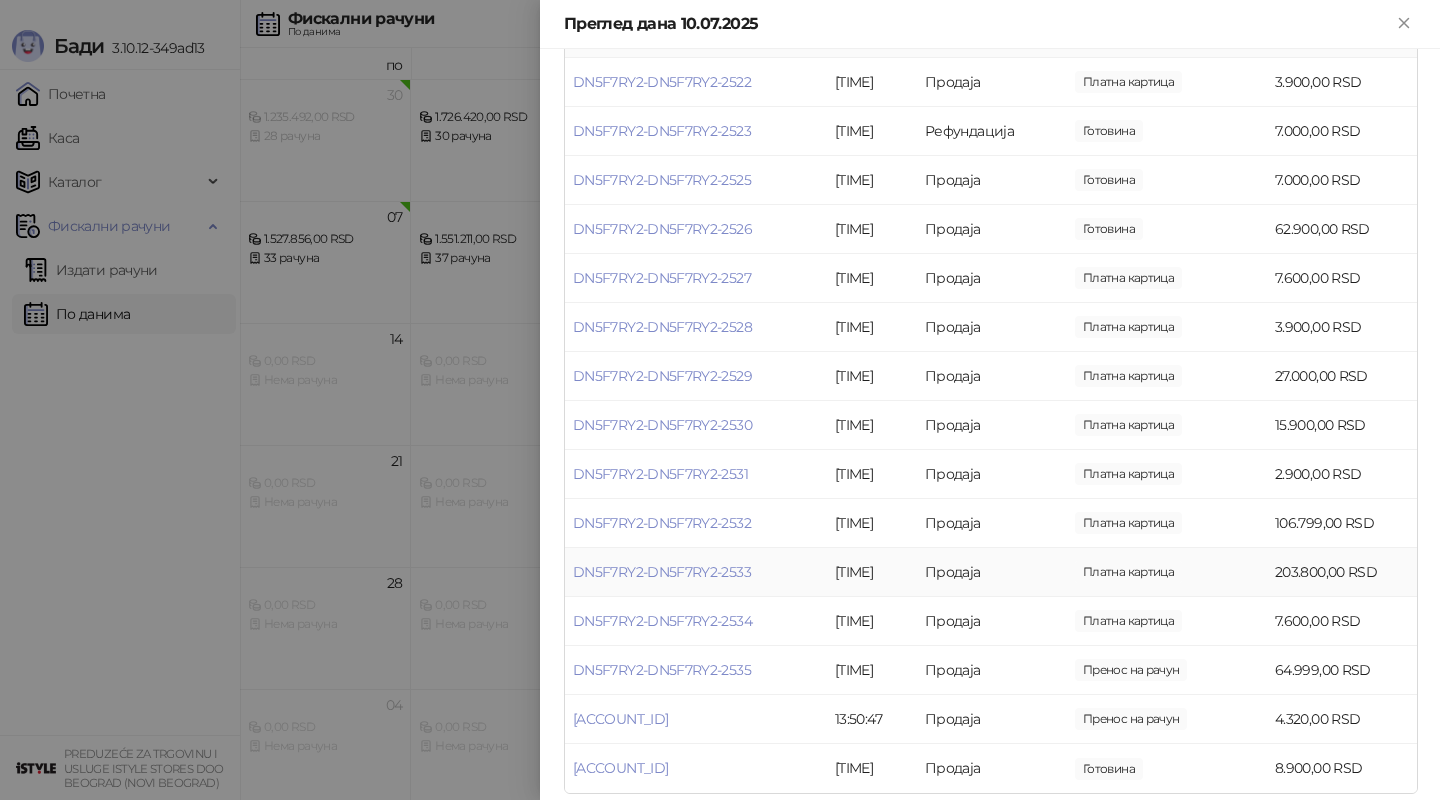 scroll, scrollTop: 336, scrollLeft: 0, axis: vertical 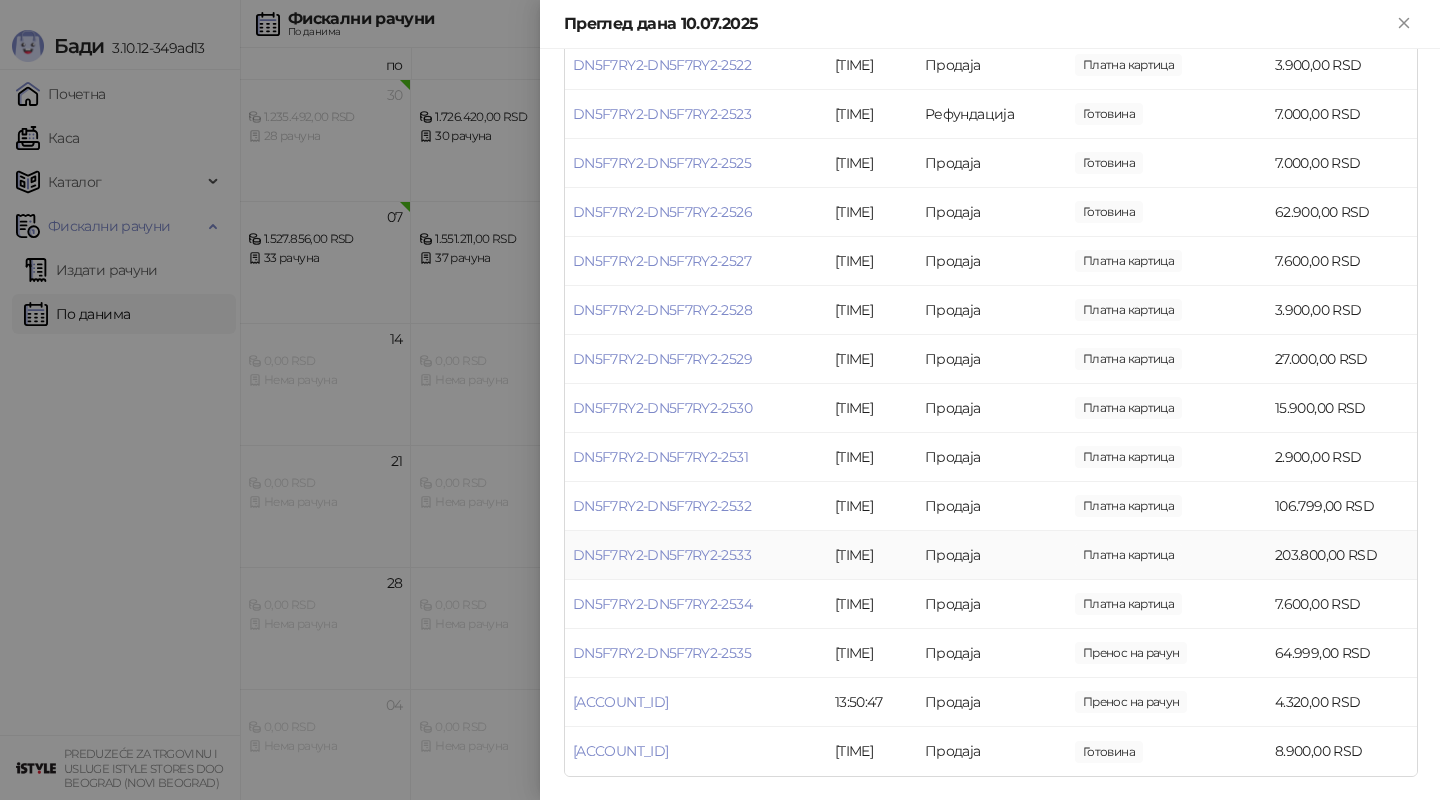 click on "DN5F7RY2-DN5F7RY2-2533" at bounding box center (696, 555) 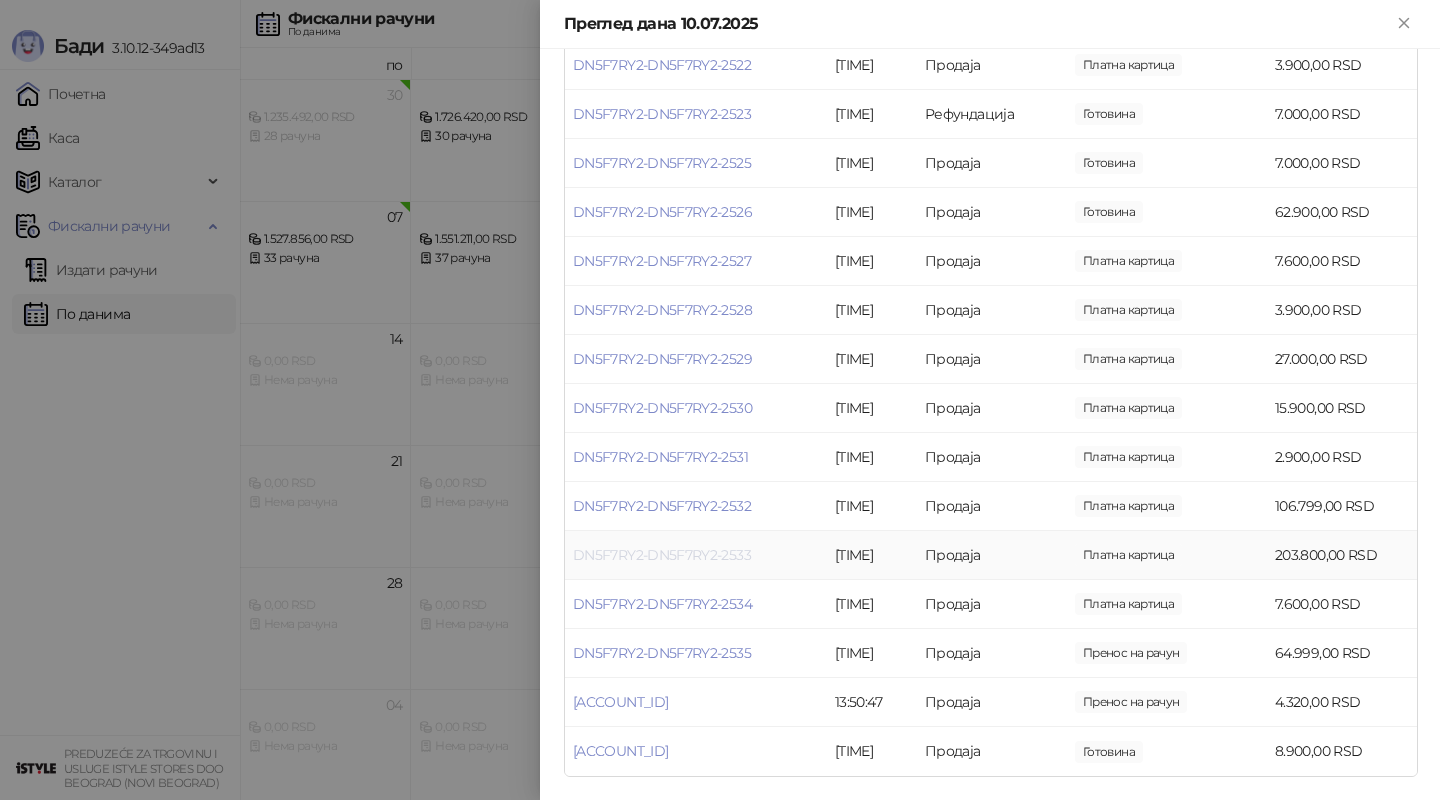 click on "DN5F7RY2-DN5F7RY2-2533" at bounding box center (662, 555) 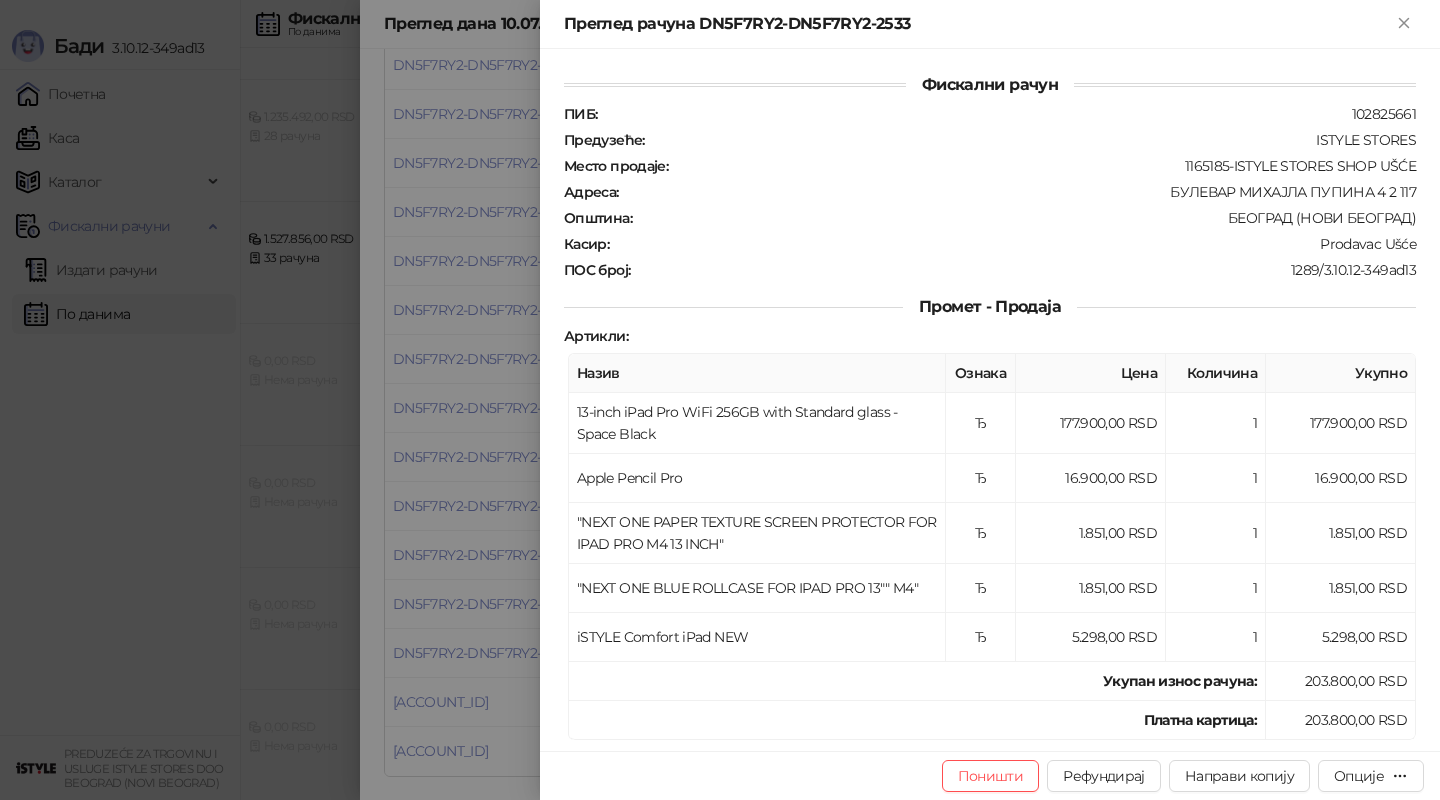 click at bounding box center (720, 400) 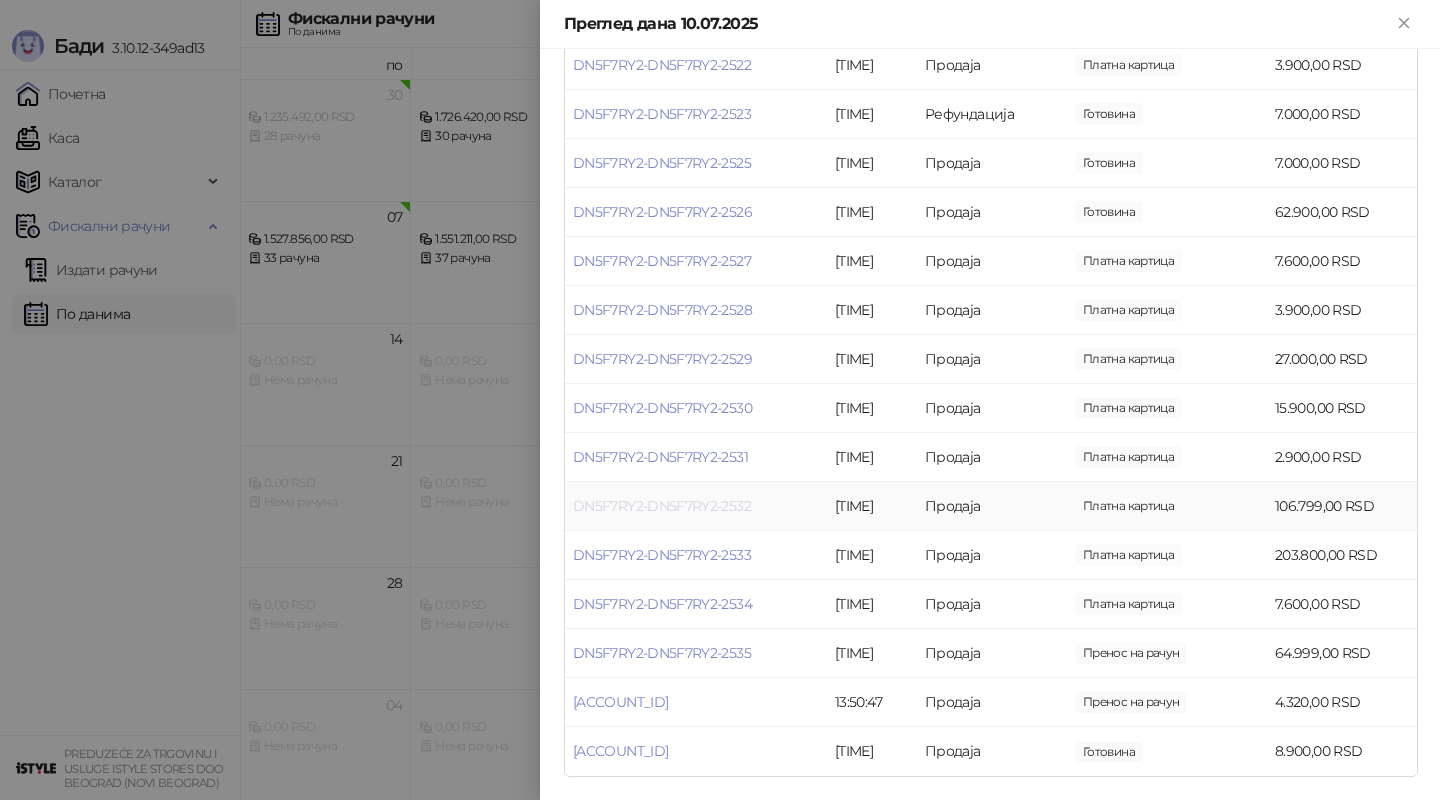 click on "DN5F7RY2-DN5F7RY2-2532" at bounding box center (662, 506) 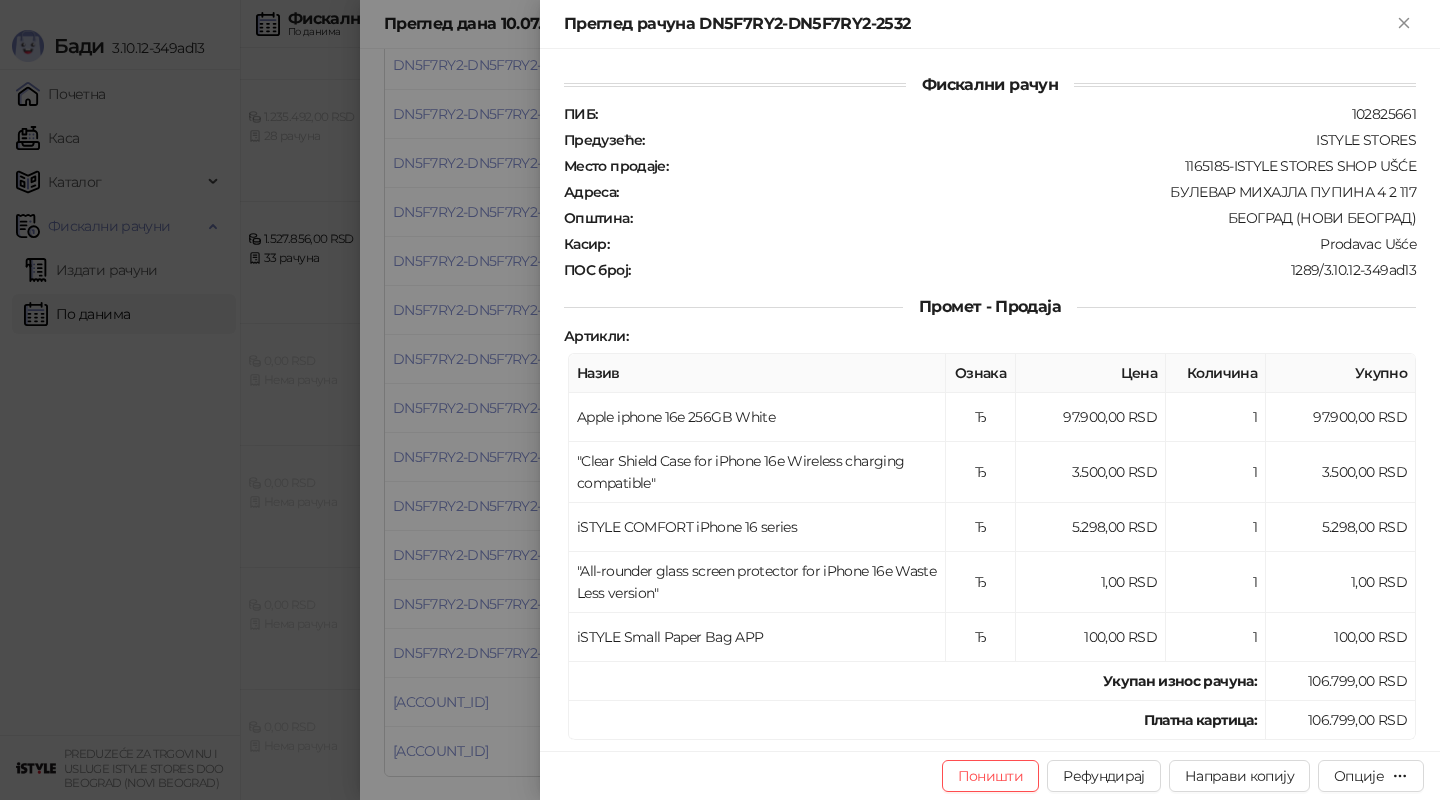click at bounding box center (720, 400) 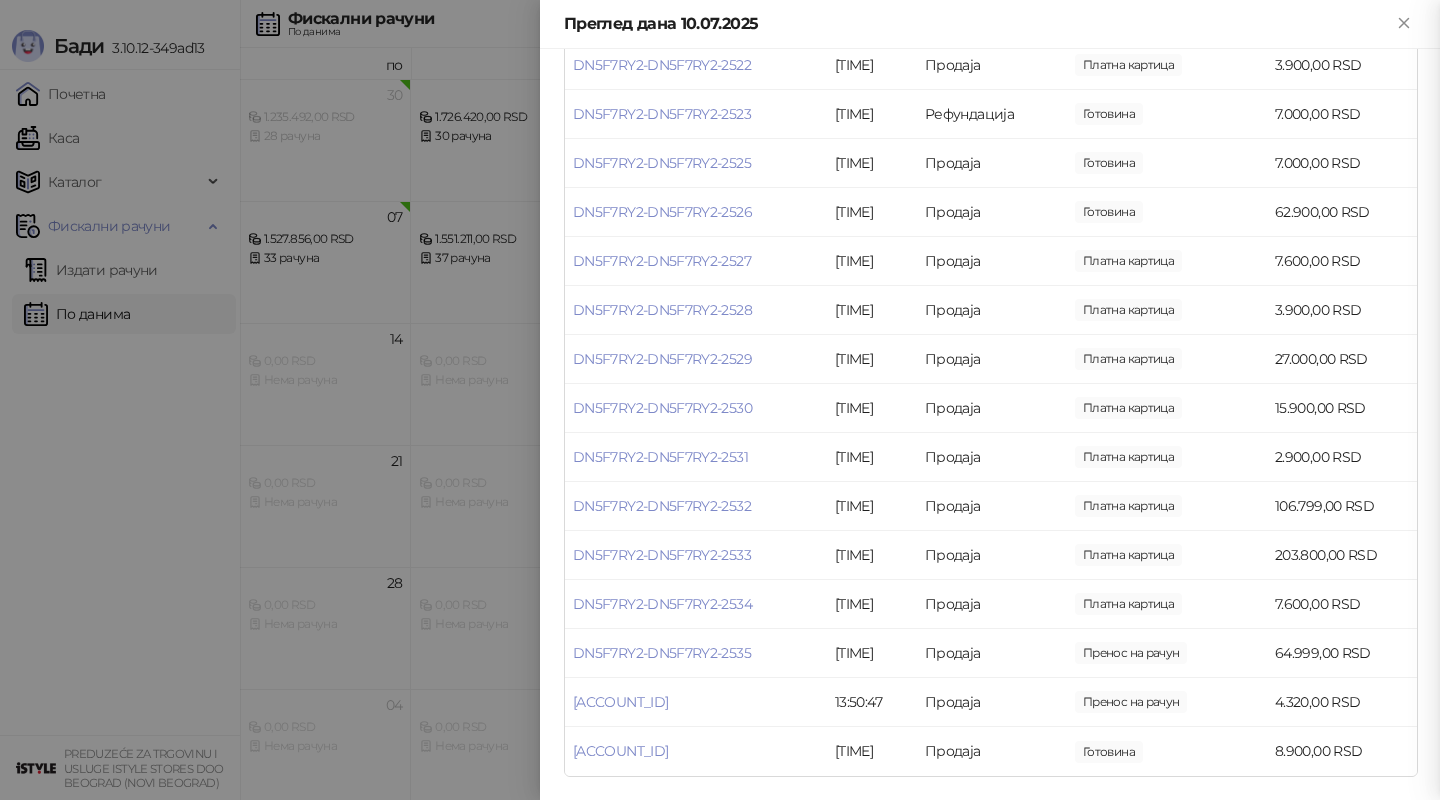 click at bounding box center (720, 400) 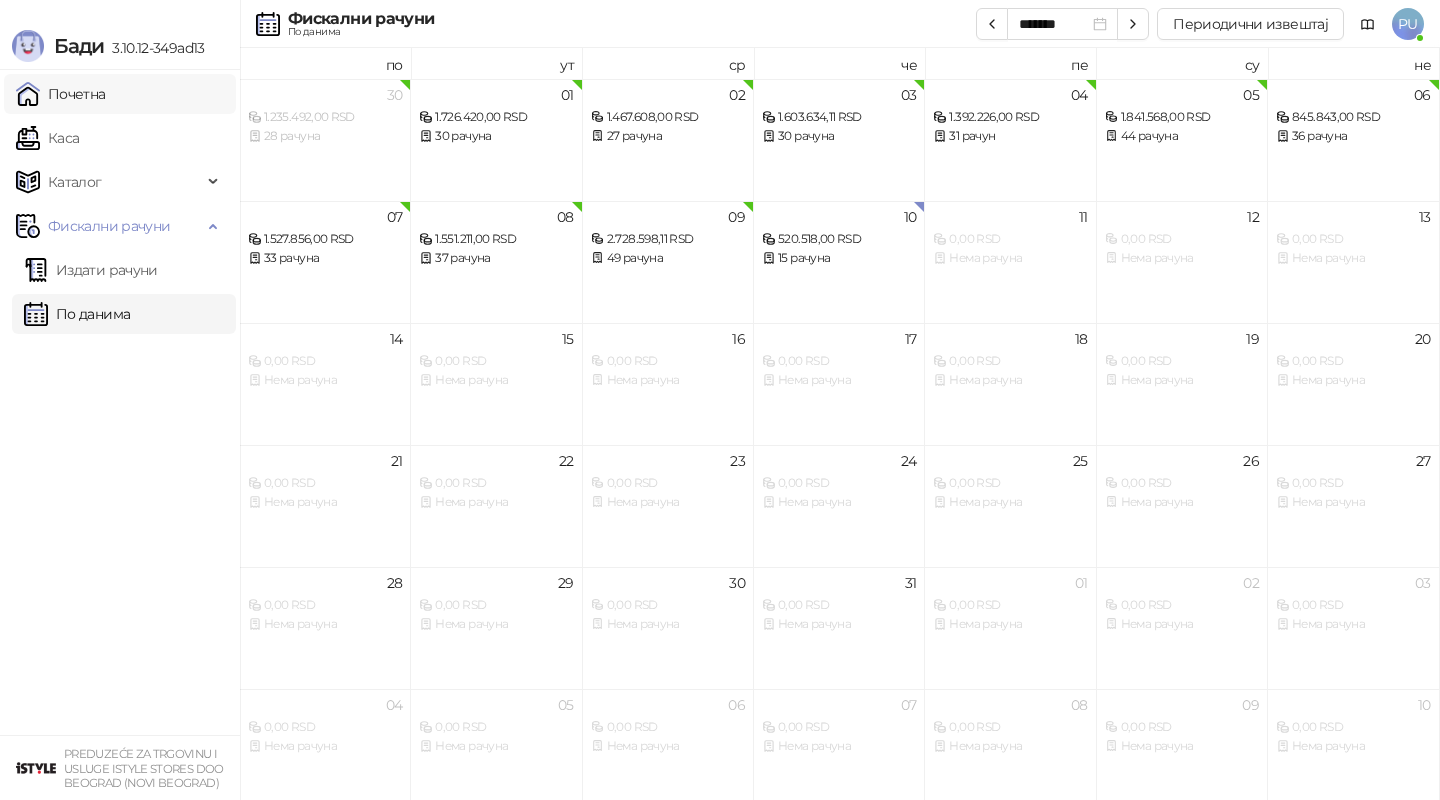 click on "Почетна" at bounding box center (61, 94) 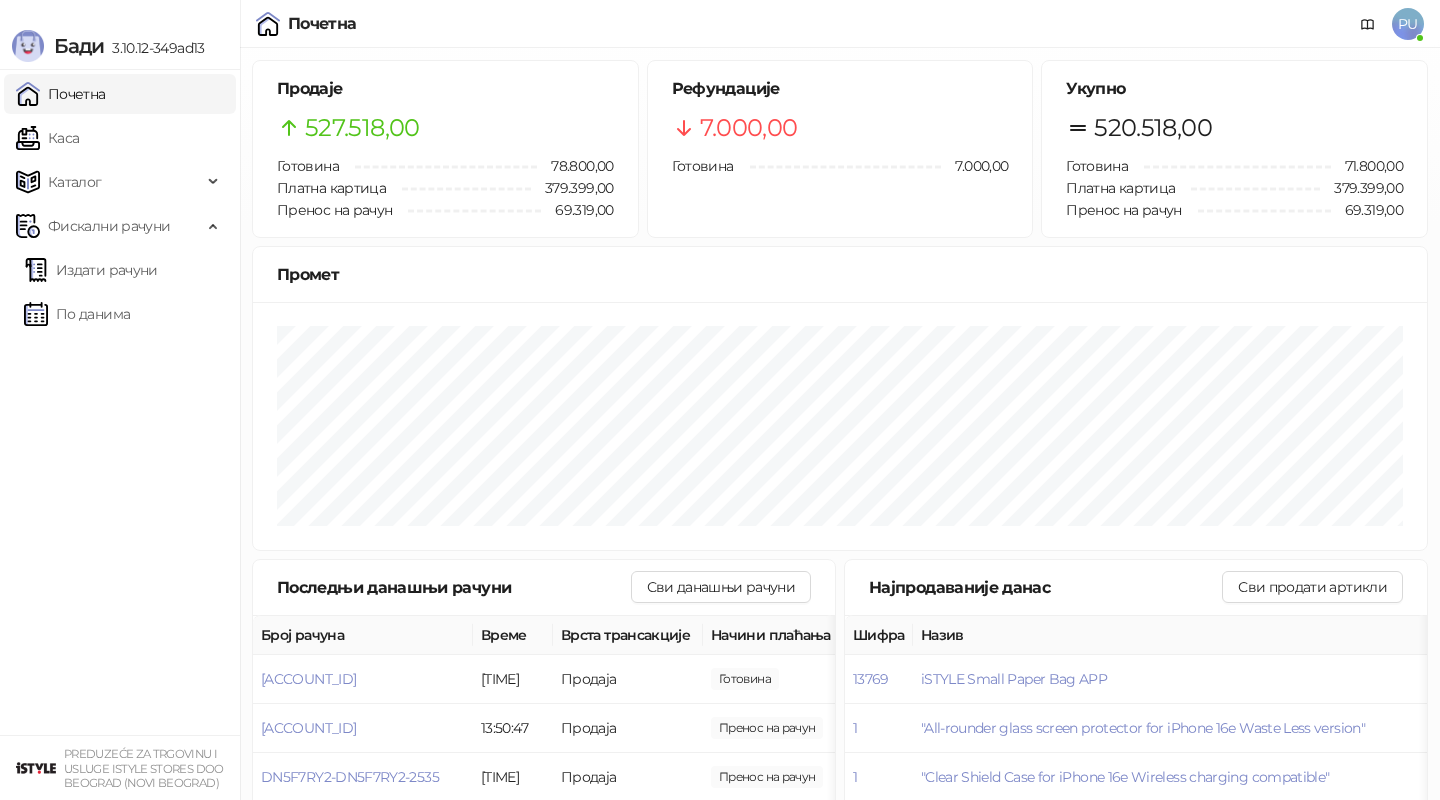 click on "Почетна" at bounding box center (61, 94) 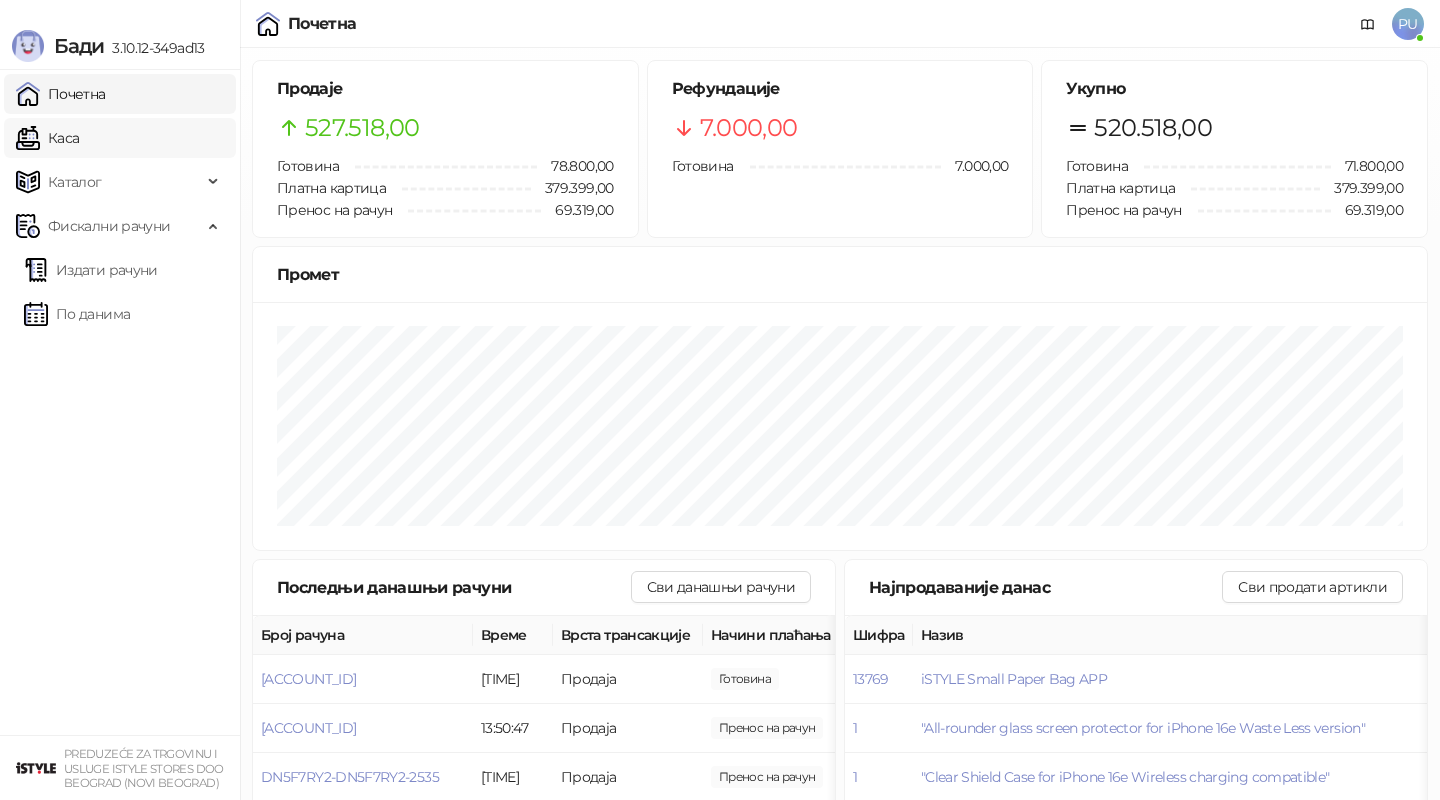 click on "Каса" at bounding box center [47, 138] 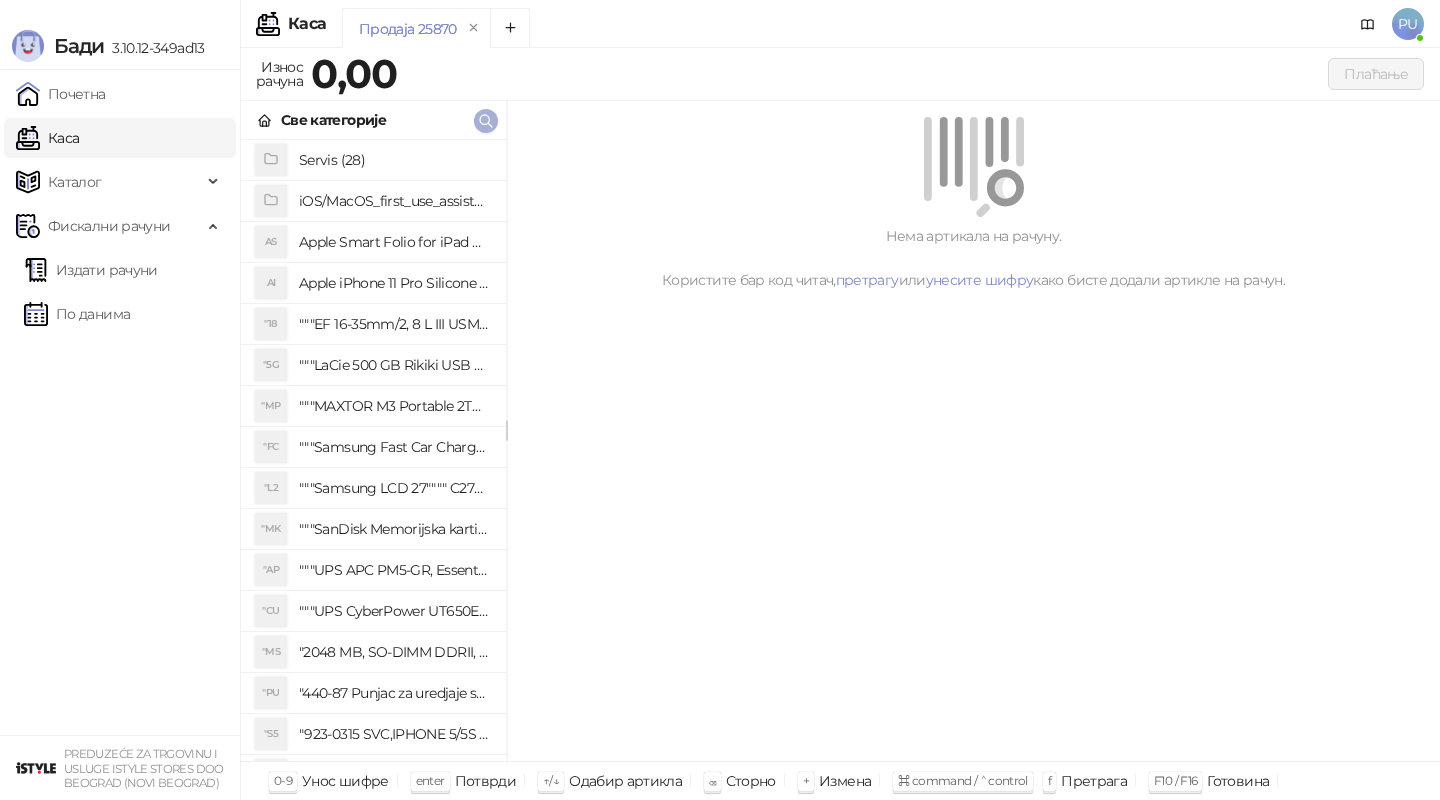 click 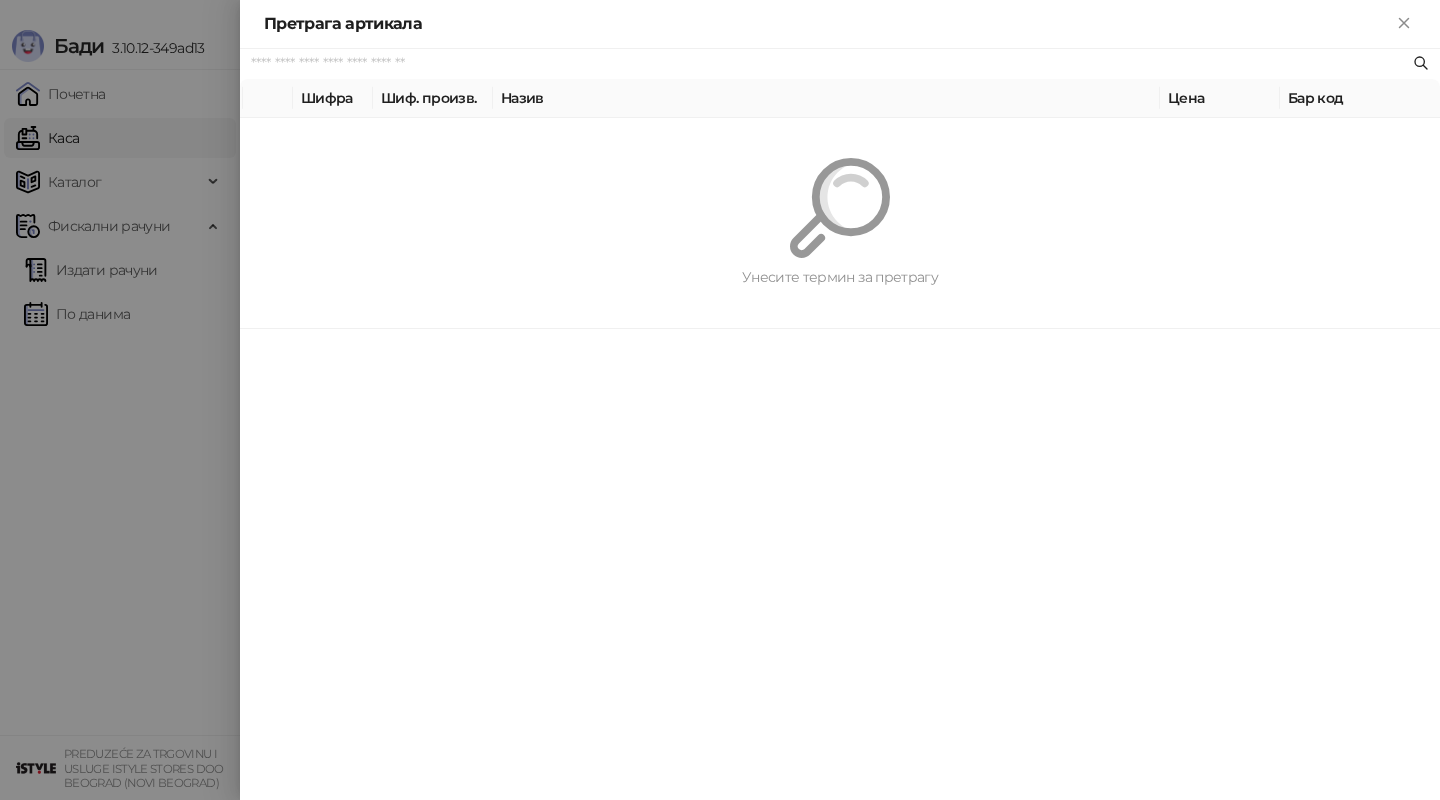 paste on "********" 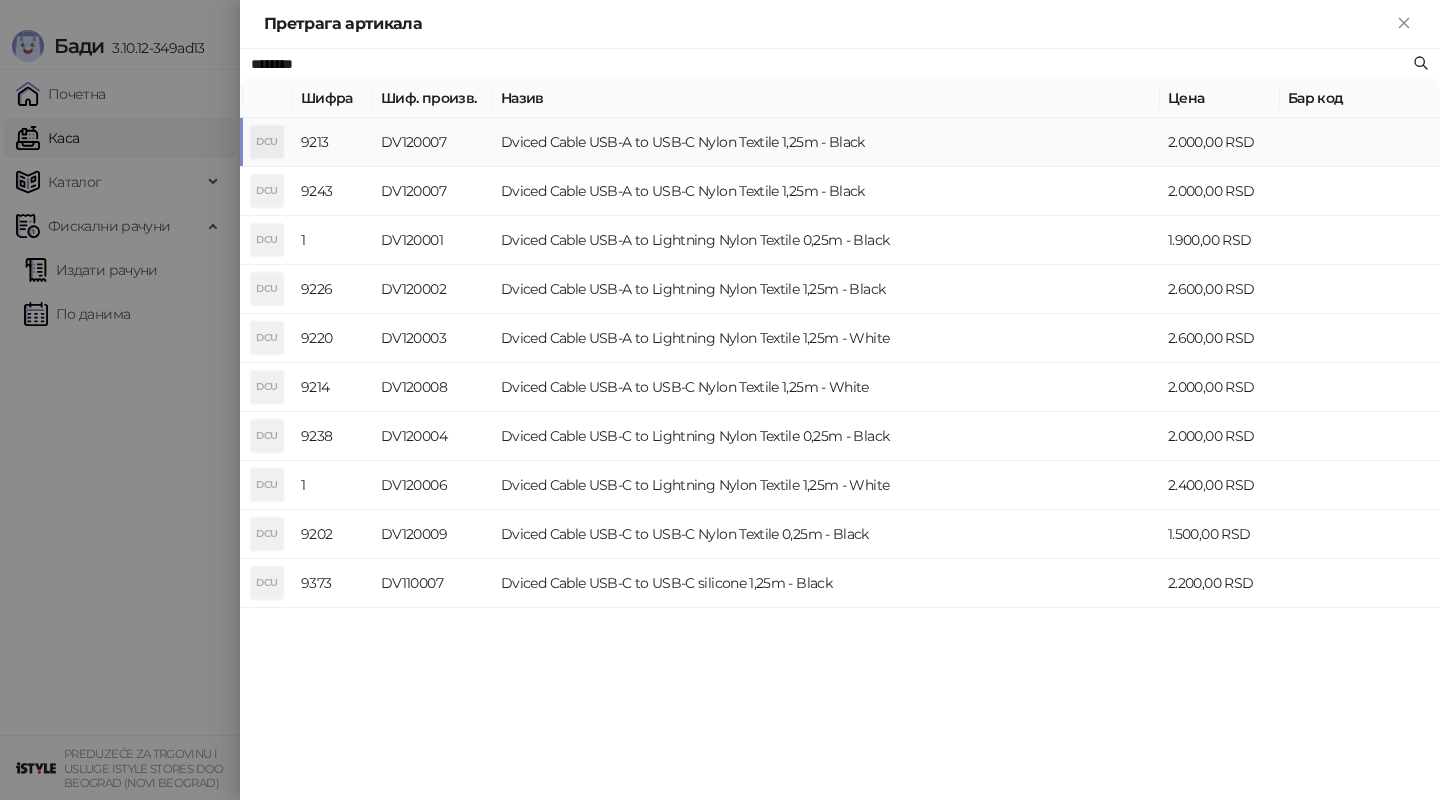 click on "Dviced Cable USB-A to USB-C Nylon Textile 1,25m - Black" at bounding box center [826, 142] 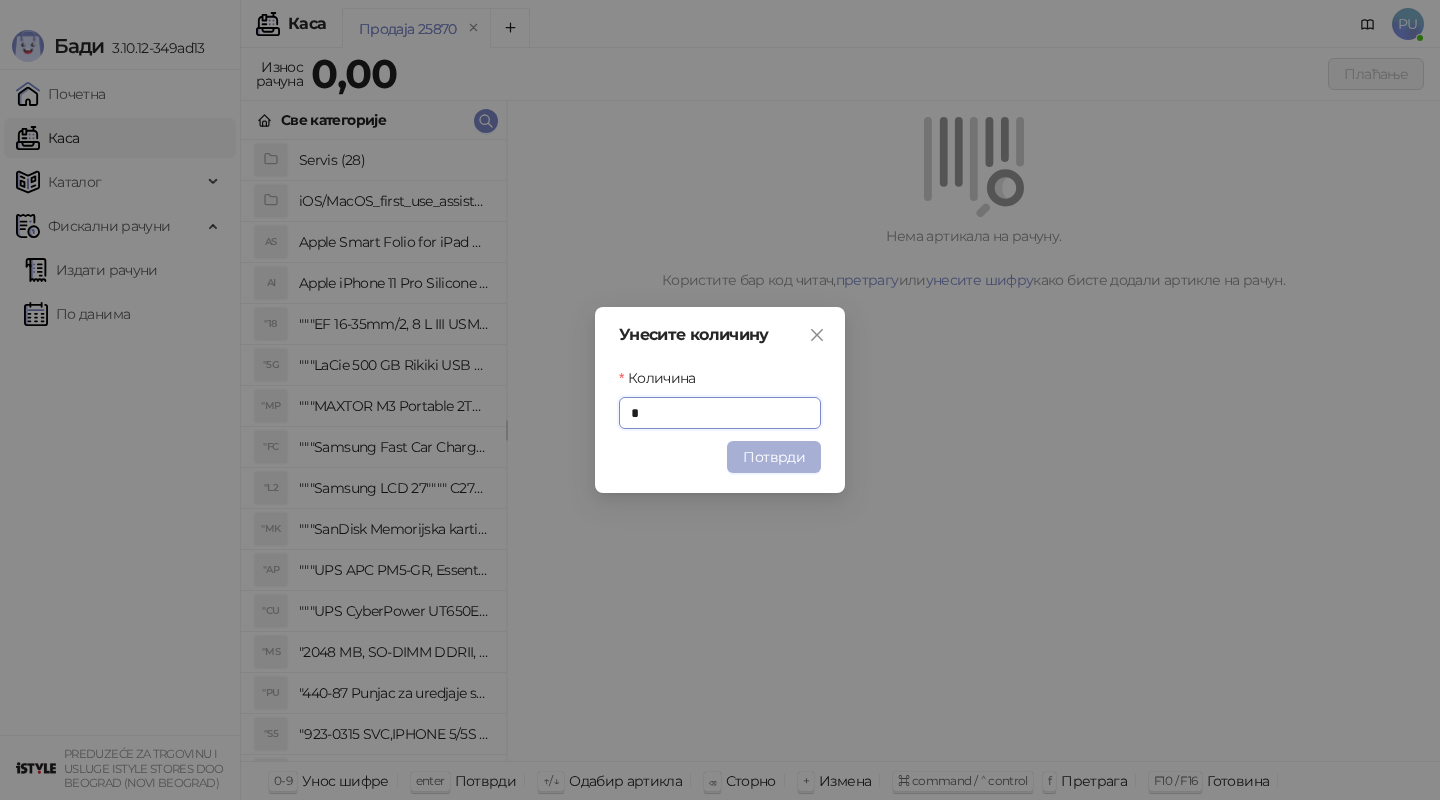 click on "Потврди" at bounding box center (774, 457) 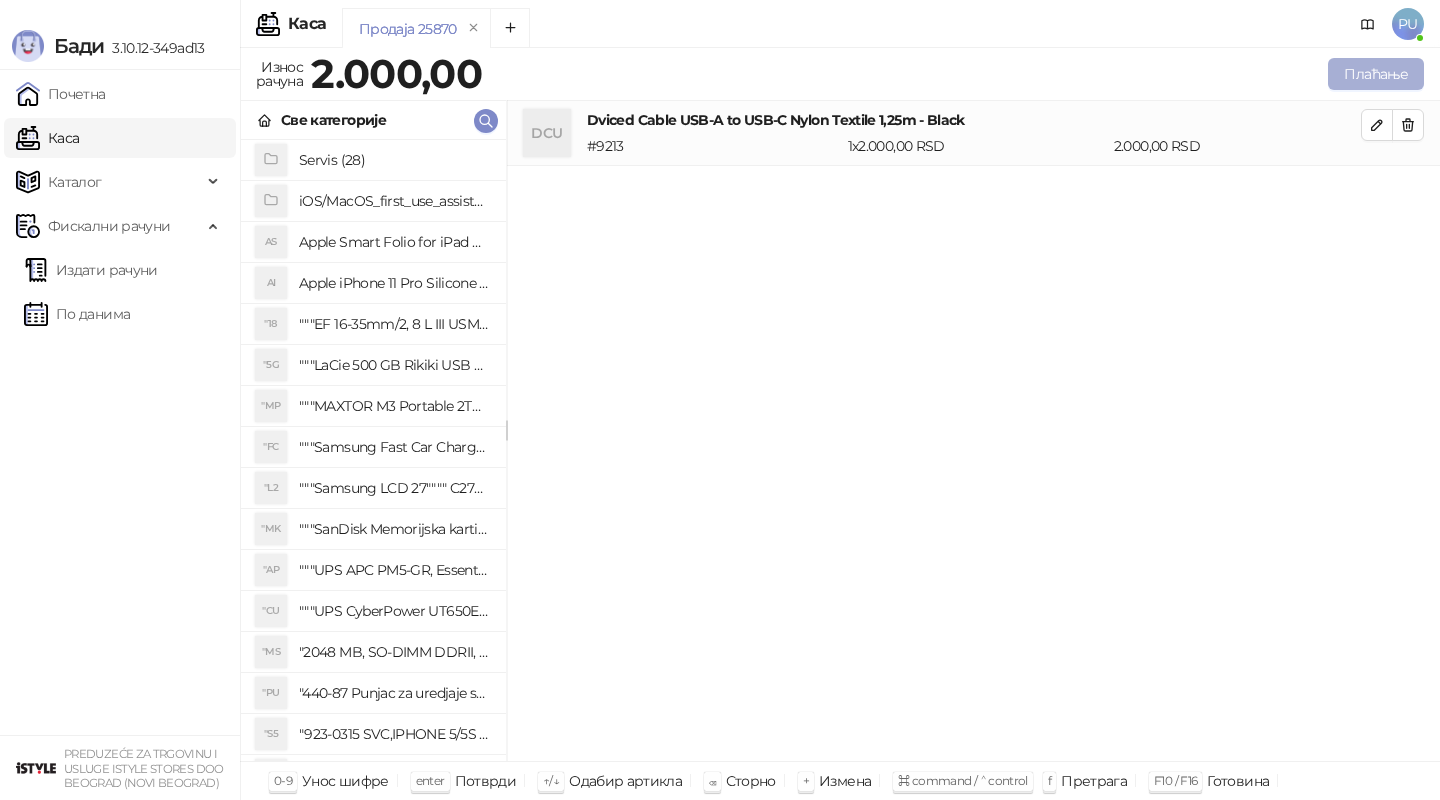 click on "Плаћање" at bounding box center [1376, 74] 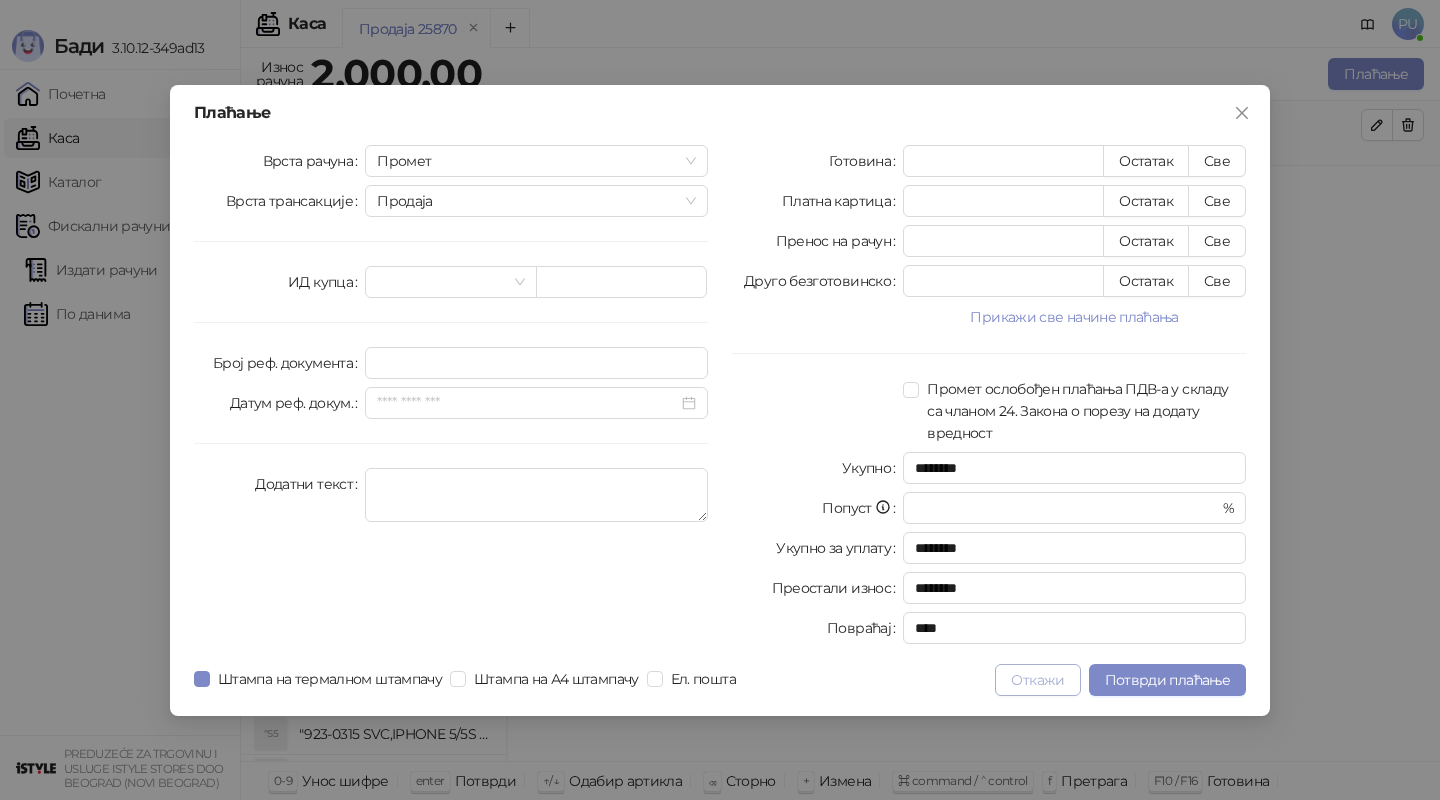 click on "Откажи" at bounding box center [1037, 680] 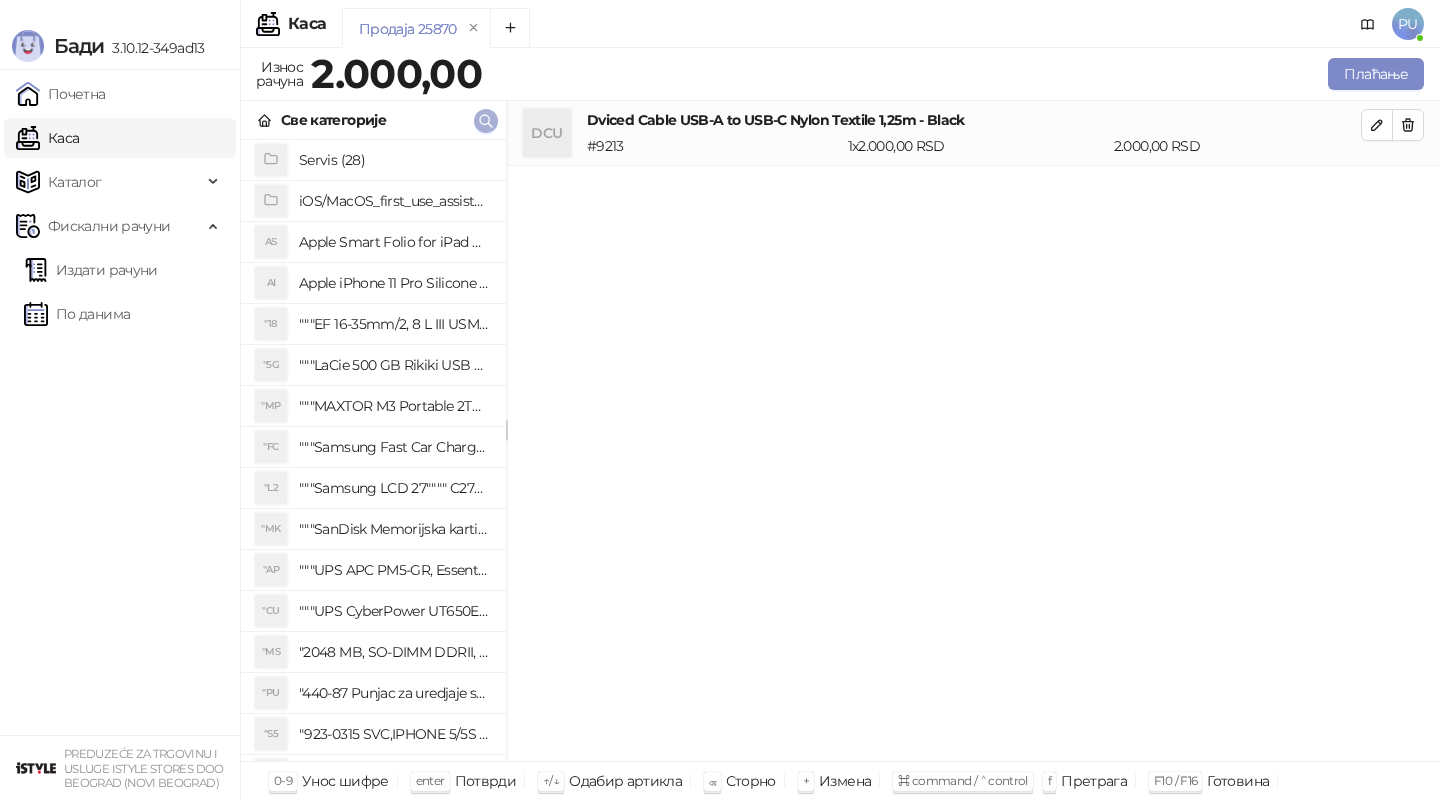 click at bounding box center (486, 120) 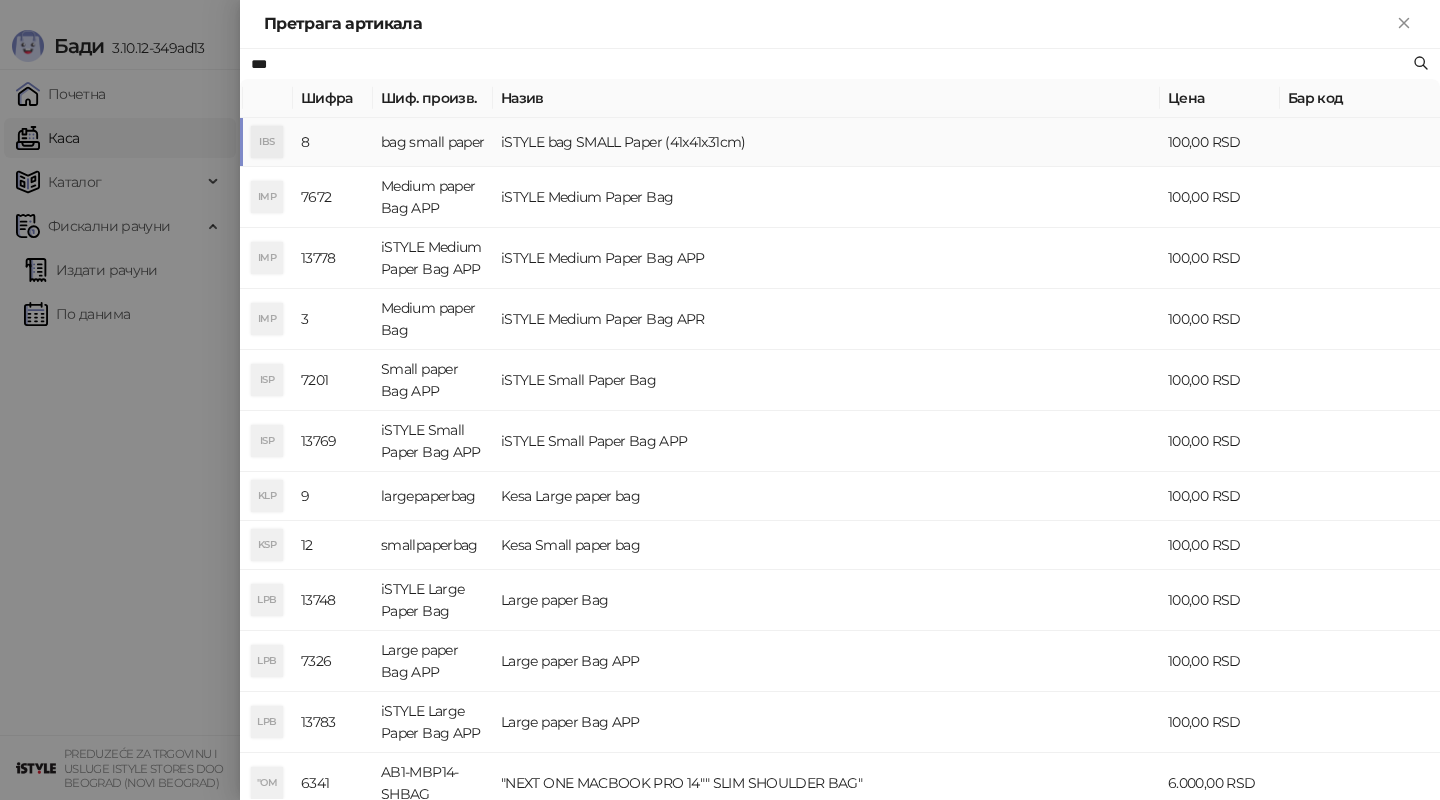 type on "***" 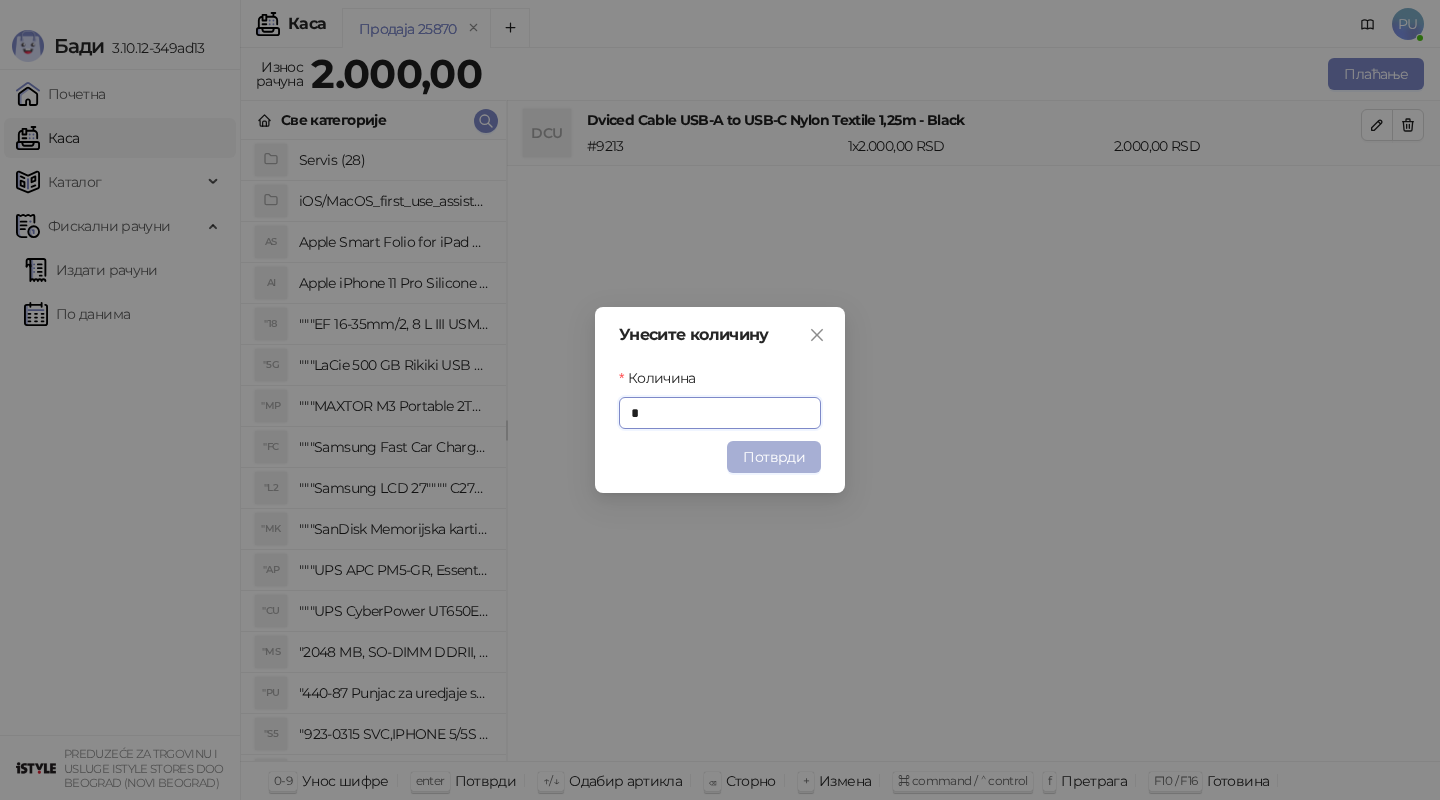 click on "Потврди" at bounding box center [774, 457] 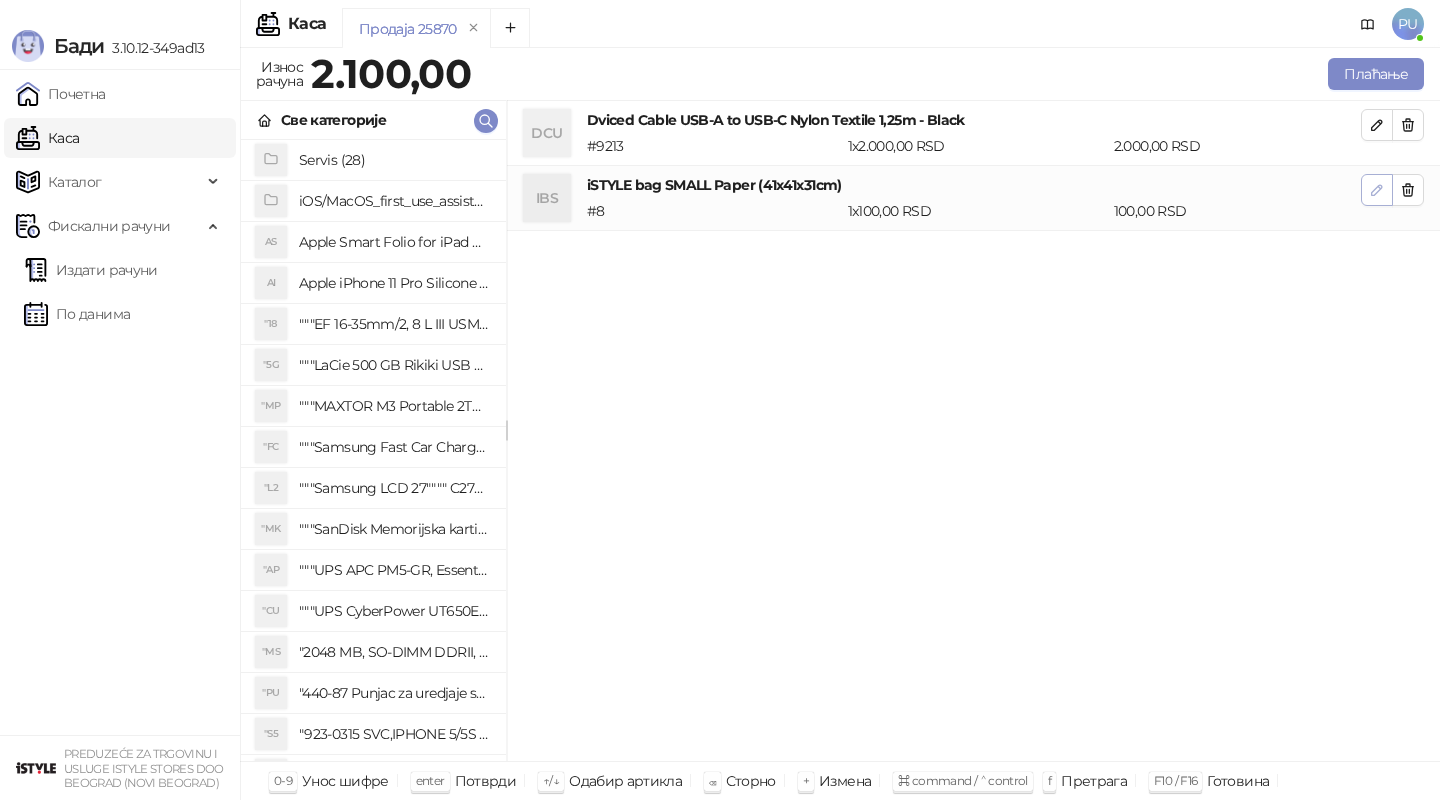 click at bounding box center (1377, 190) 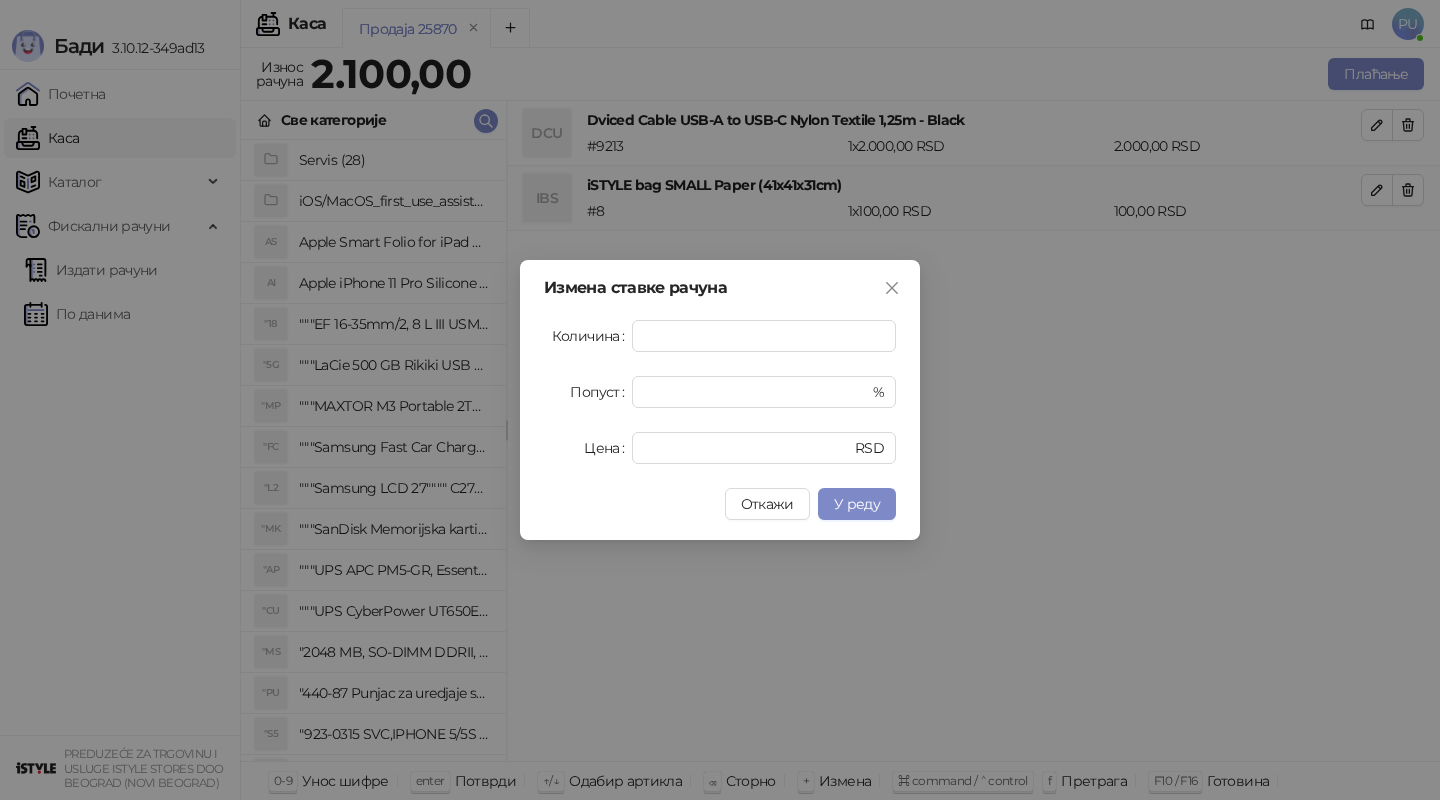 click on "Измена ставке рачуна Количина * Попуст * % Цена ****** RSD Откажи У реду" at bounding box center [720, 400] 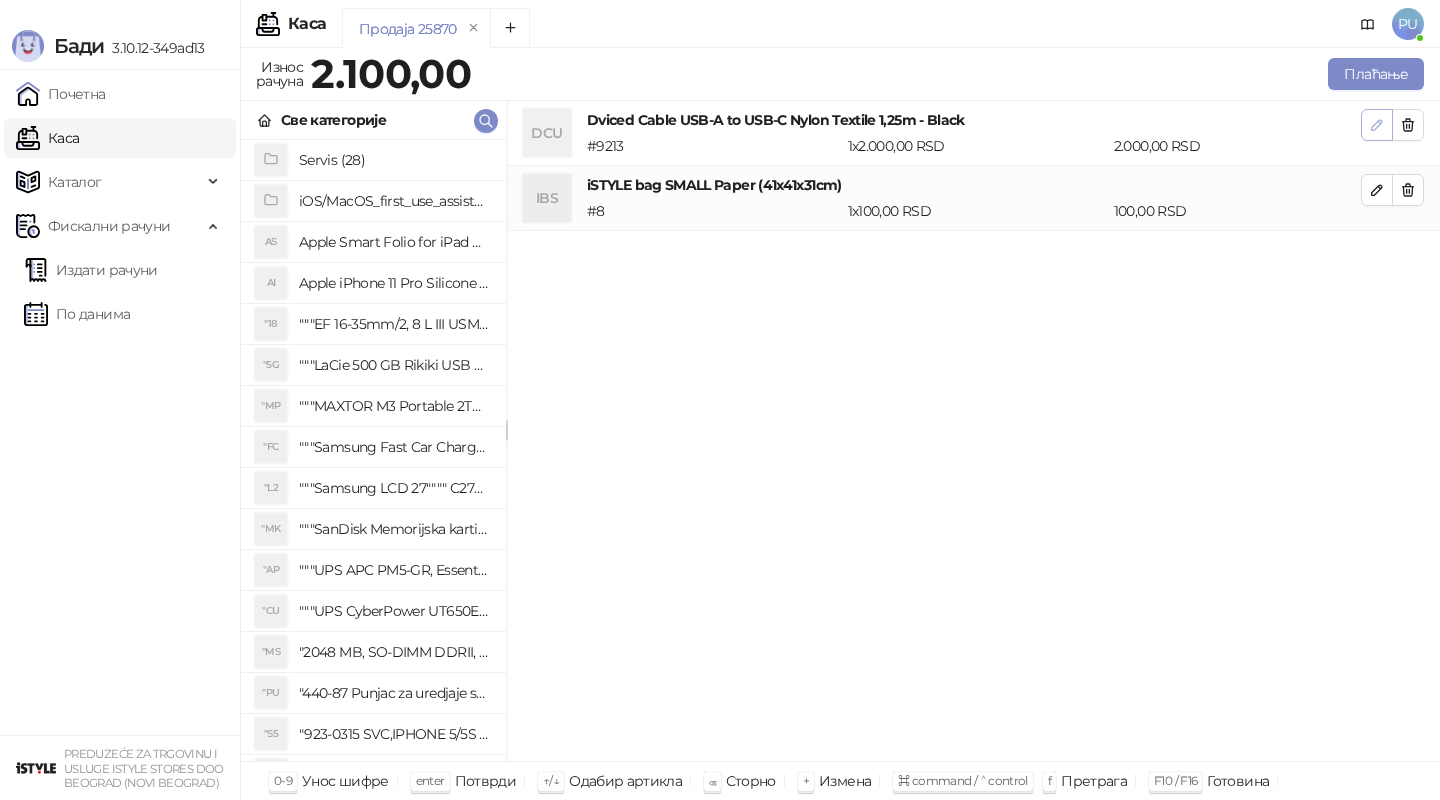 click at bounding box center [1377, 125] 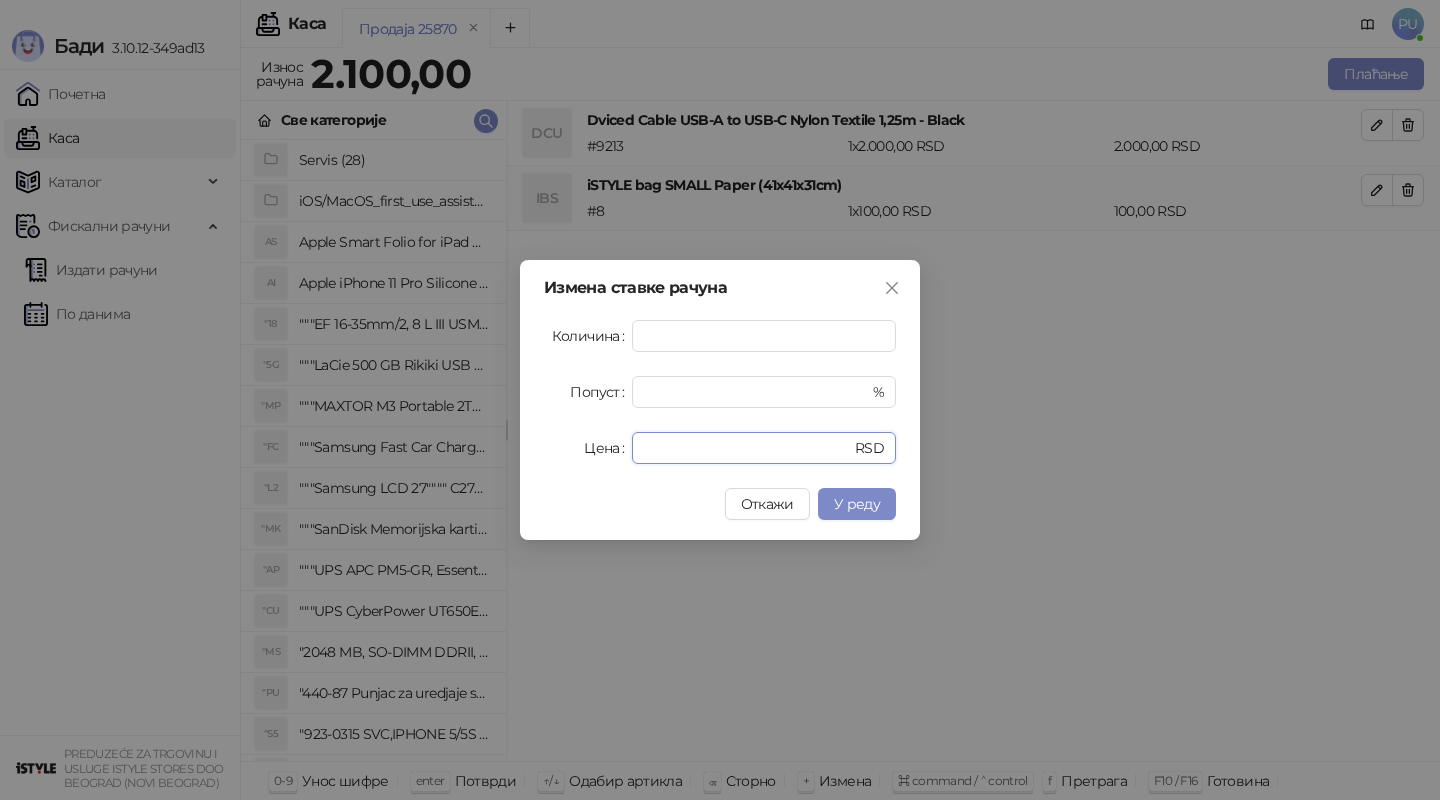 drag, startPoint x: 720, startPoint y: 442, endPoint x: 582, endPoint y: 442, distance: 138 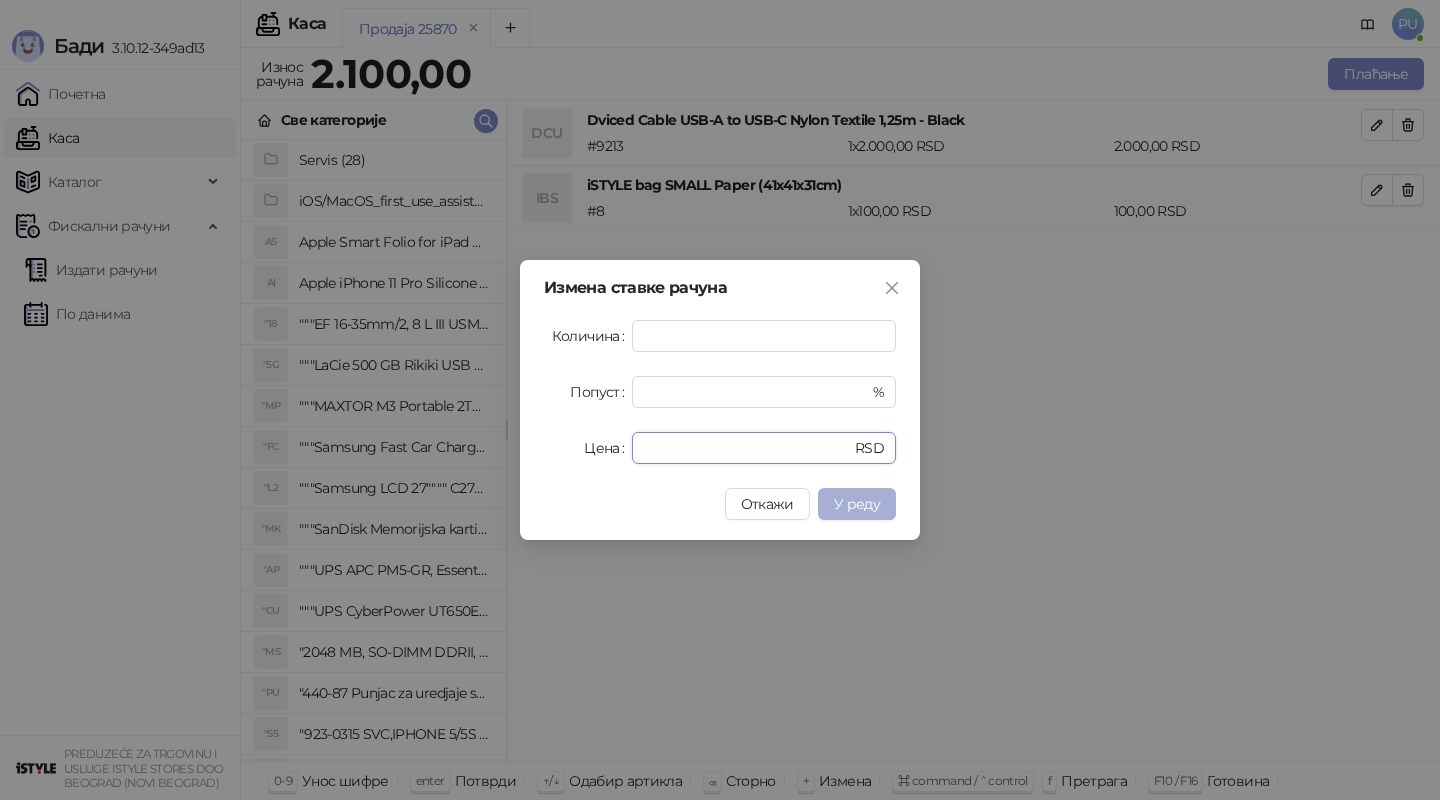 type on "****" 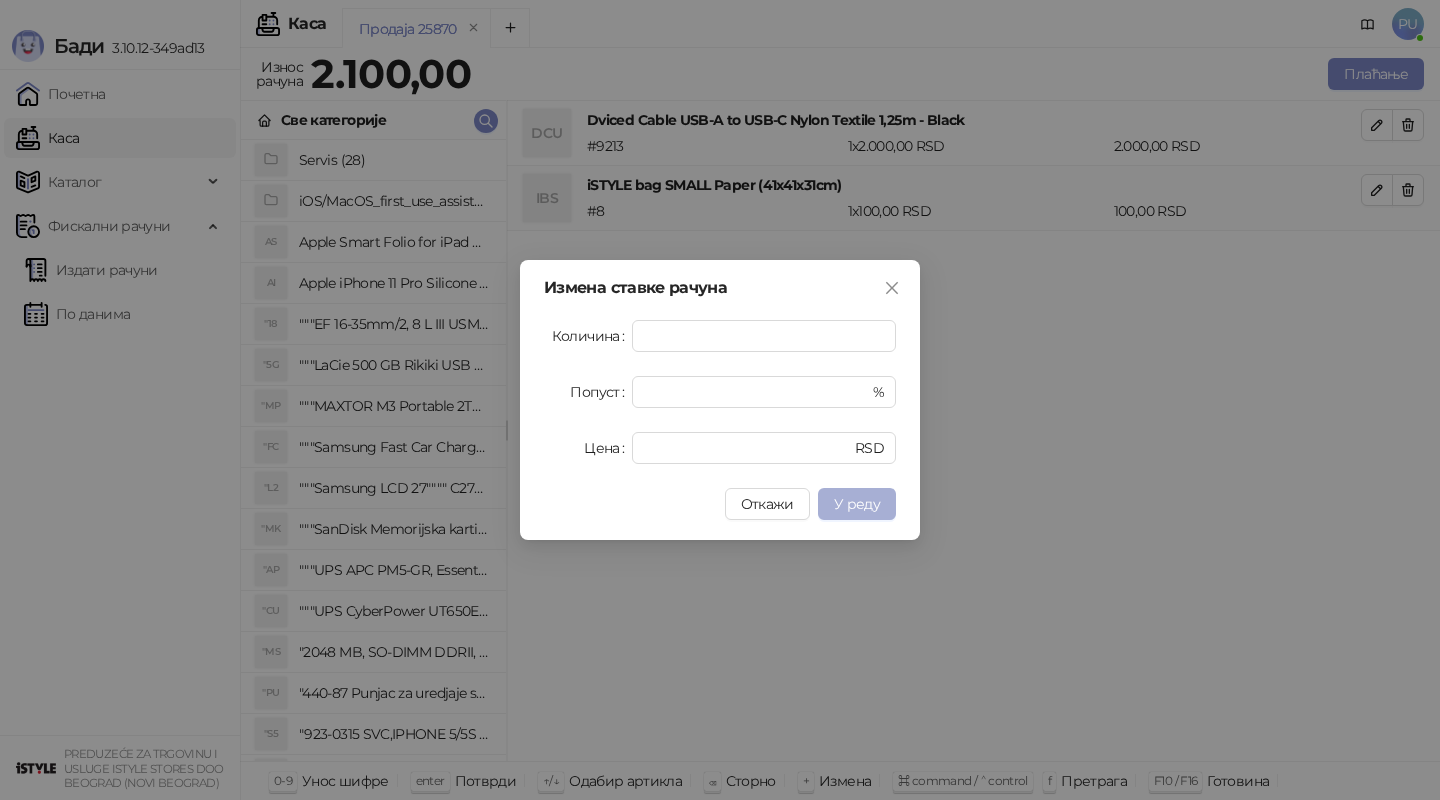 click on "У реду" at bounding box center (857, 504) 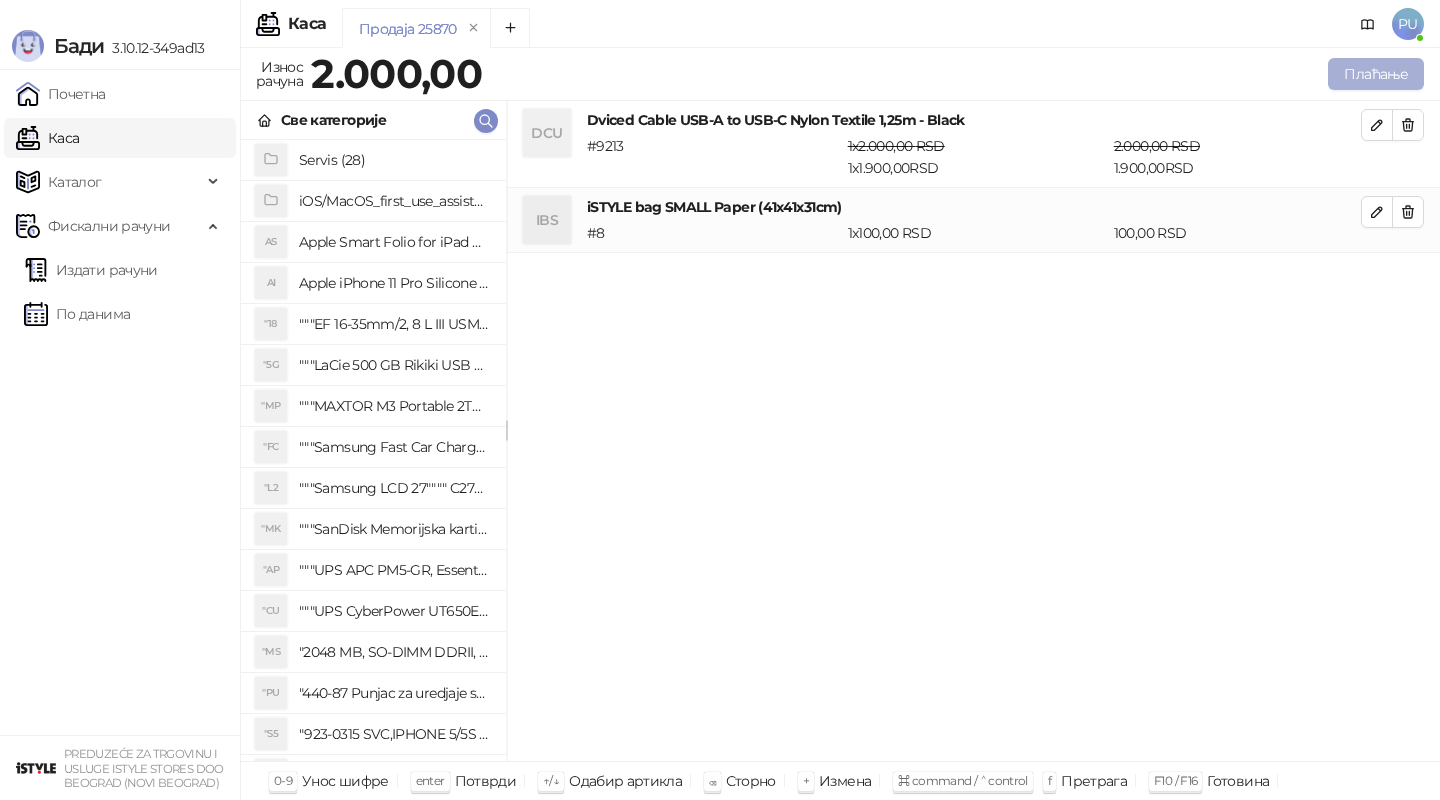 click on "Плаћање" at bounding box center (1376, 74) 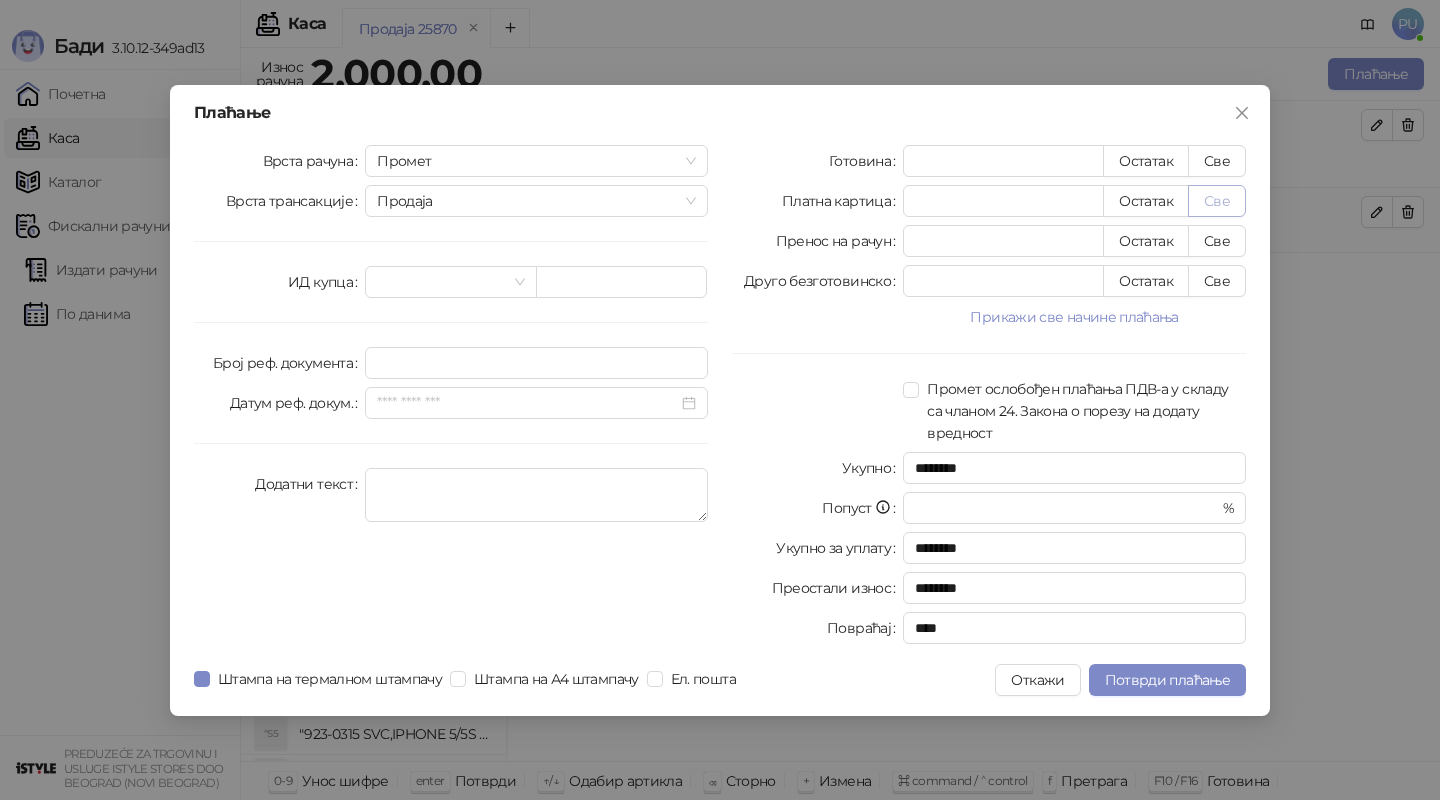 click on "Све" at bounding box center [1217, 201] 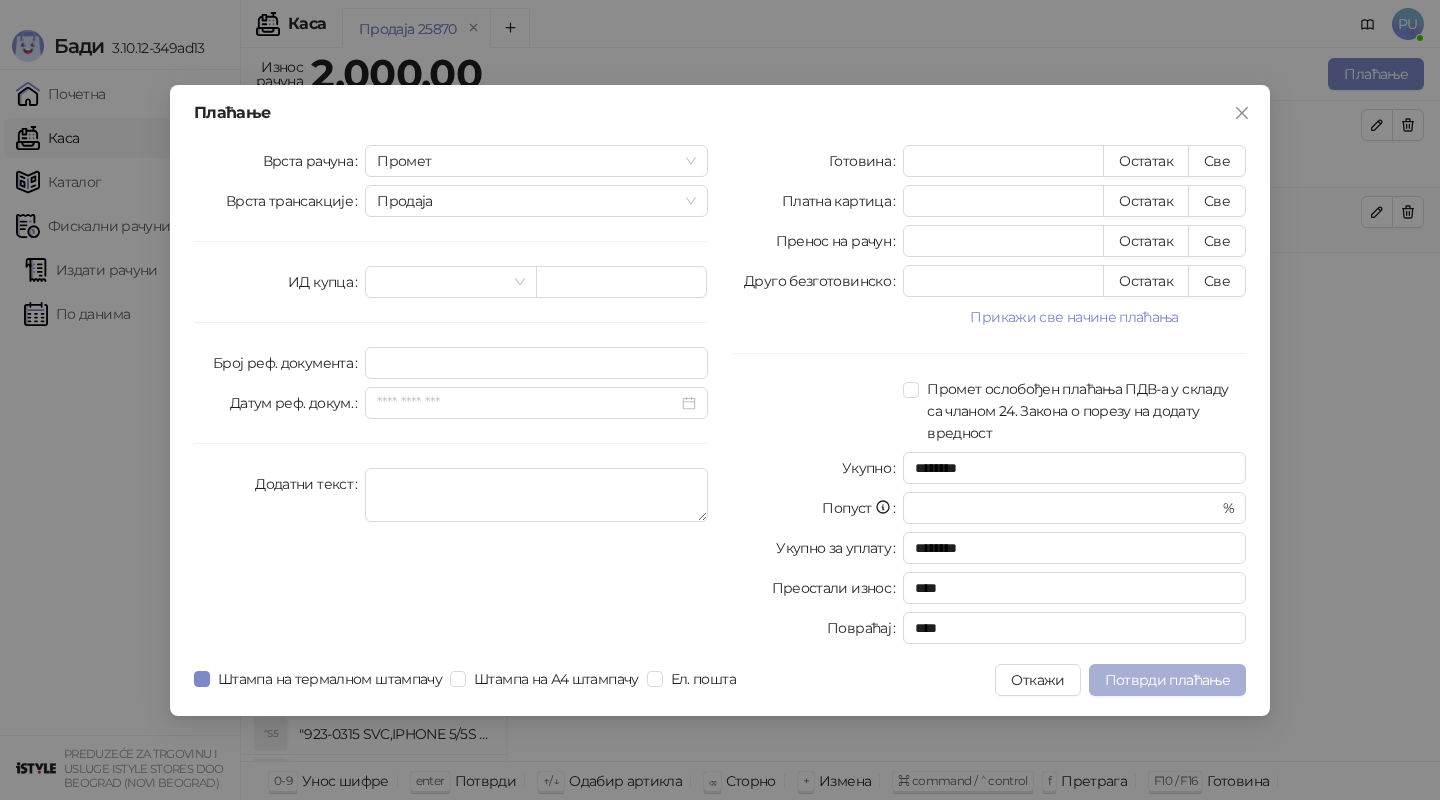 click on "Потврди плаћање" at bounding box center [1167, 680] 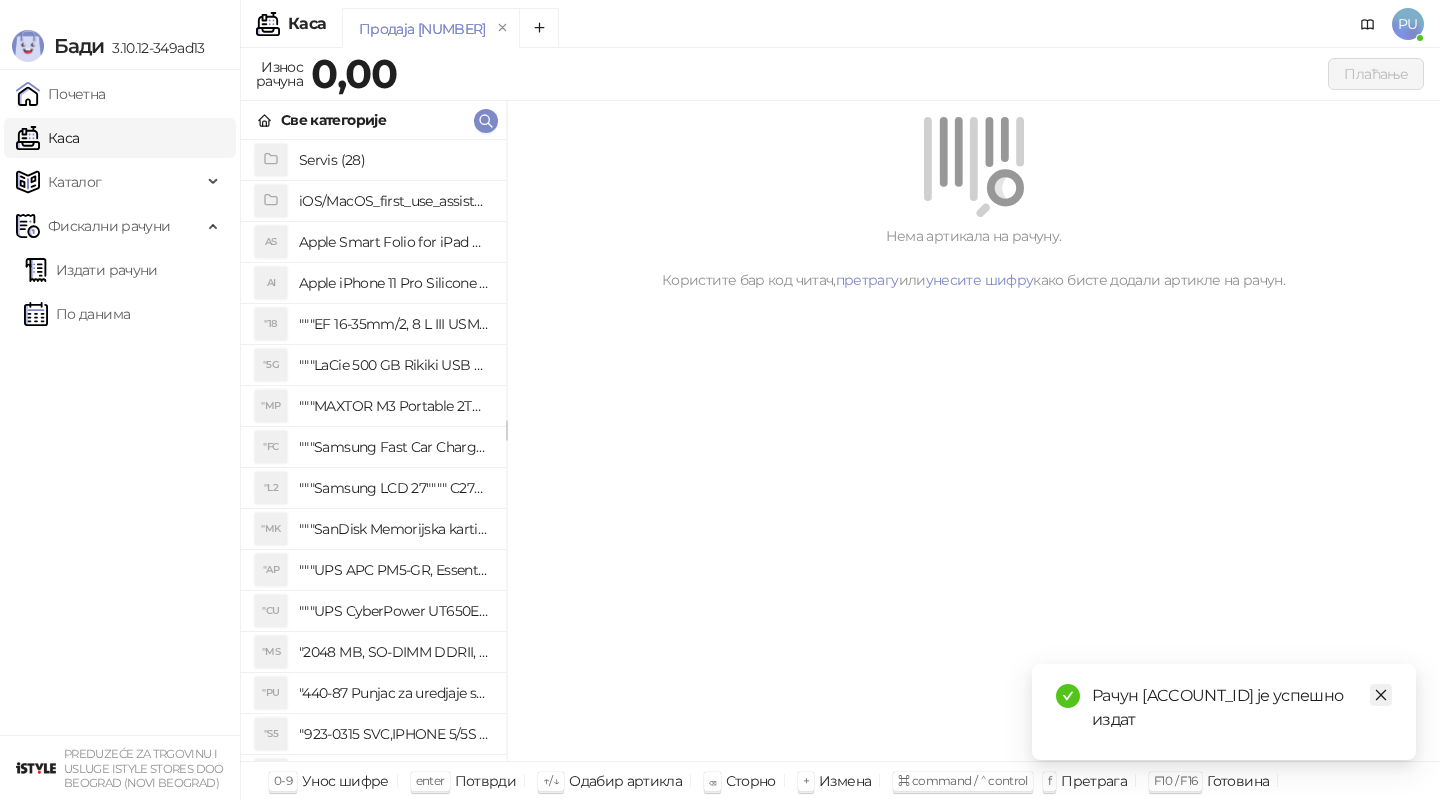 click 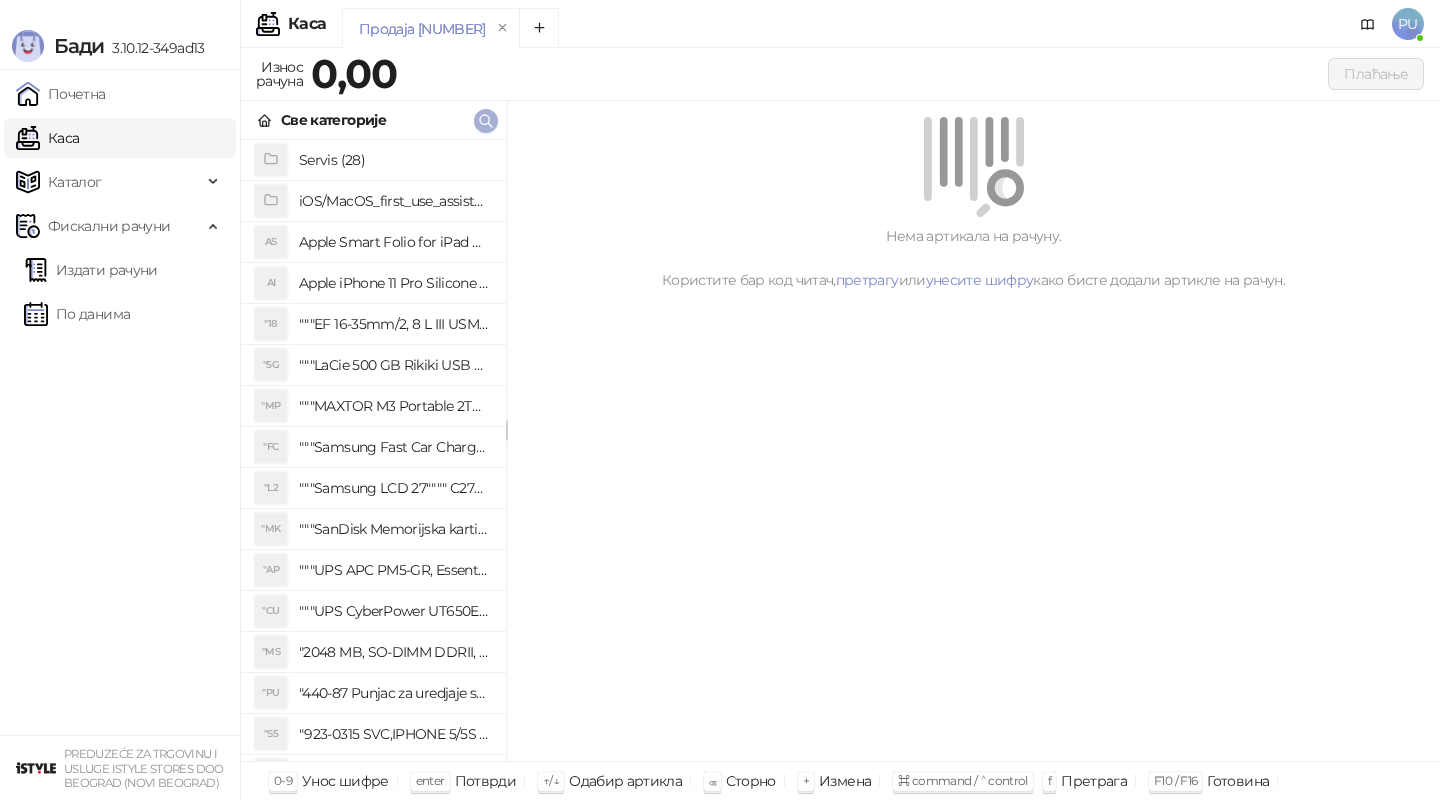 click 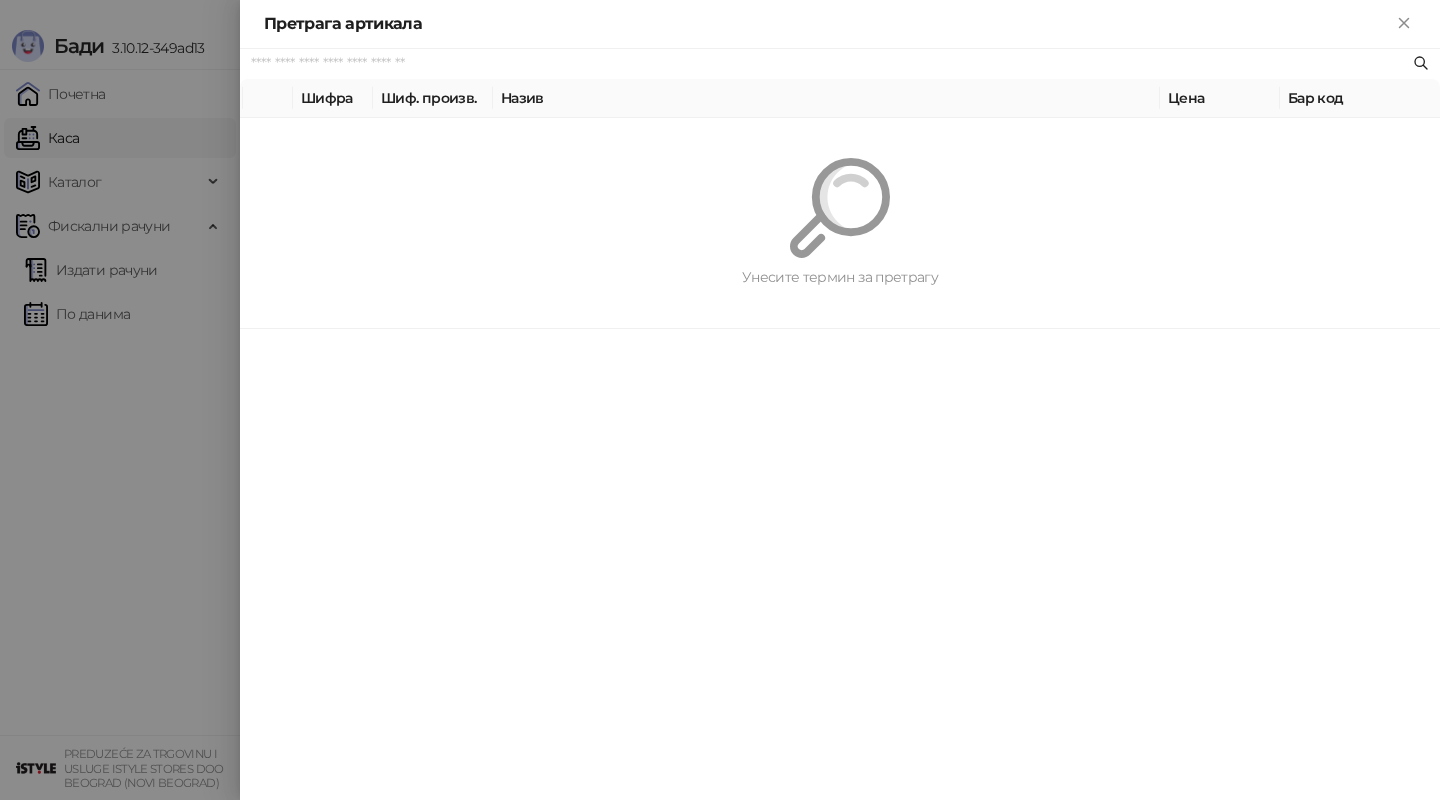 paste on "*********" 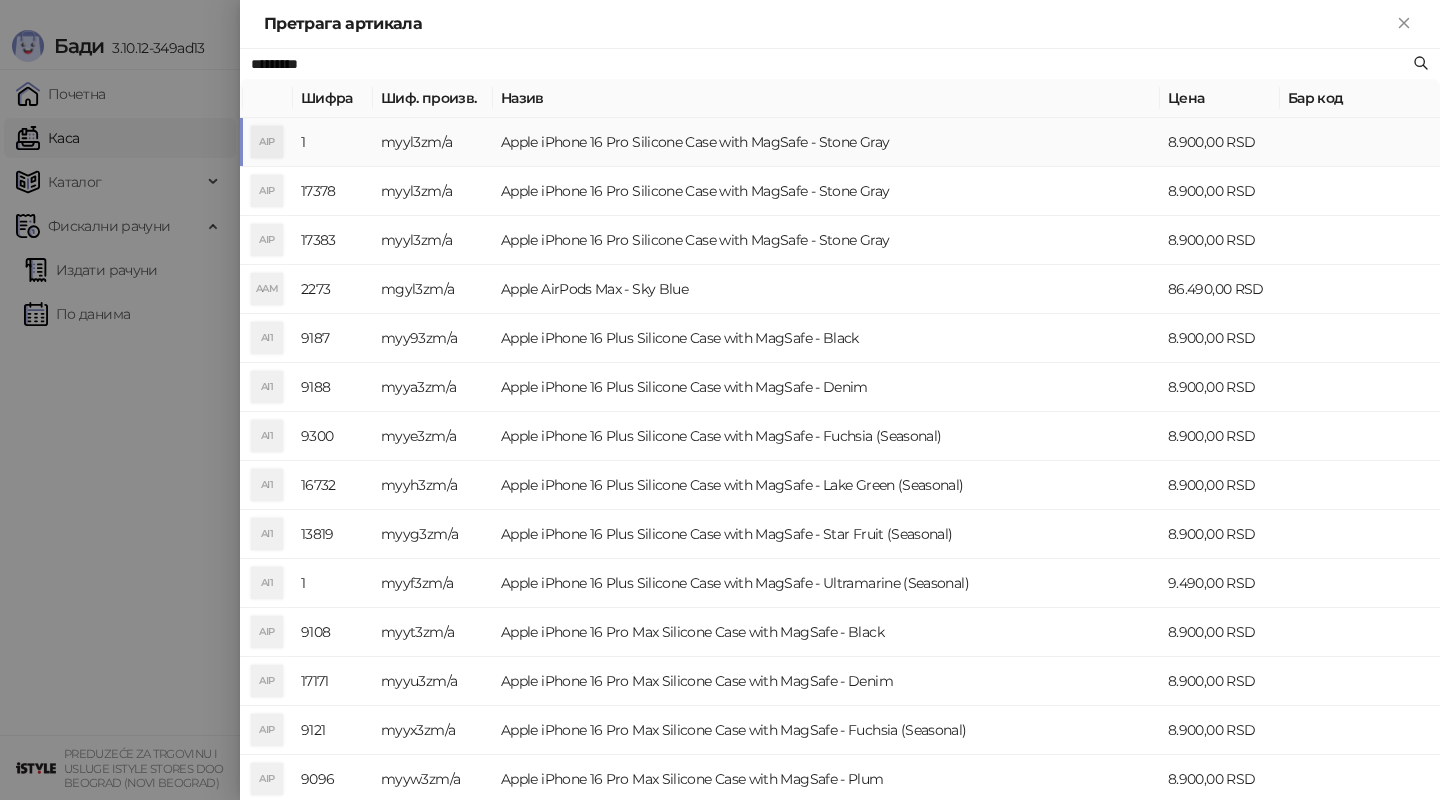 click on "Apple iPhone 16 Pro Silicone Case with MagSafe - Stone Gray" at bounding box center (826, 142) 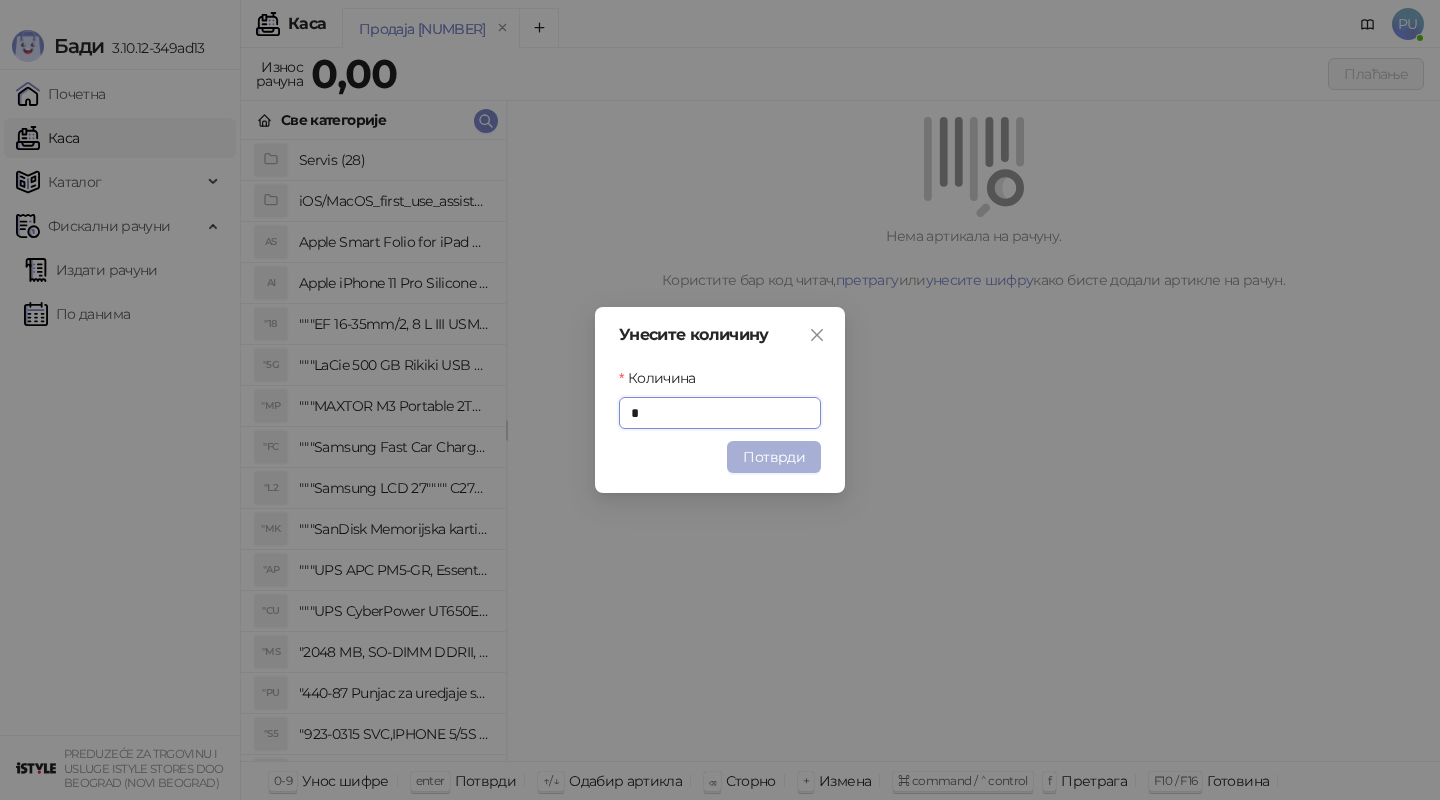 click on "Потврди" at bounding box center (774, 457) 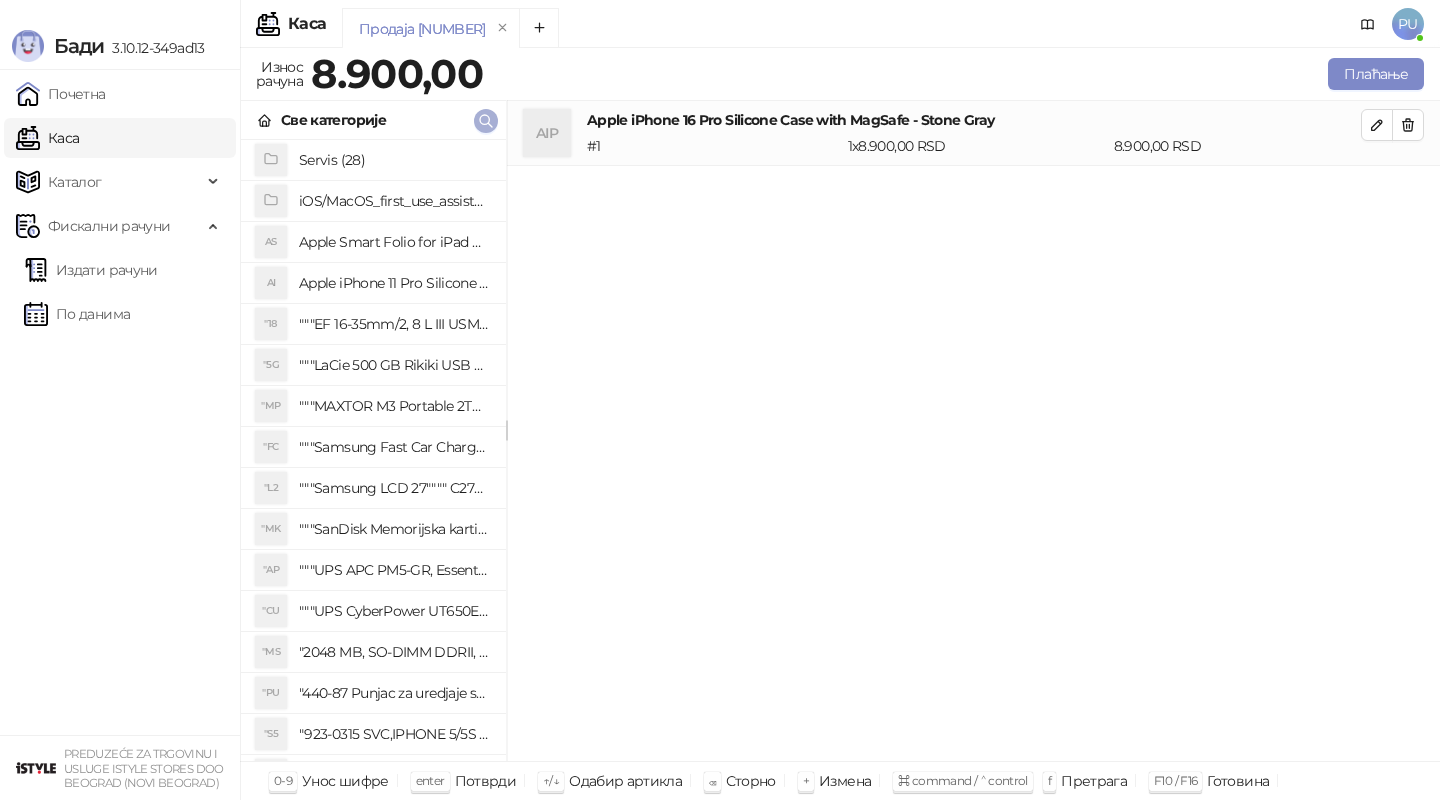 click 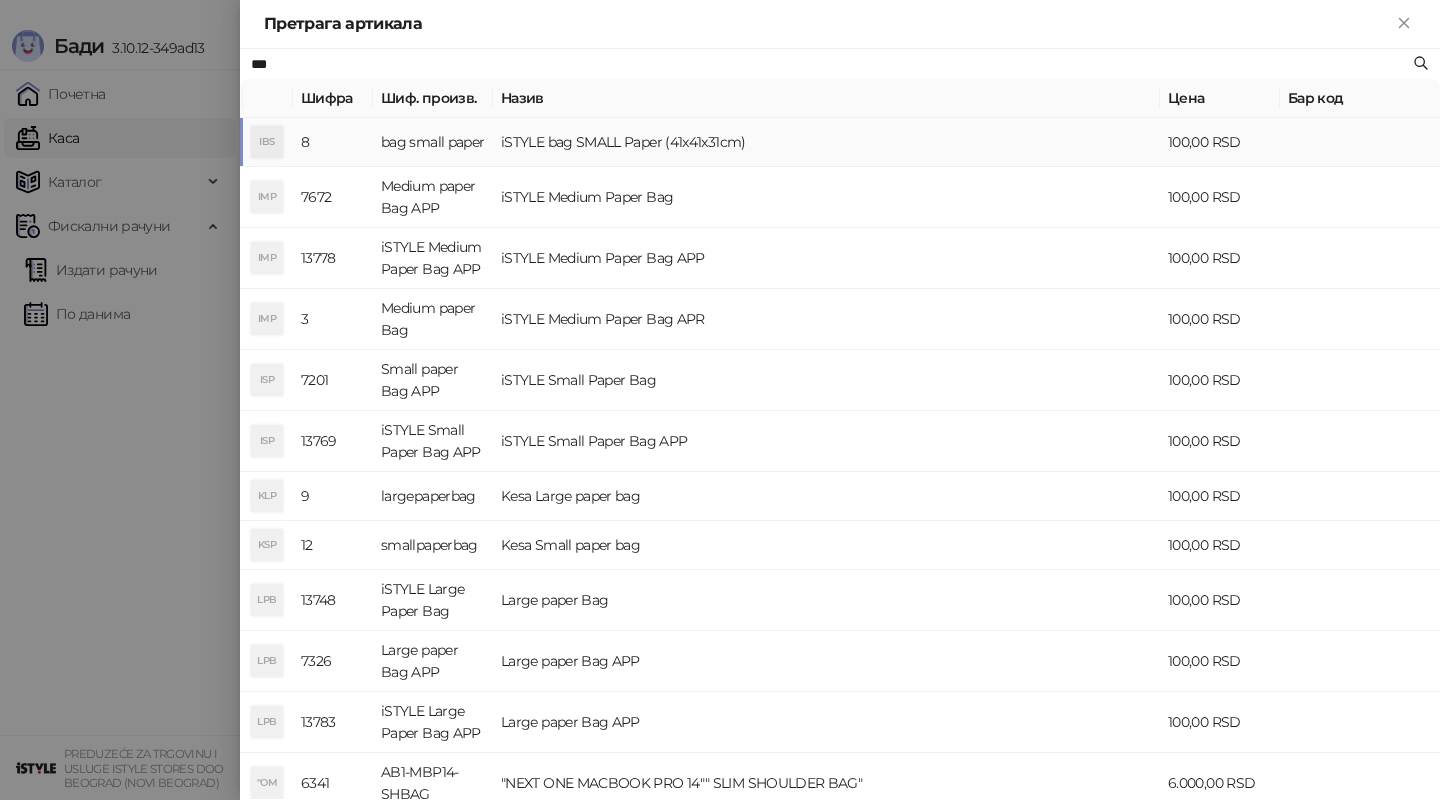 type on "***" 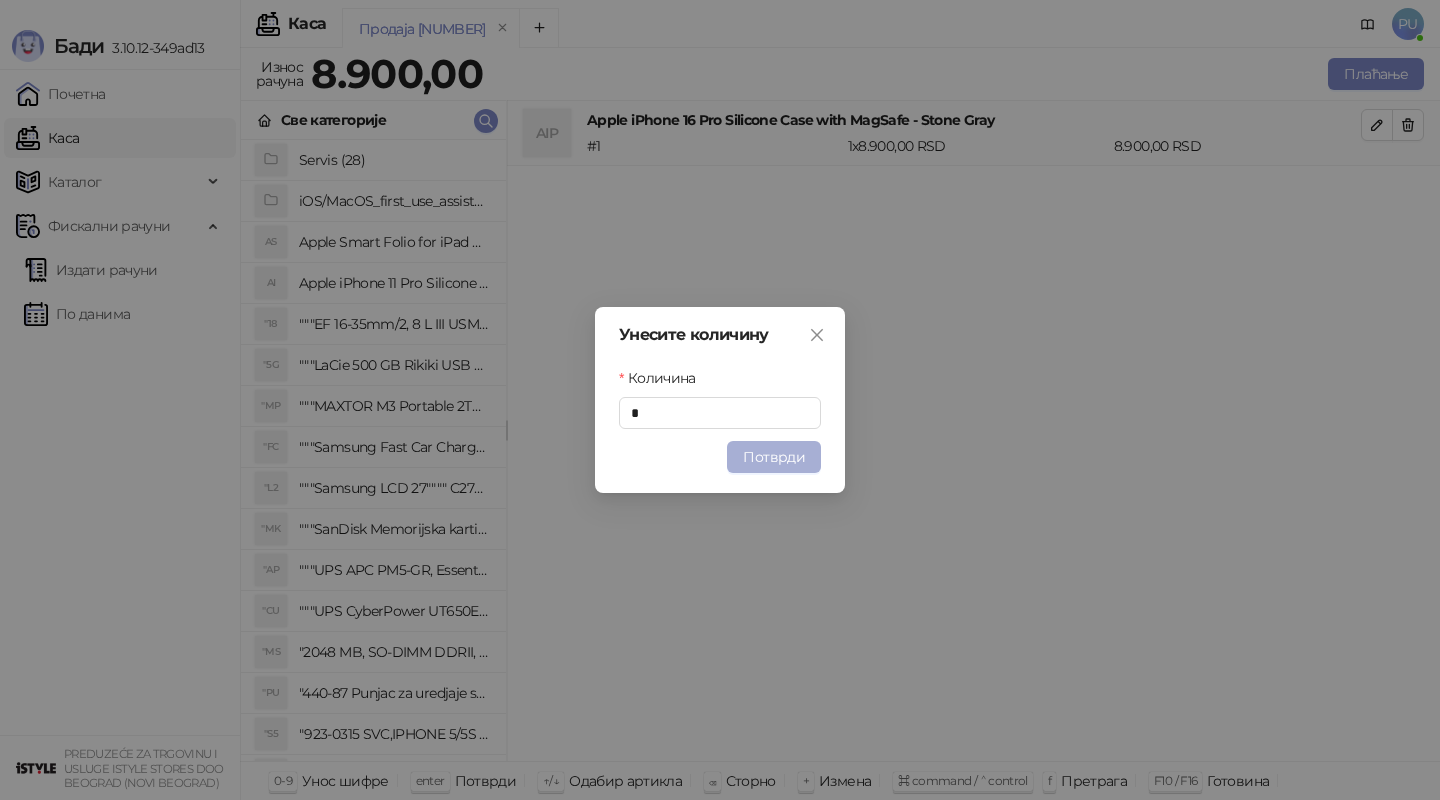 click on "Потврди" at bounding box center [774, 457] 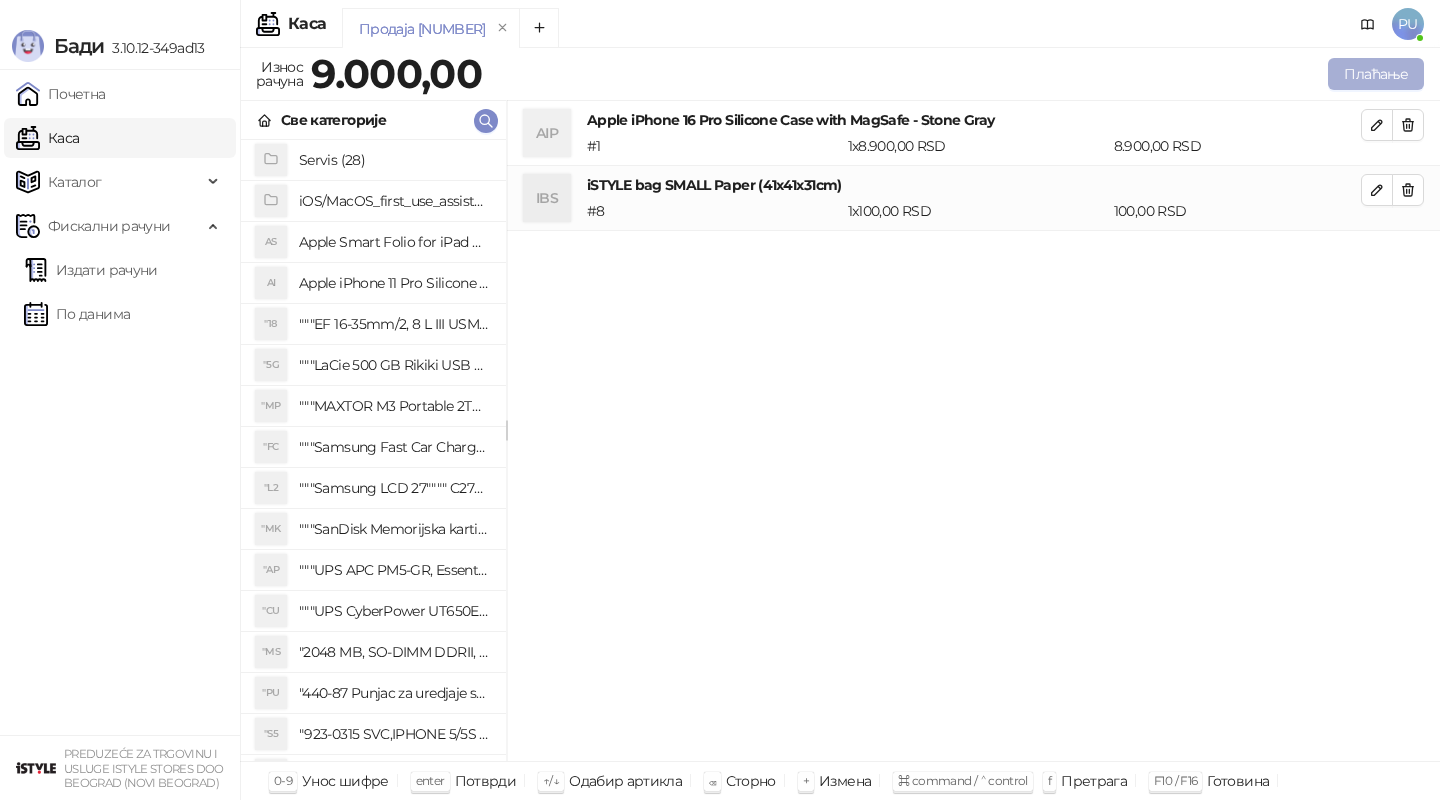 click on "Плаћање" at bounding box center [1376, 74] 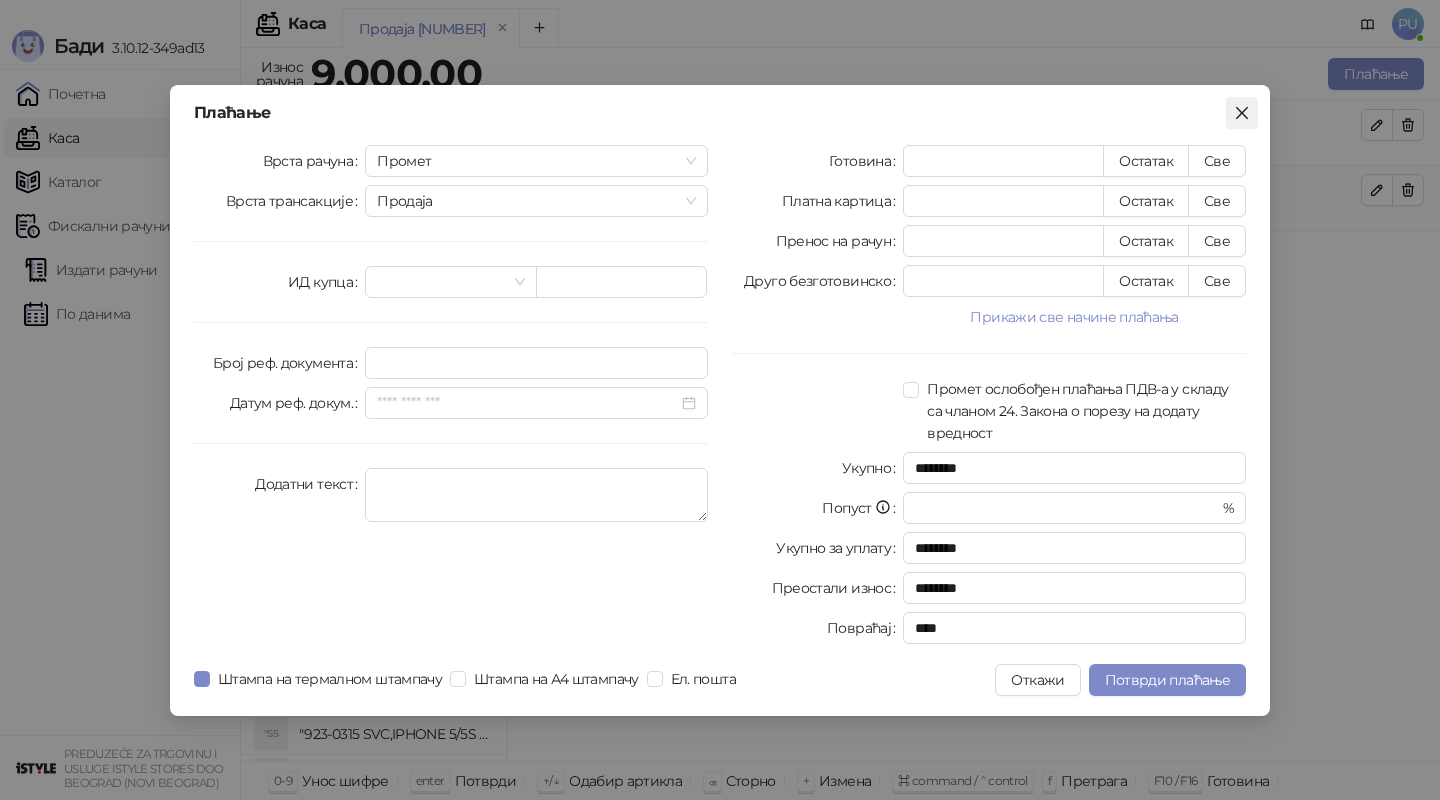 type on "*" 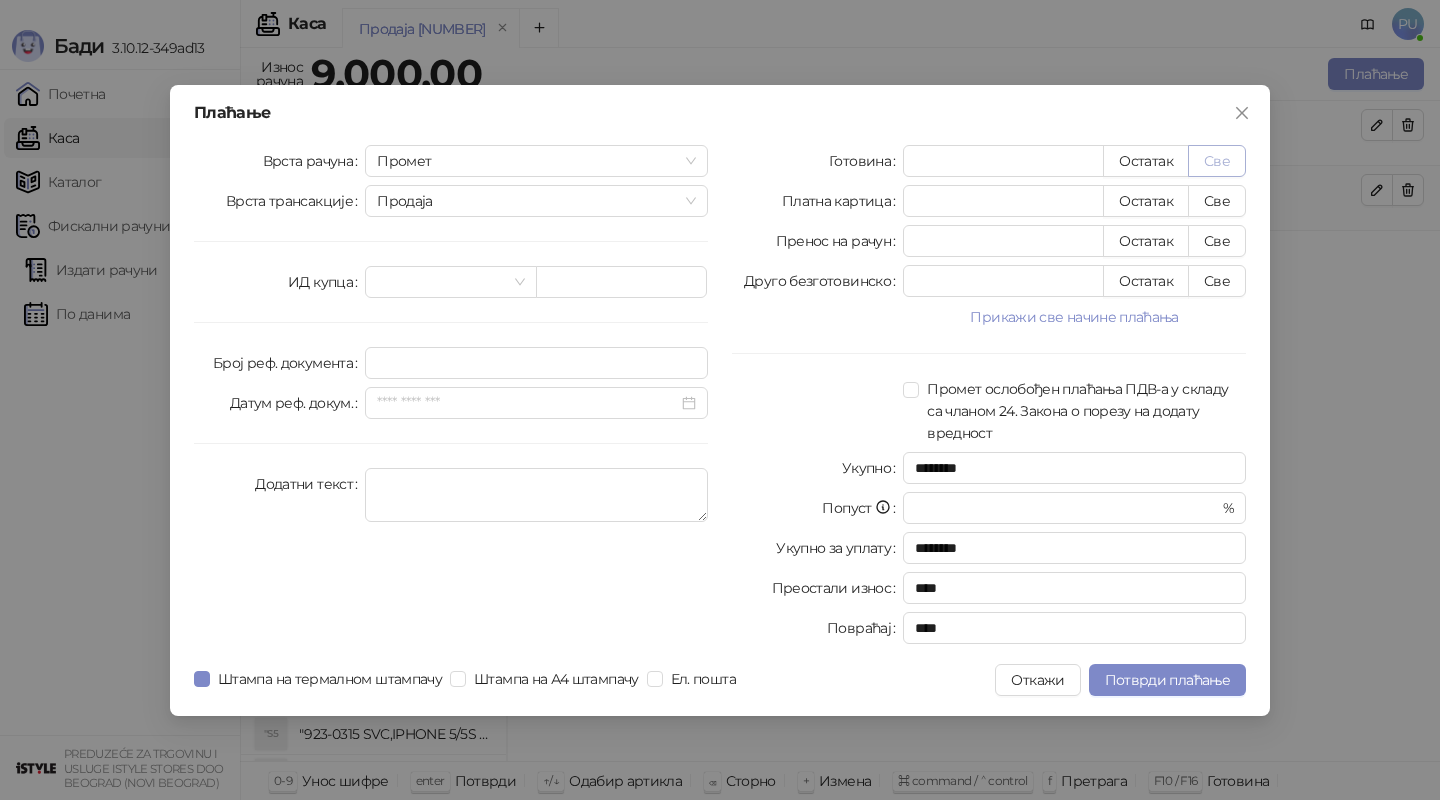 type on "****" 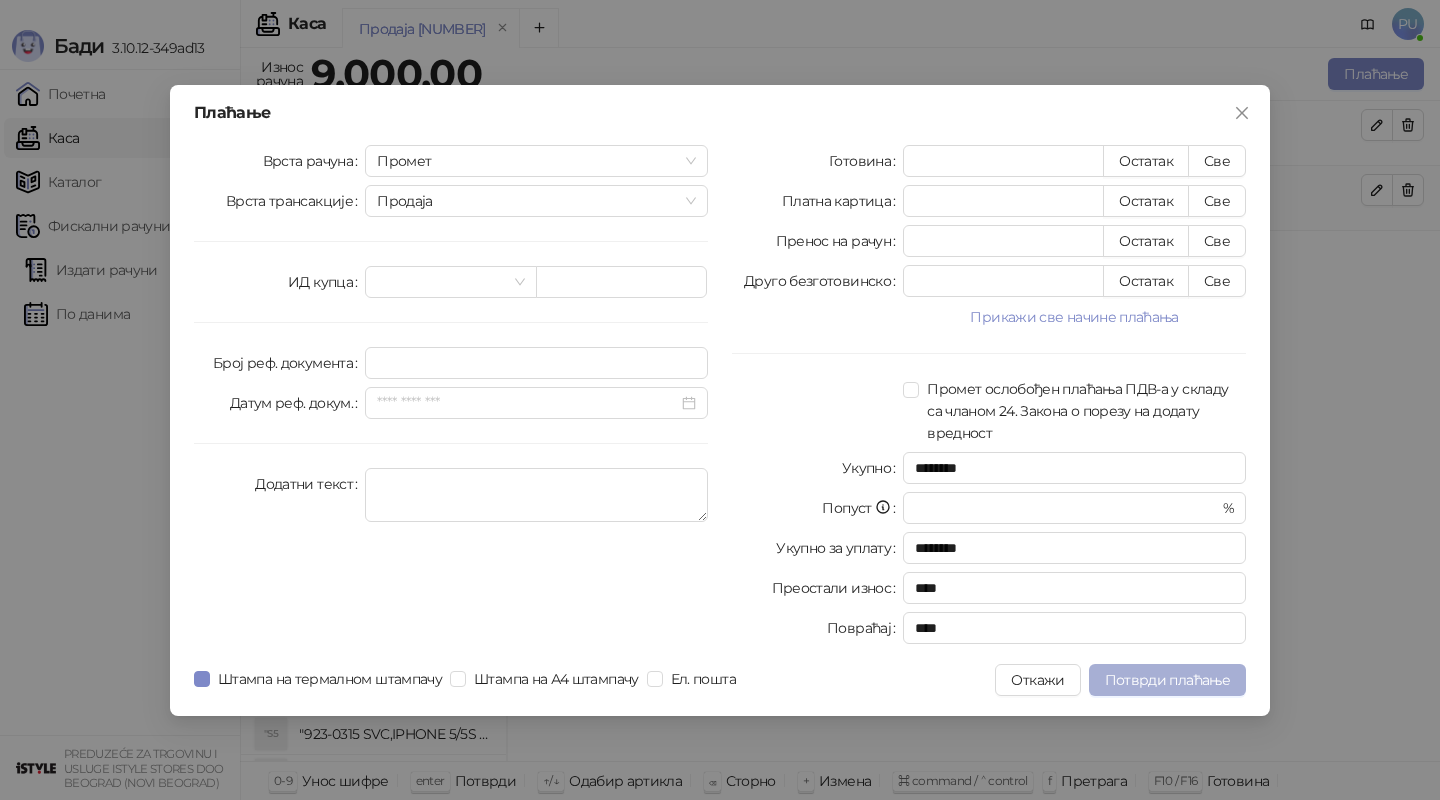 click on "Потврди плаћање" at bounding box center (1167, 680) 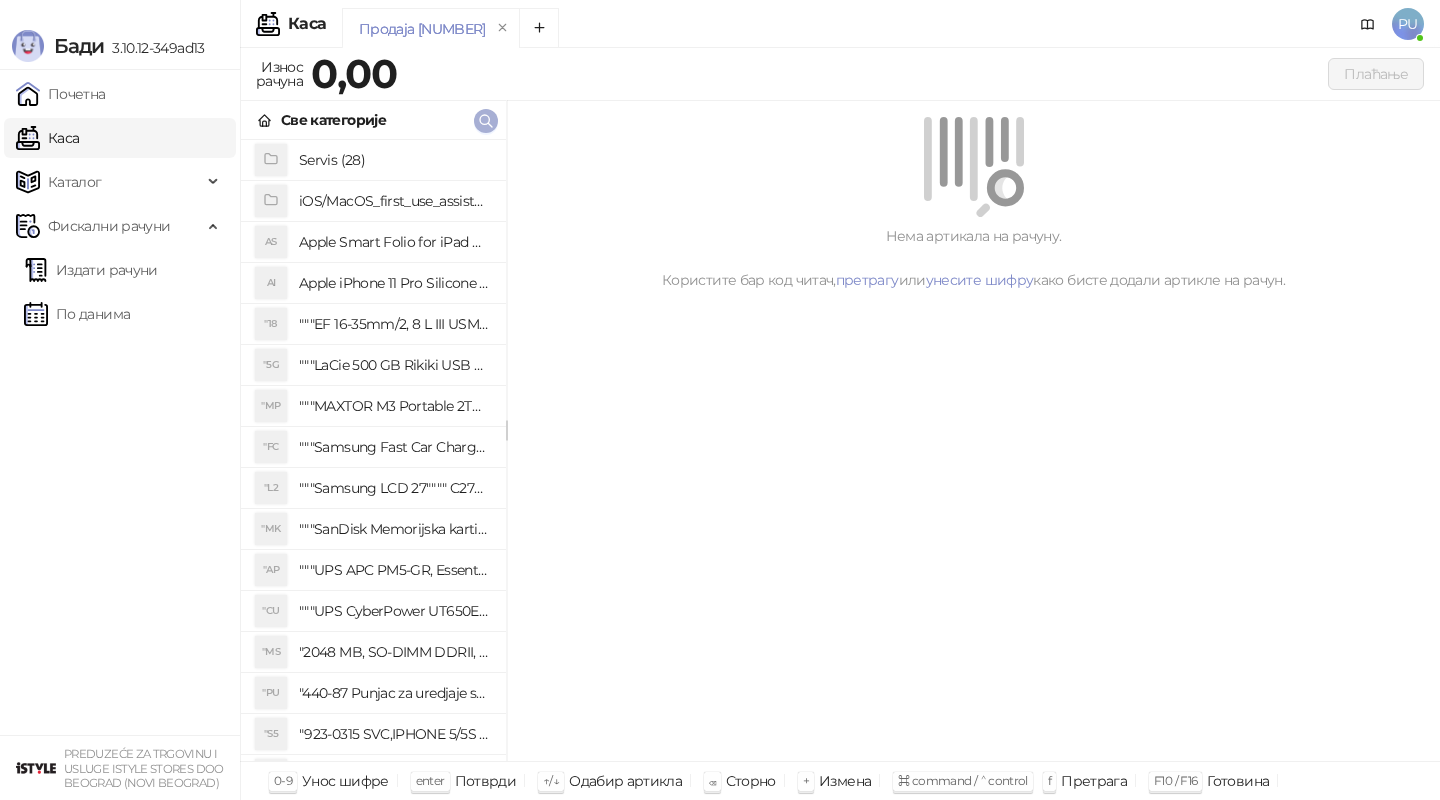 click 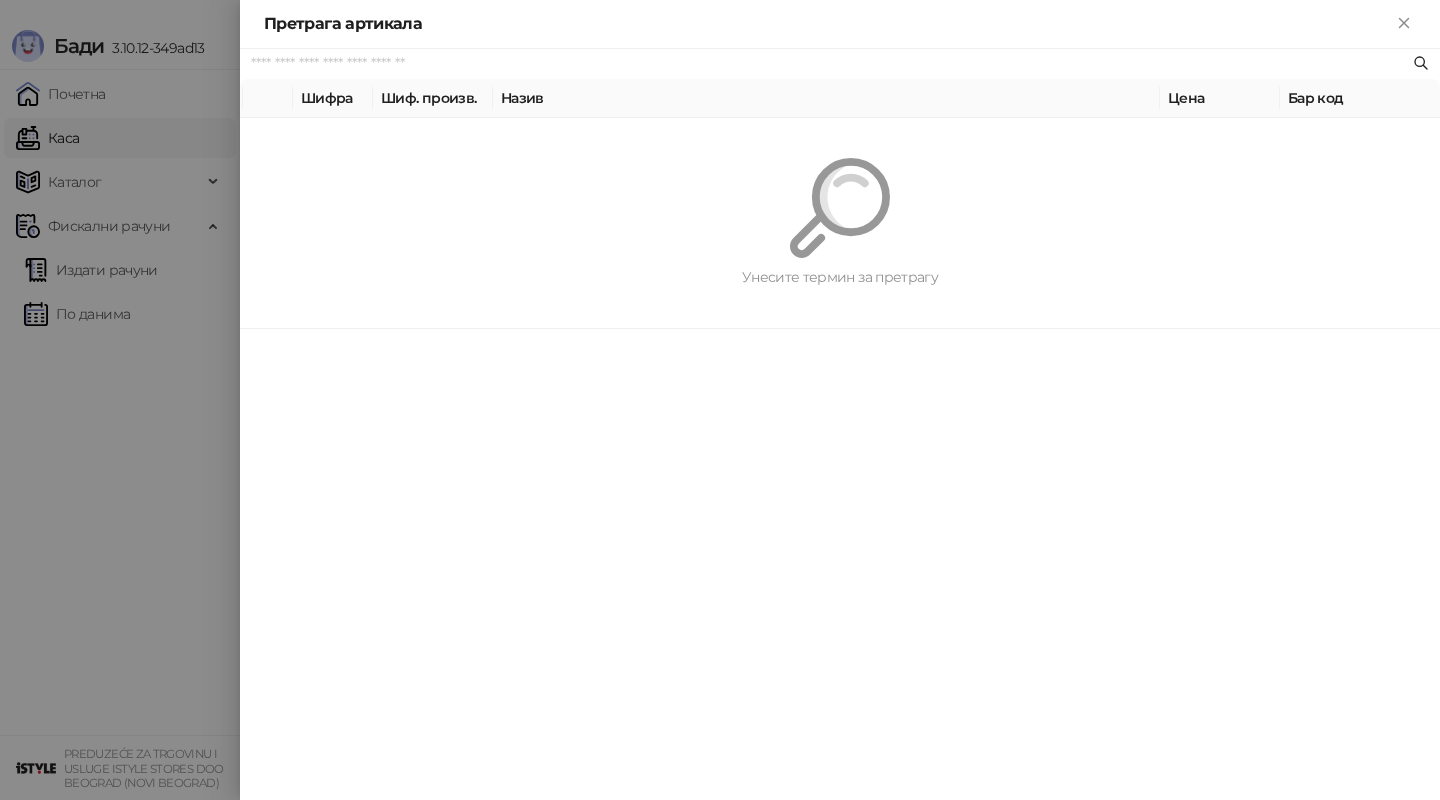 paste on "*********" 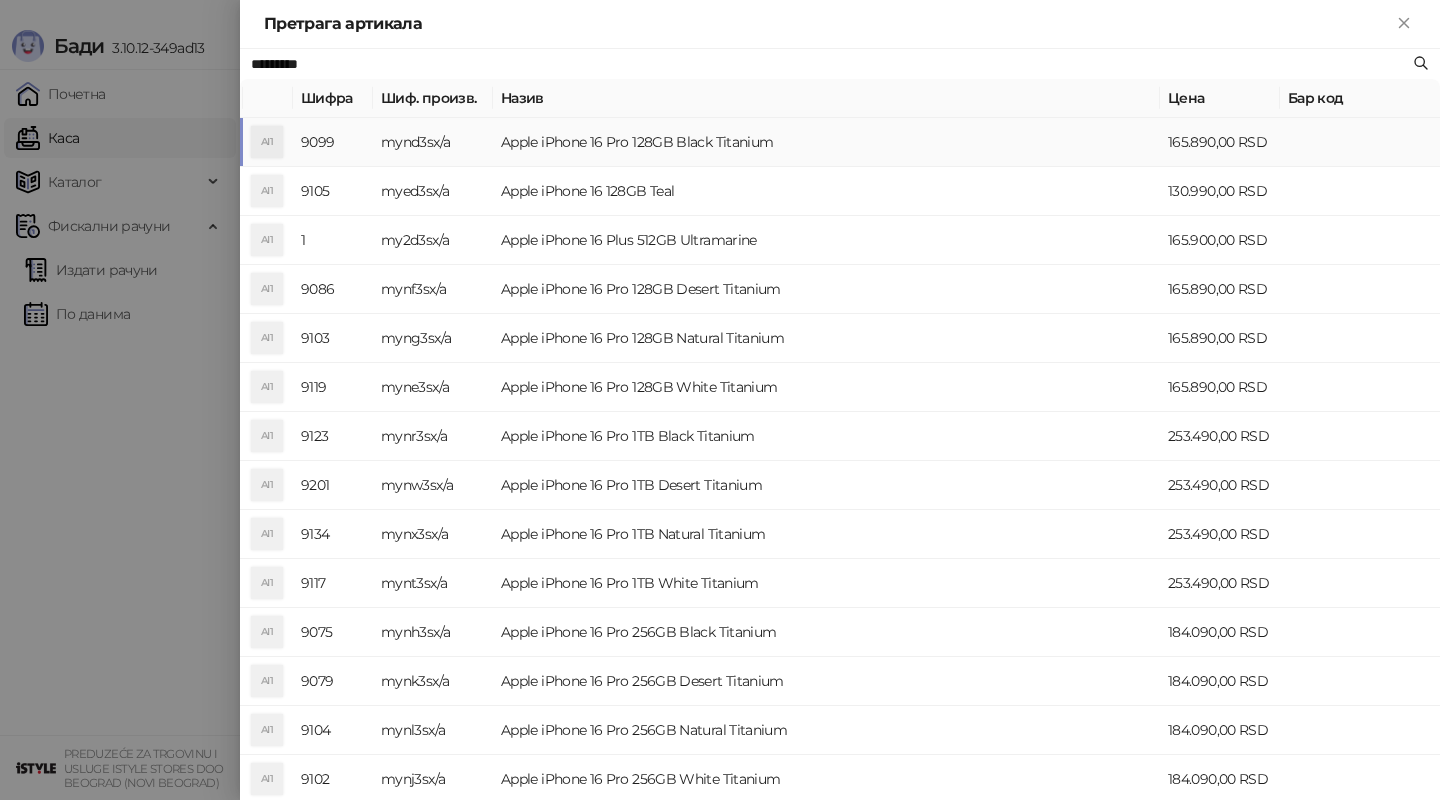 type on "*********" 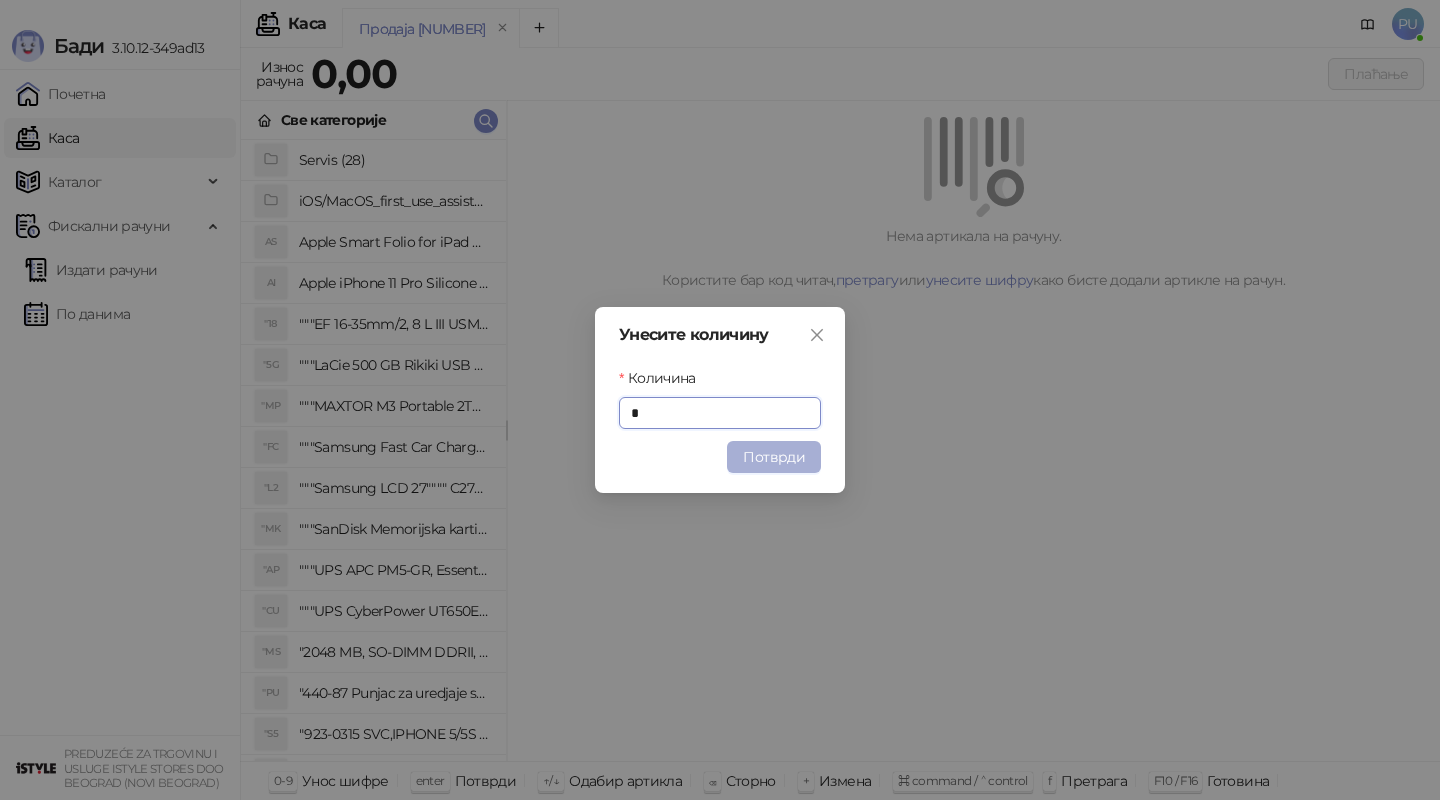 click on "Потврди" at bounding box center [774, 457] 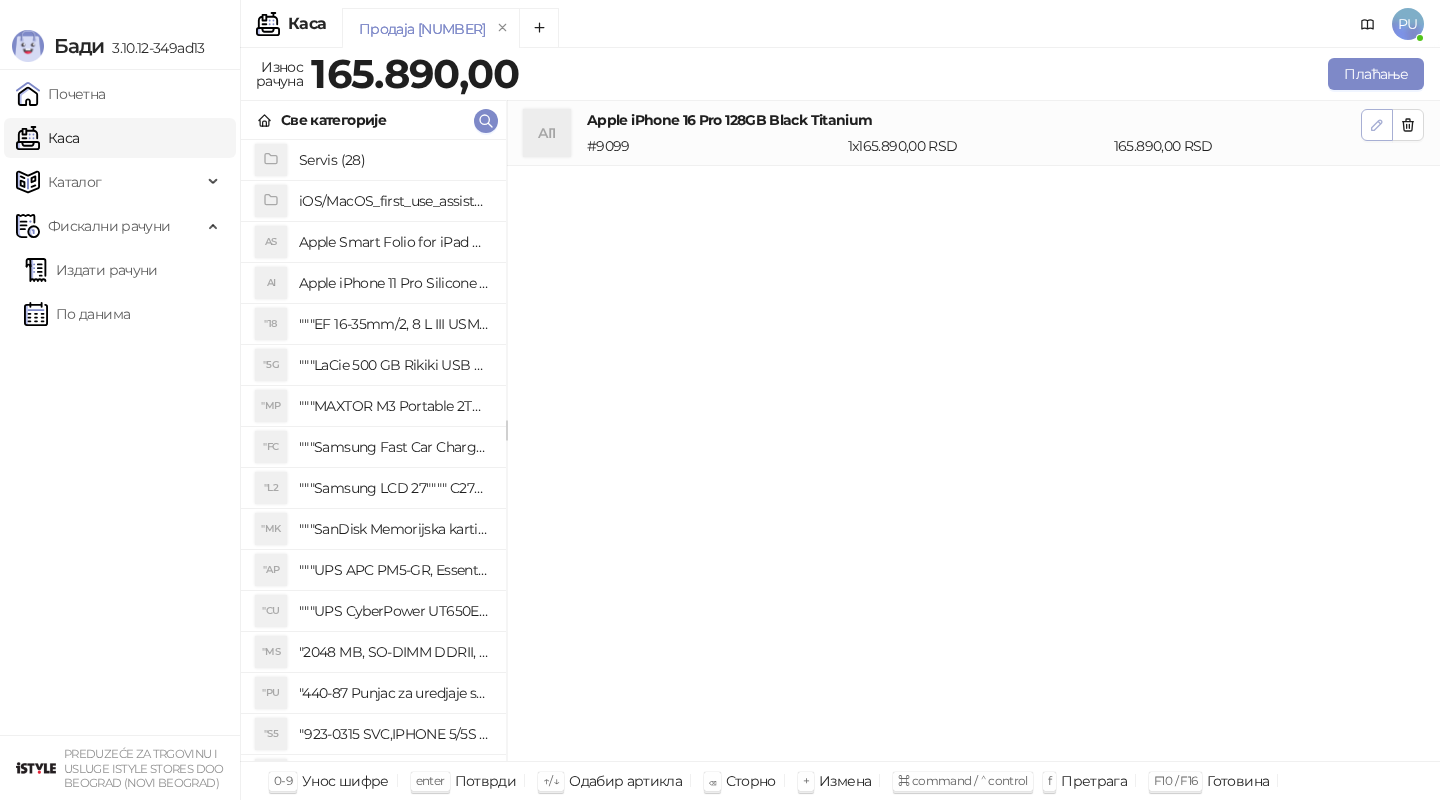 click 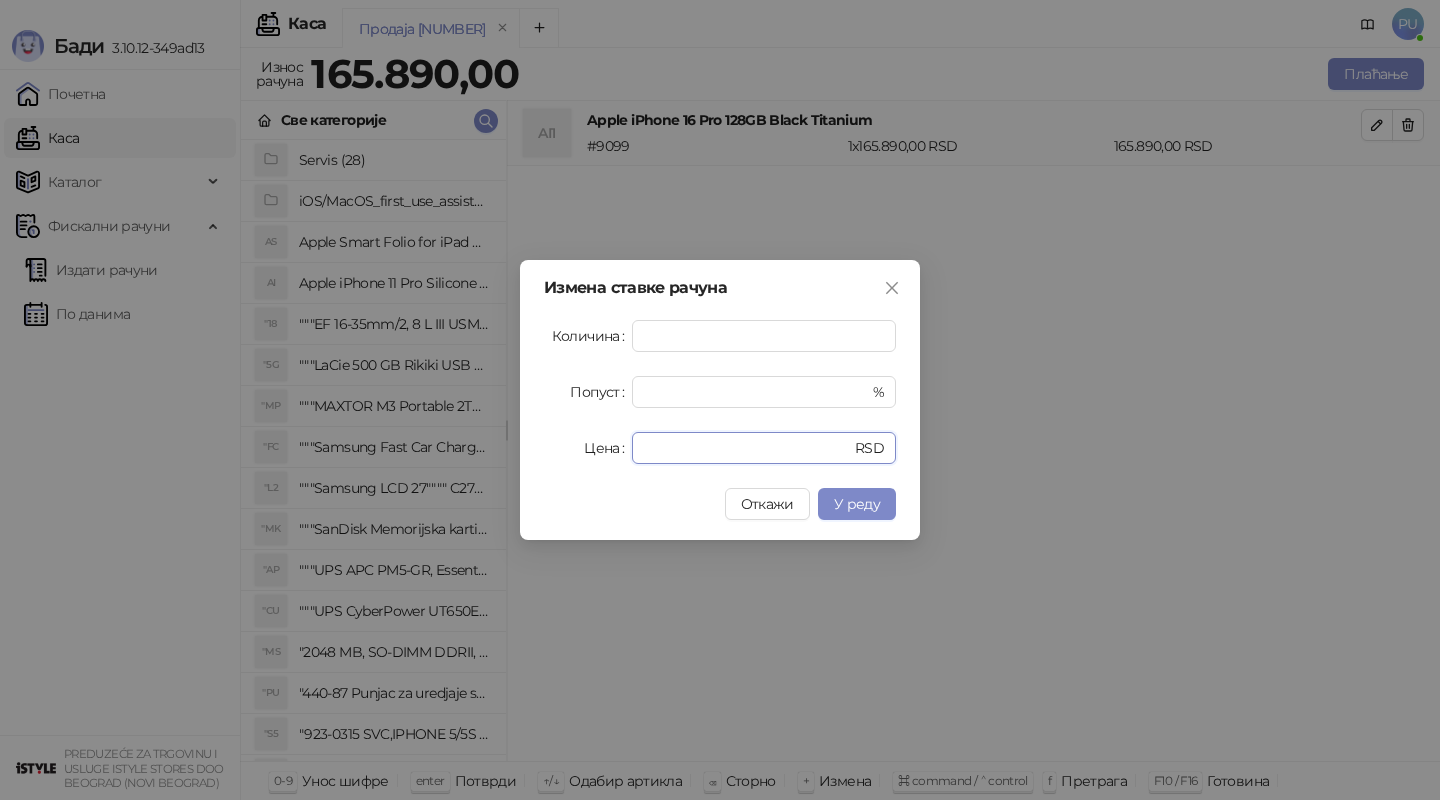 drag, startPoint x: 787, startPoint y: 445, endPoint x: 475, endPoint y: 445, distance: 312 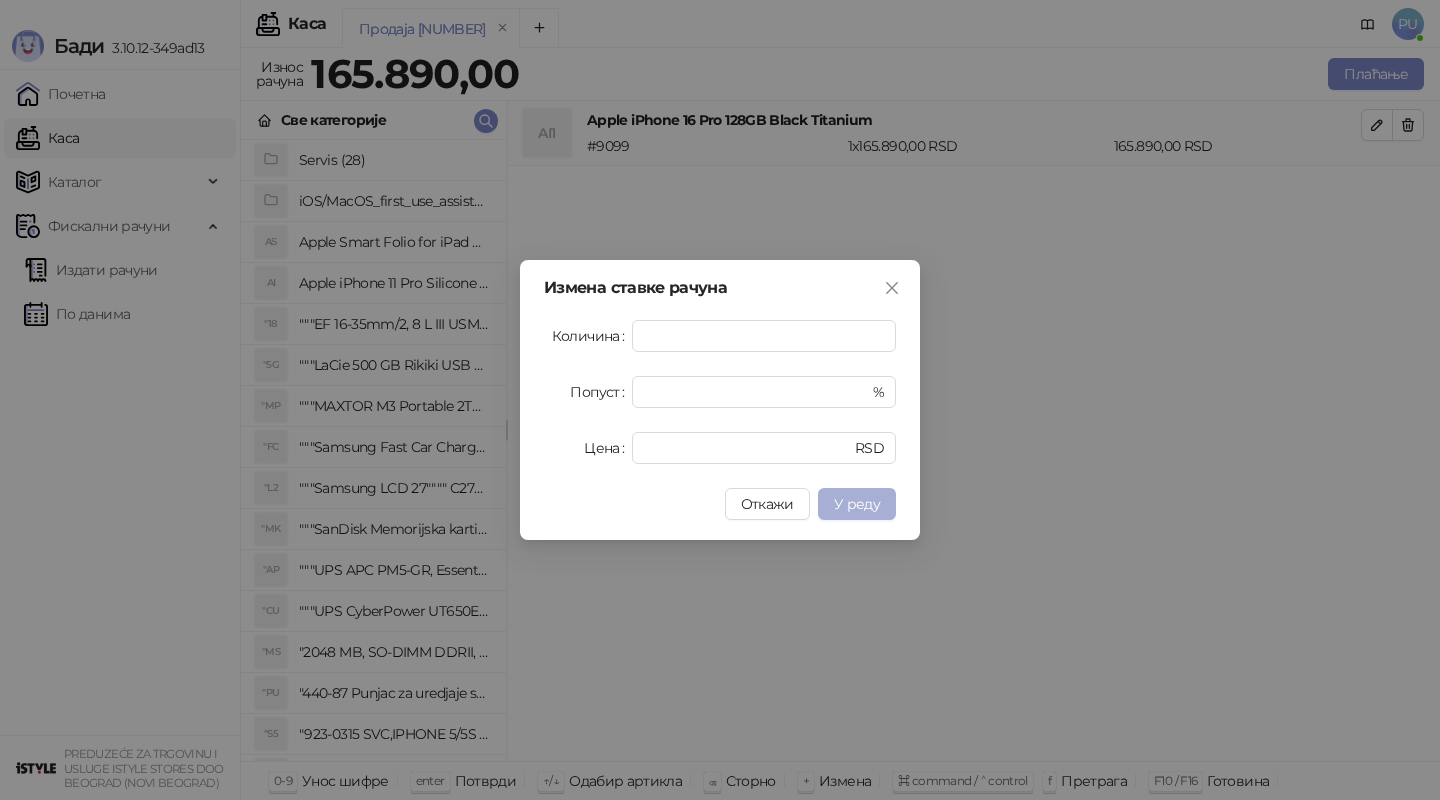 type on "******" 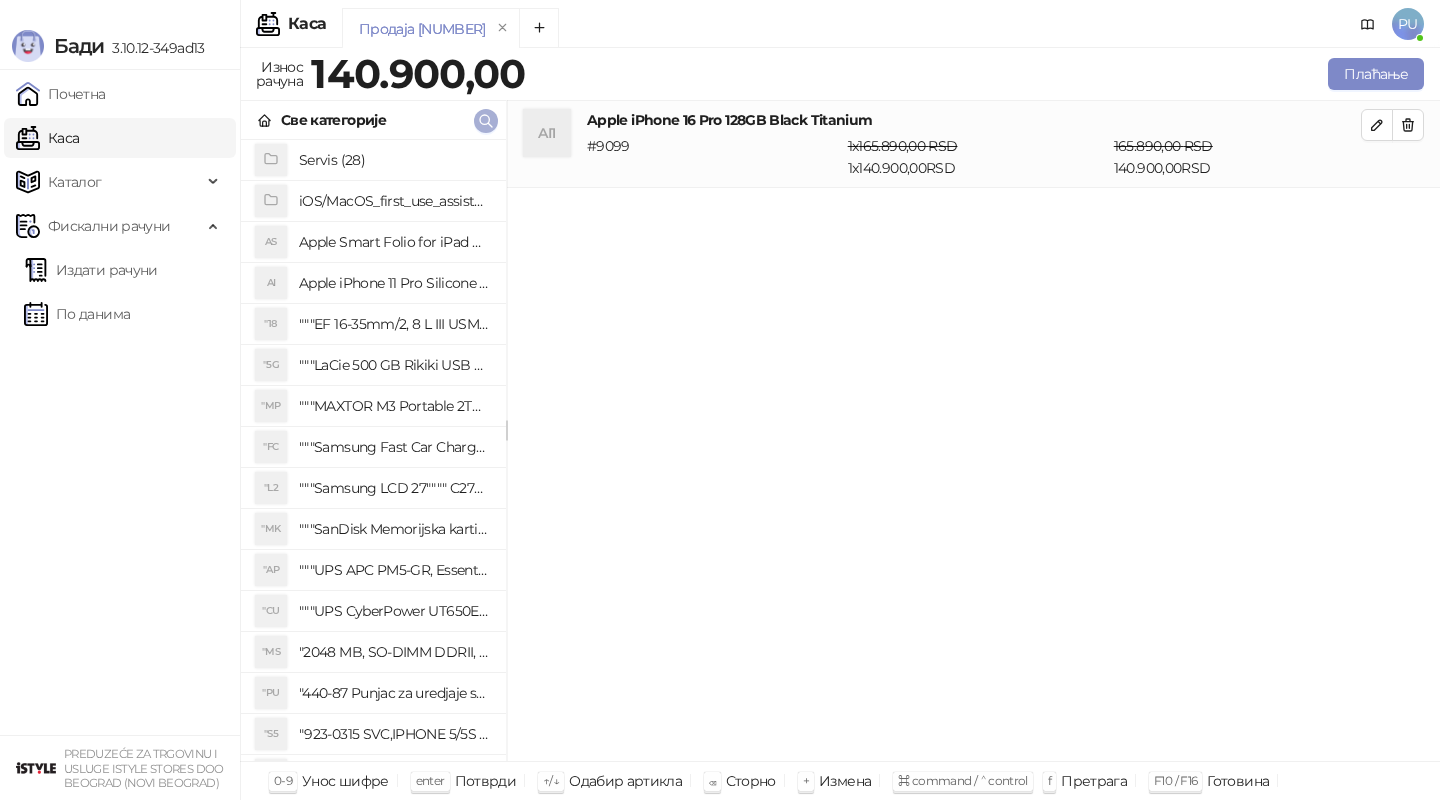 click 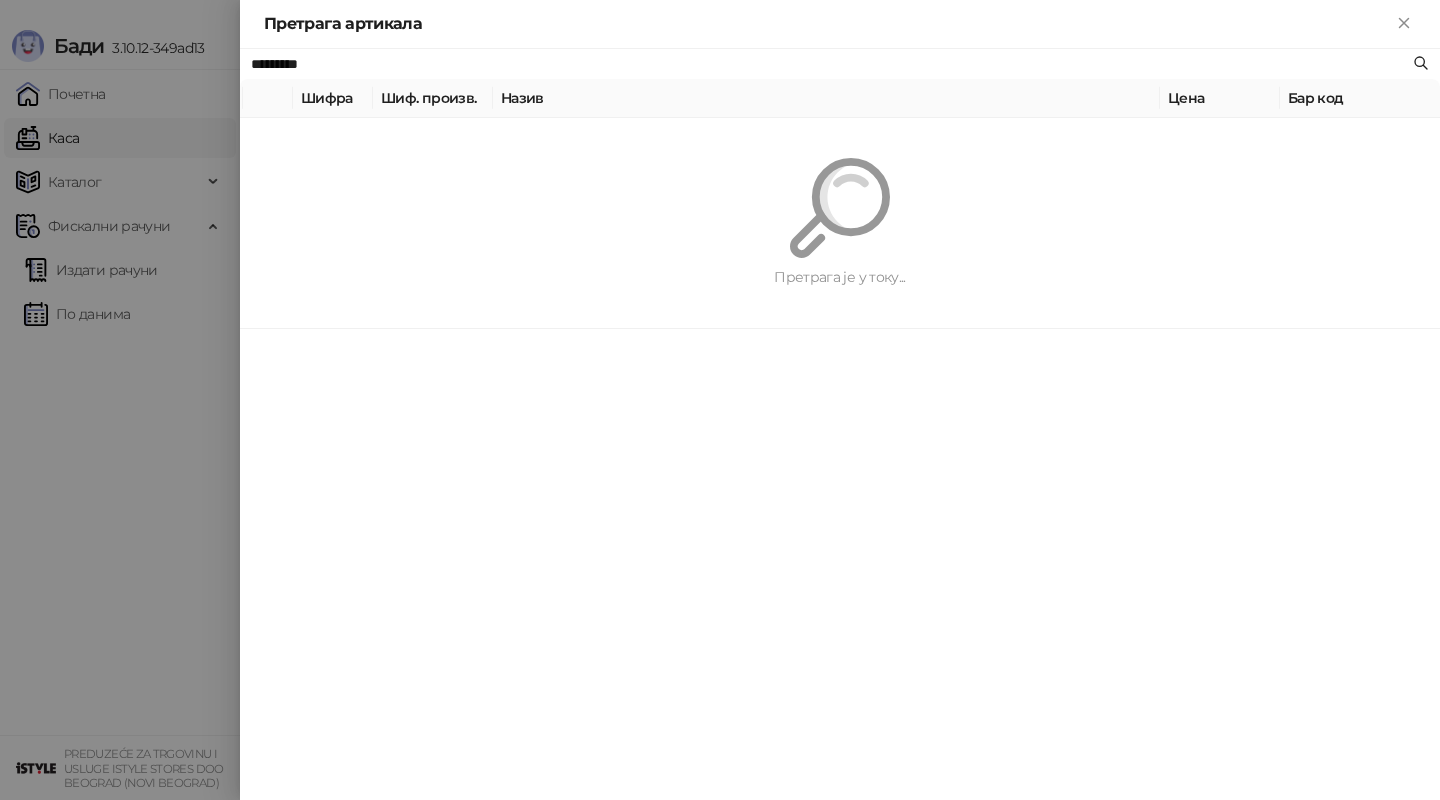 paste on "**********" 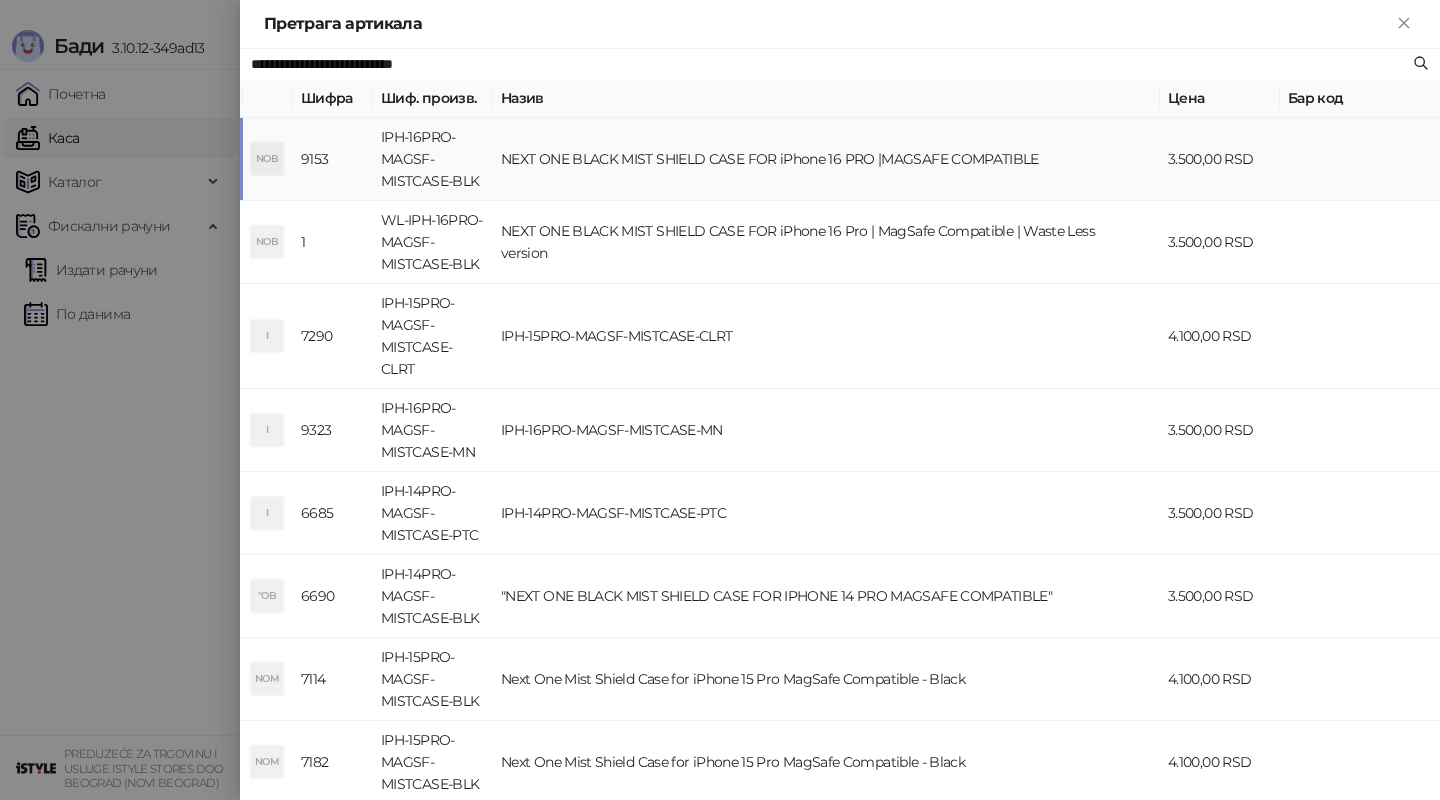 click on "NEXT ONE BLACK MIST SHIELD CASE FOR iPhone 16 PRO |MAGSAFE COMPATIBLE" at bounding box center [826, 159] 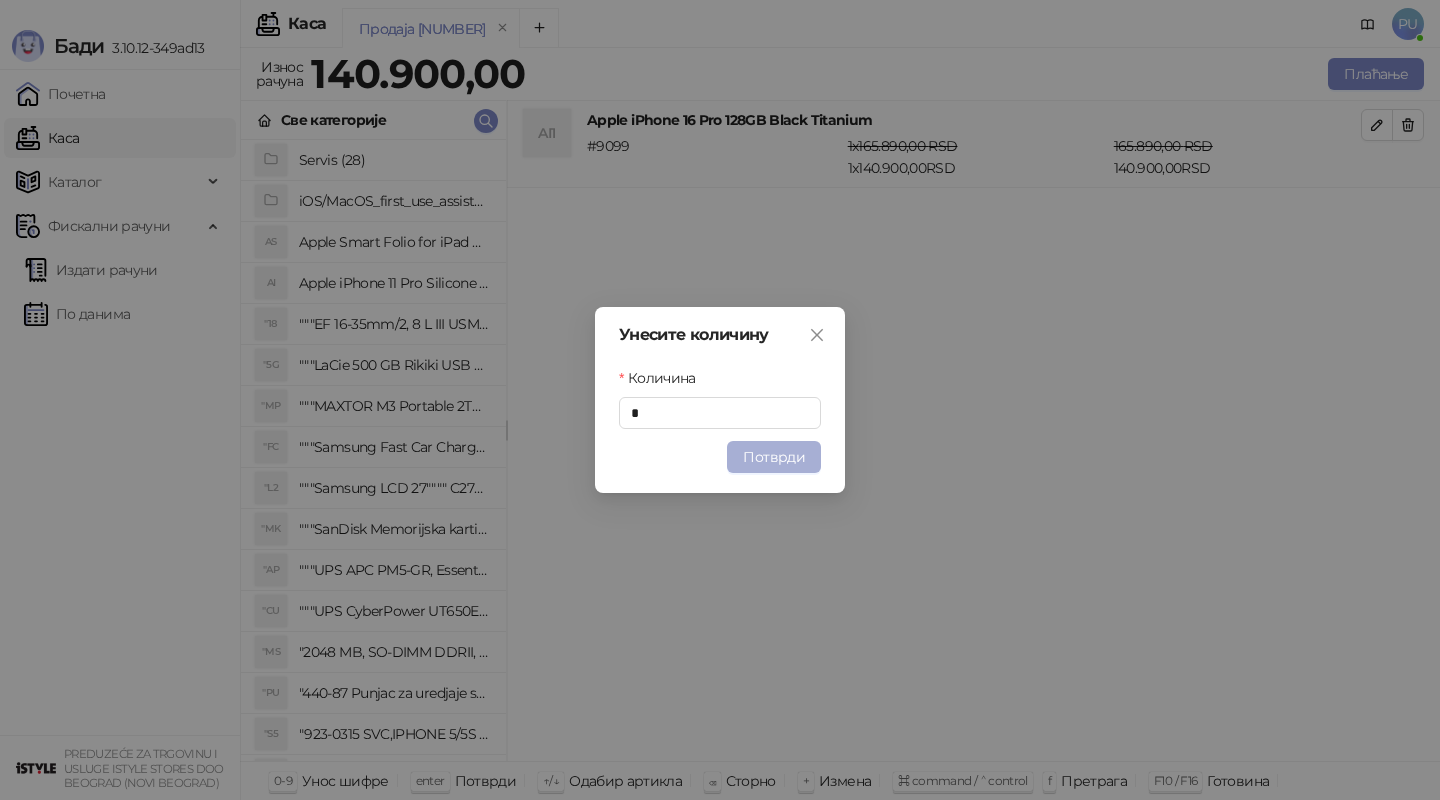click on "Потврди" at bounding box center (774, 457) 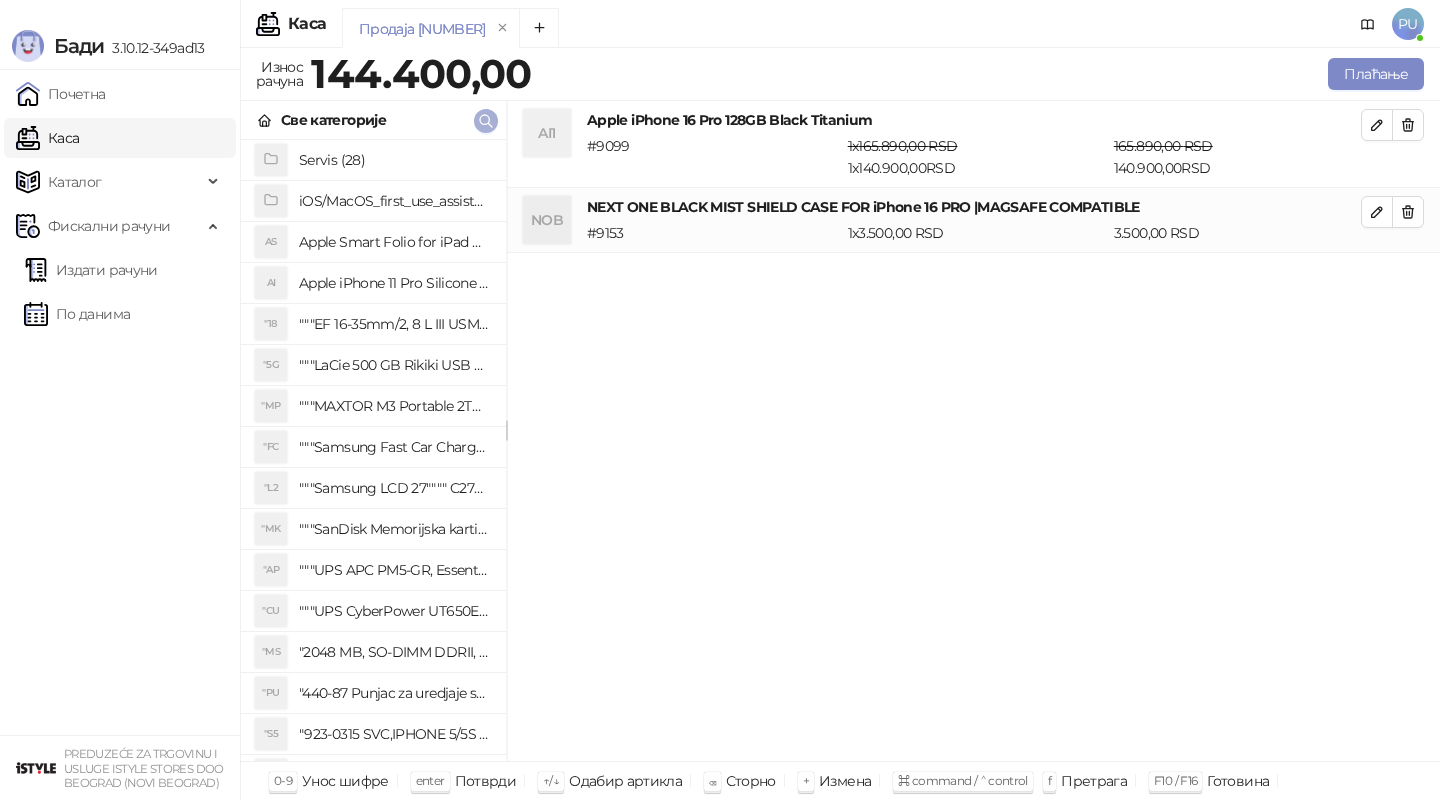 click at bounding box center (486, 121) 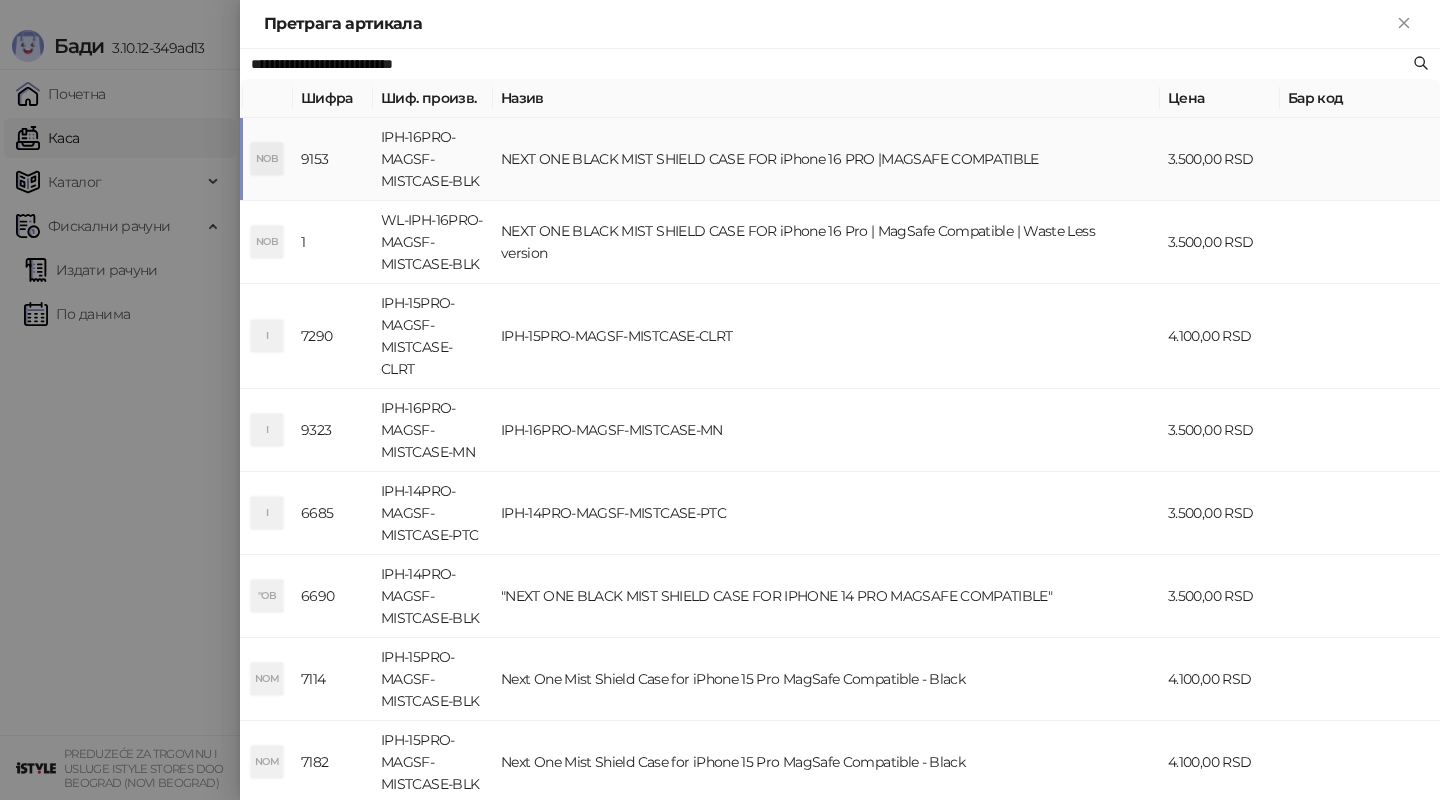 paste 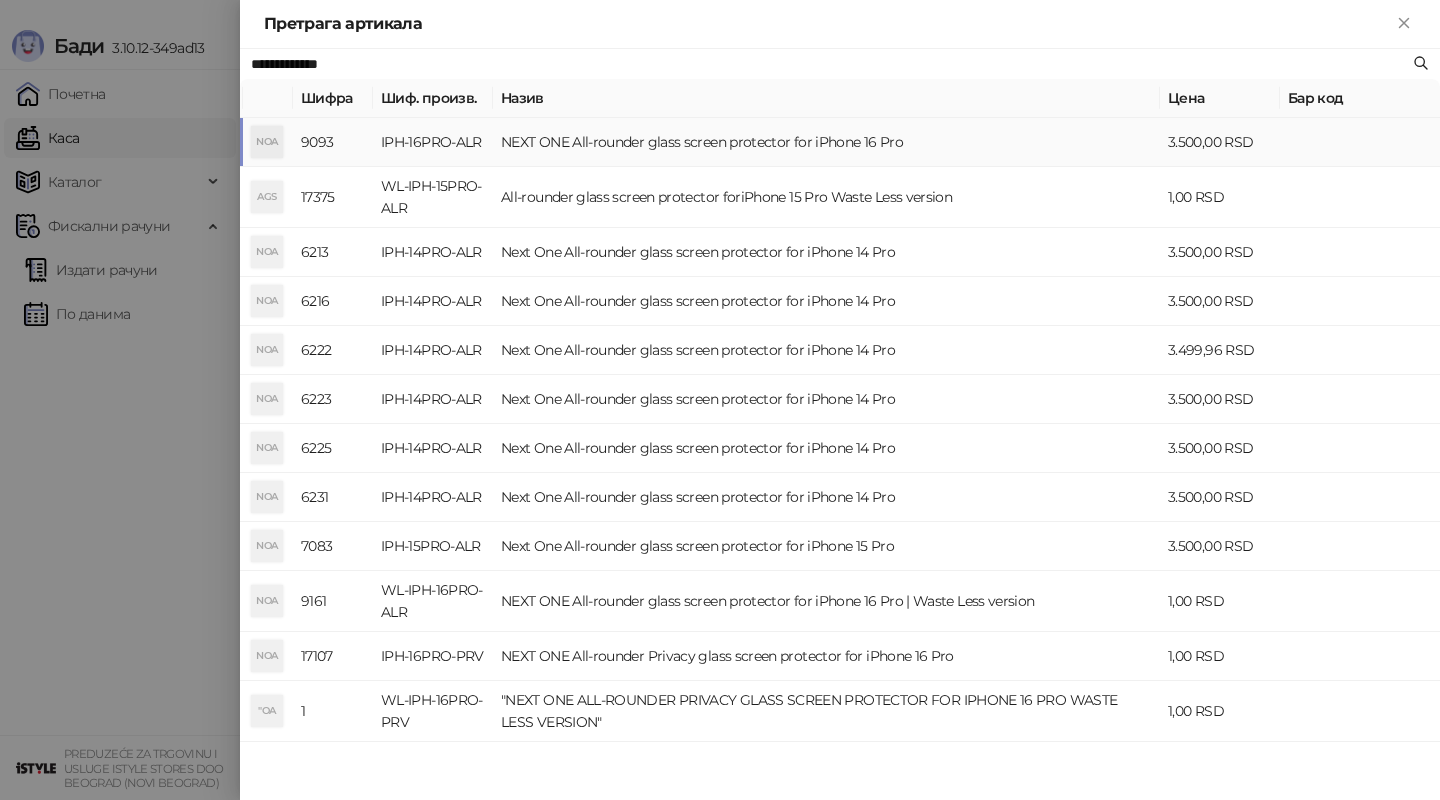 click on "NEXT ONE All-rounder glass screen protector for iPhone 16 Pro" at bounding box center [826, 142] 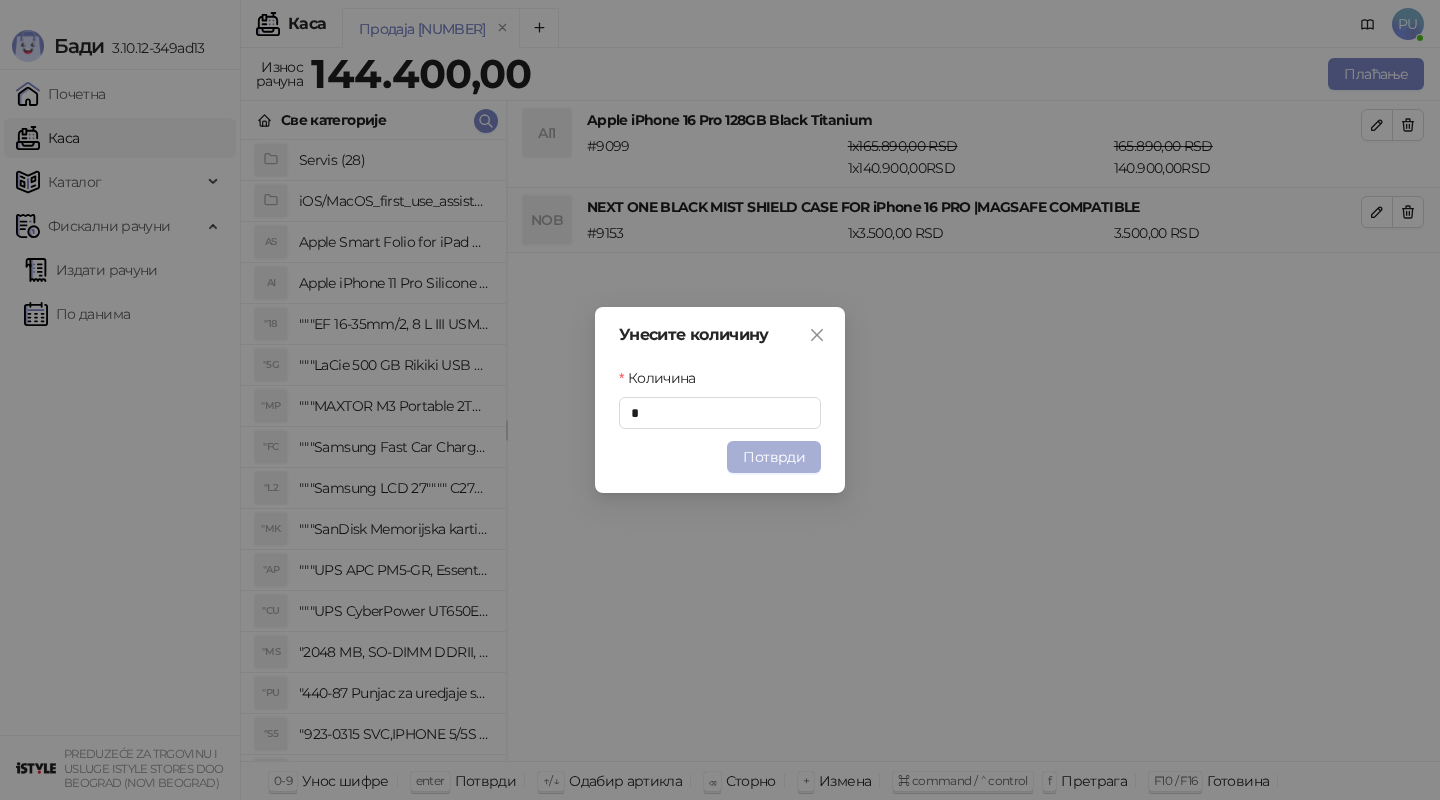 click on "Потврди" at bounding box center (774, 457) 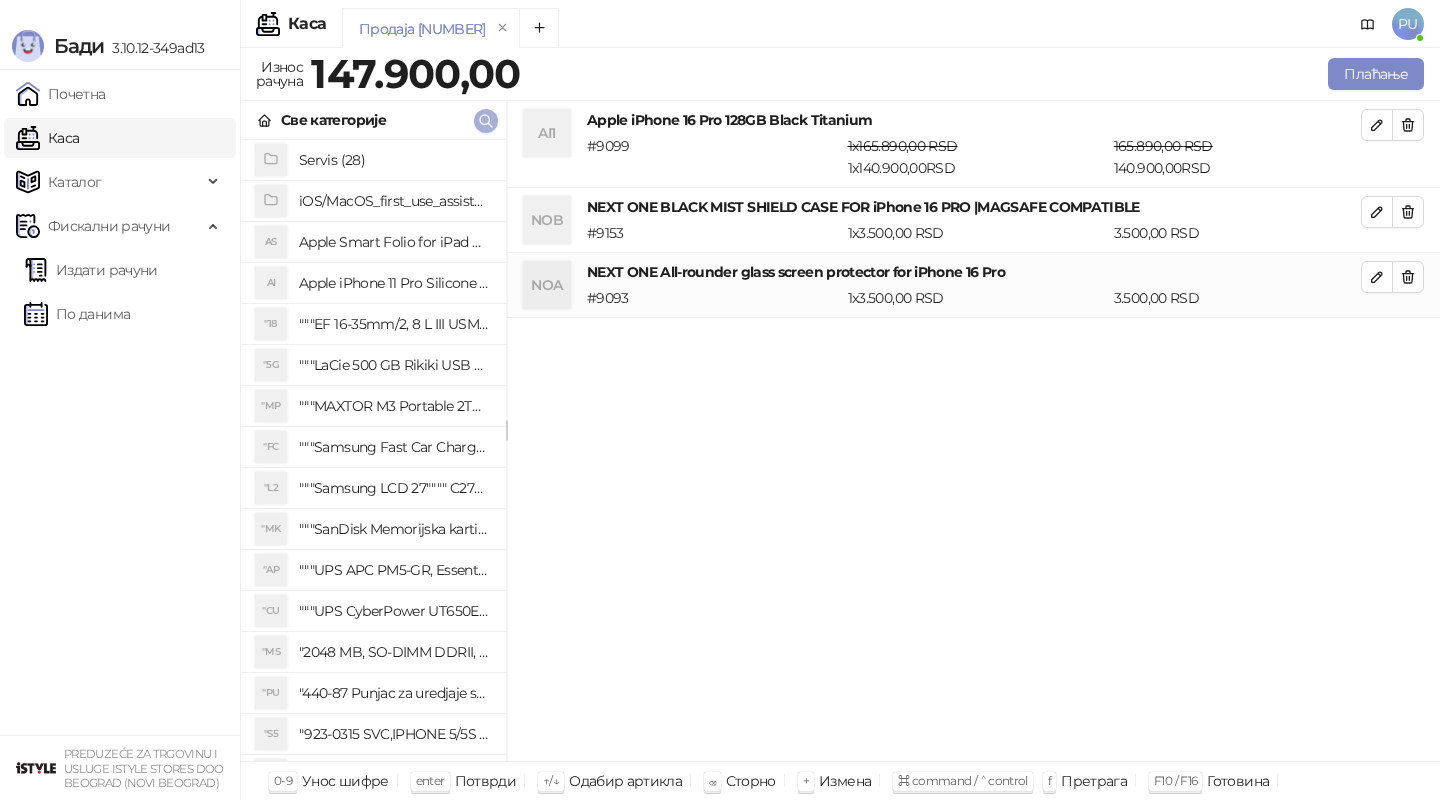 click at bounding box center [486, 120] 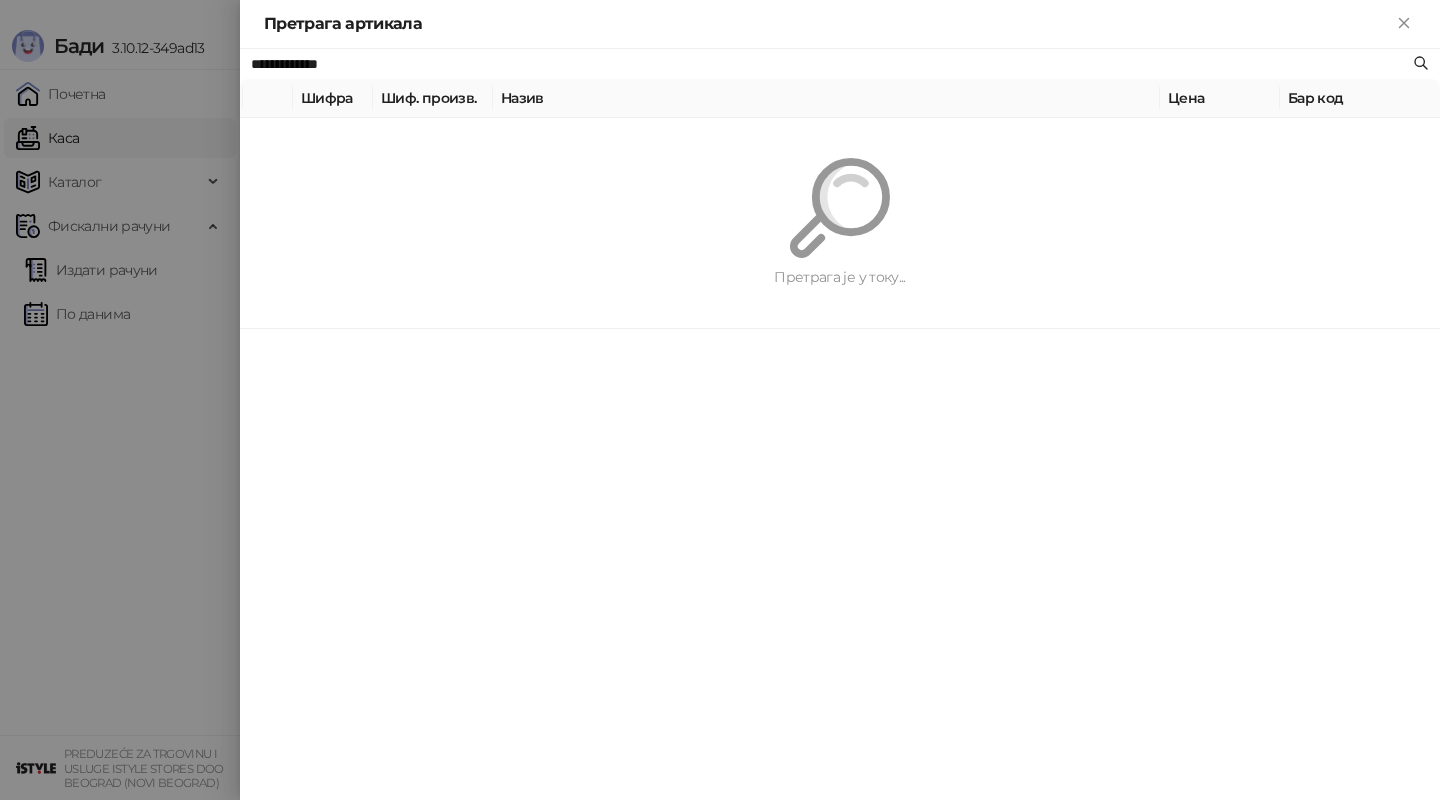 paste on "**********" 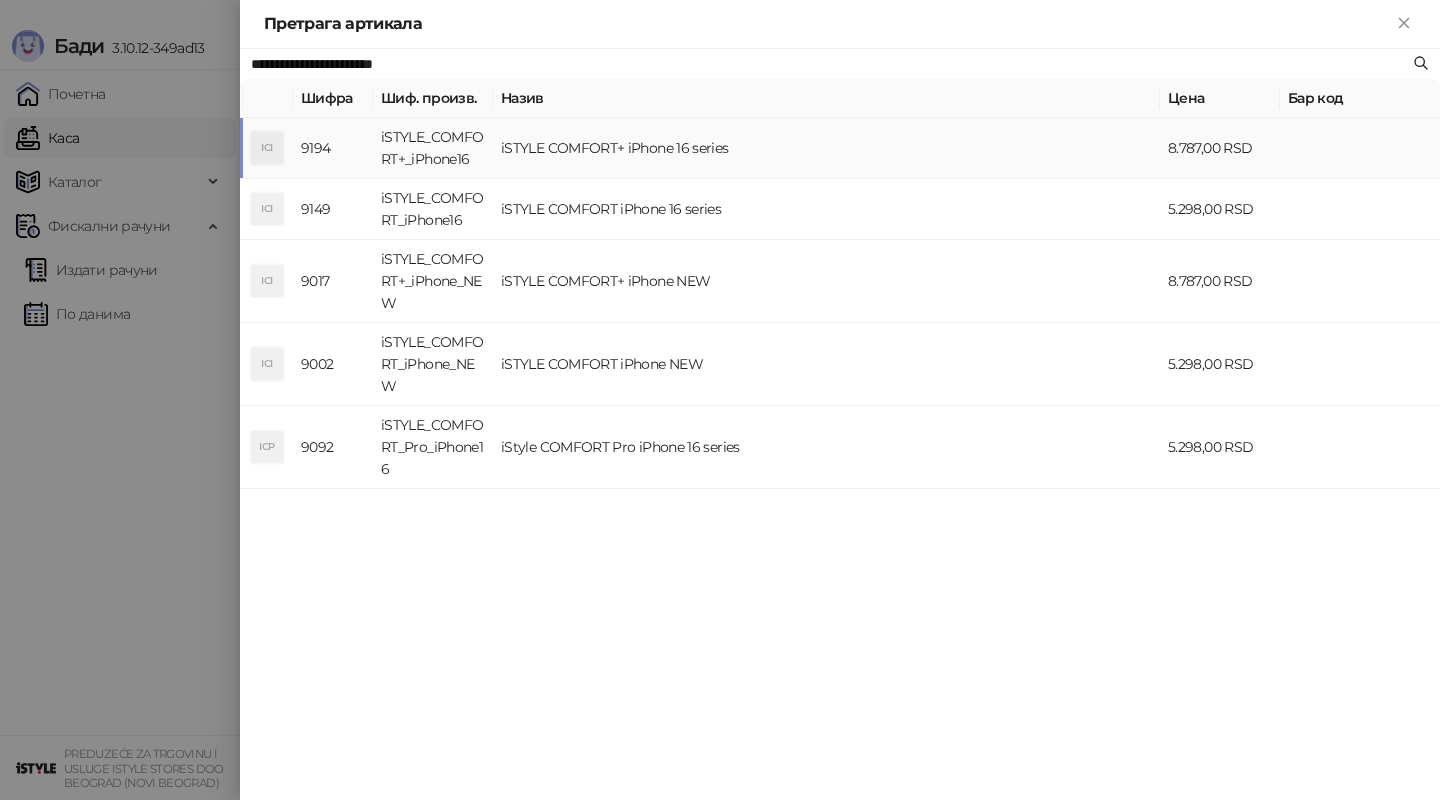 click on "iSTYLE COMFORT+ iPhone 16 series" at bounding box center (826, 148) 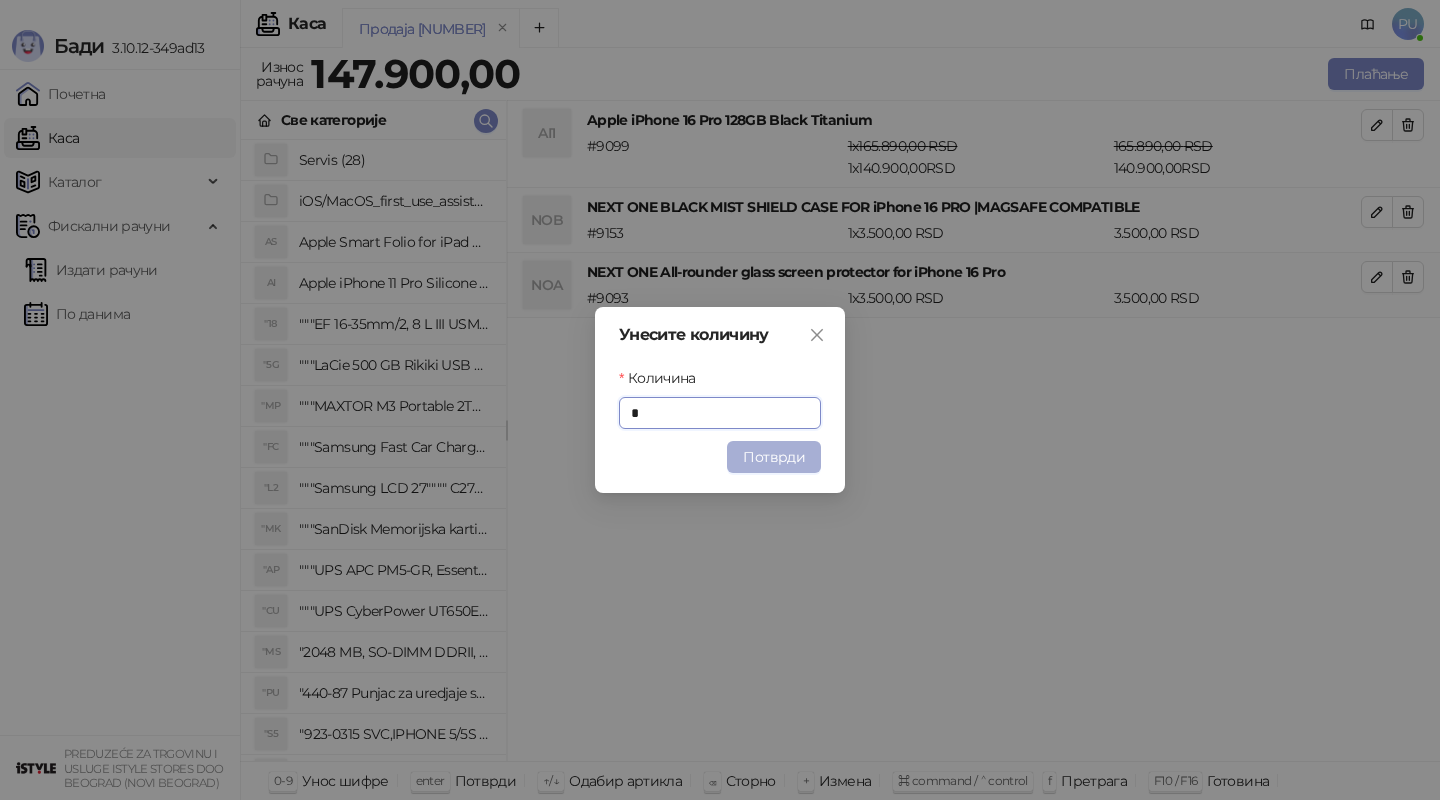 click on "Потврди" at bounding box center [774, 457] 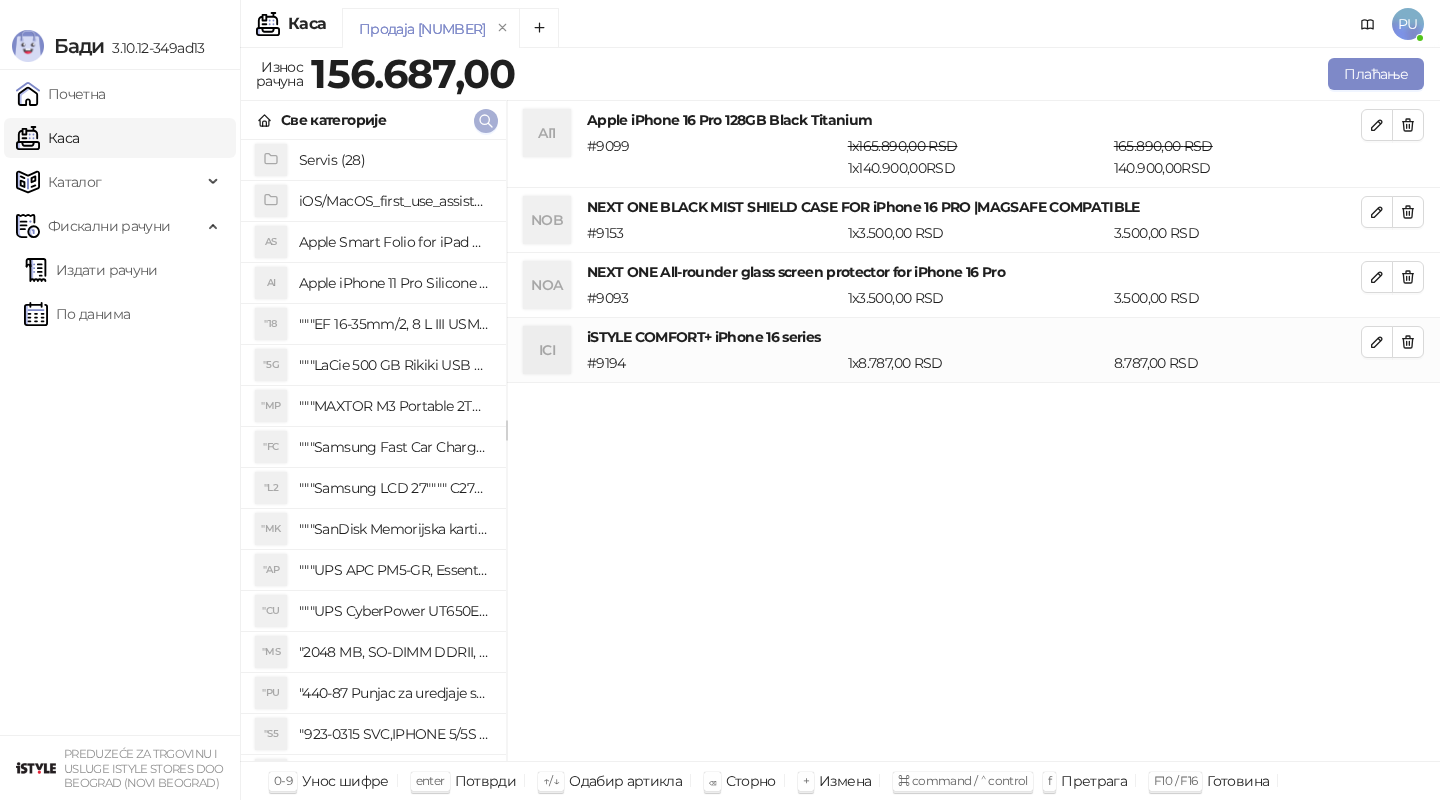 click 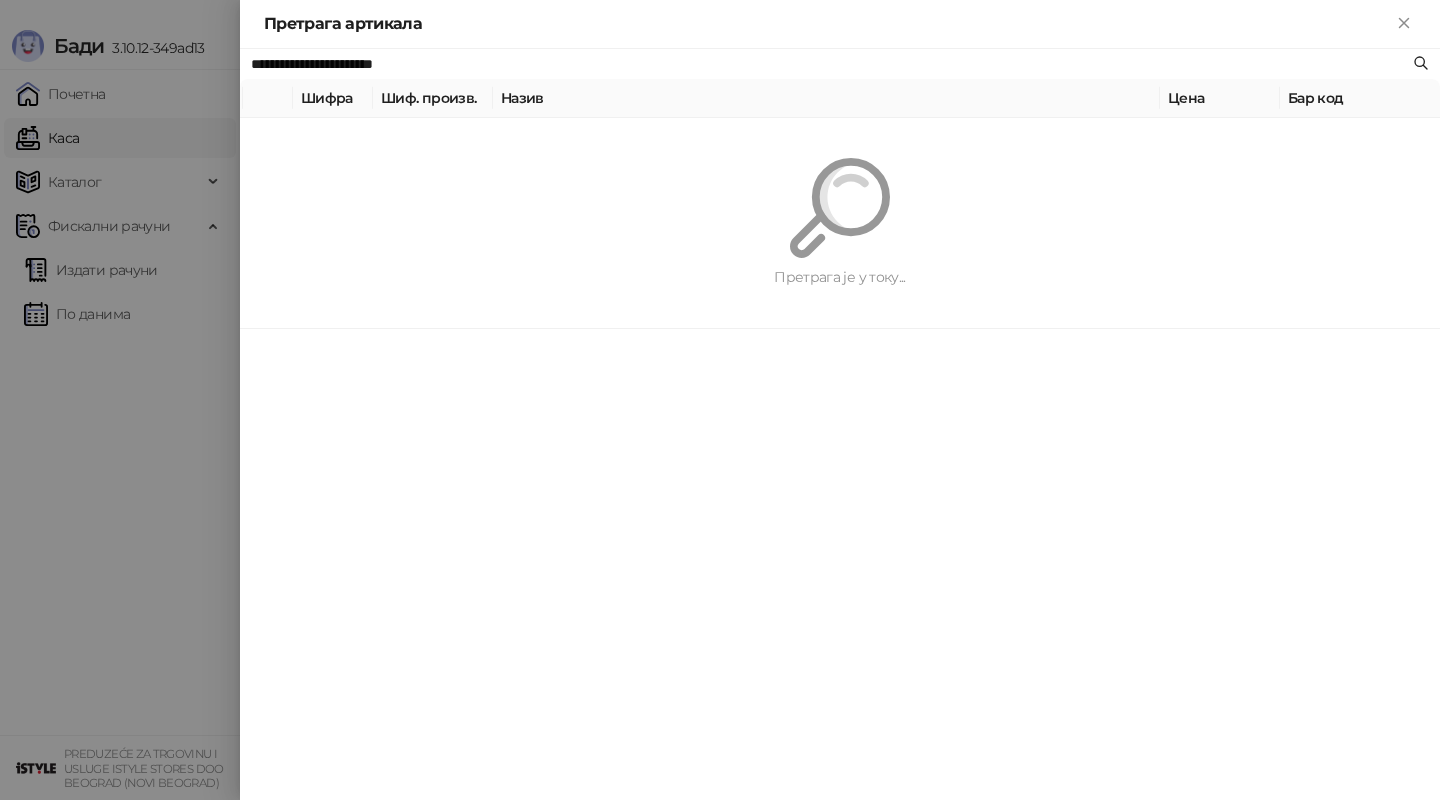paste 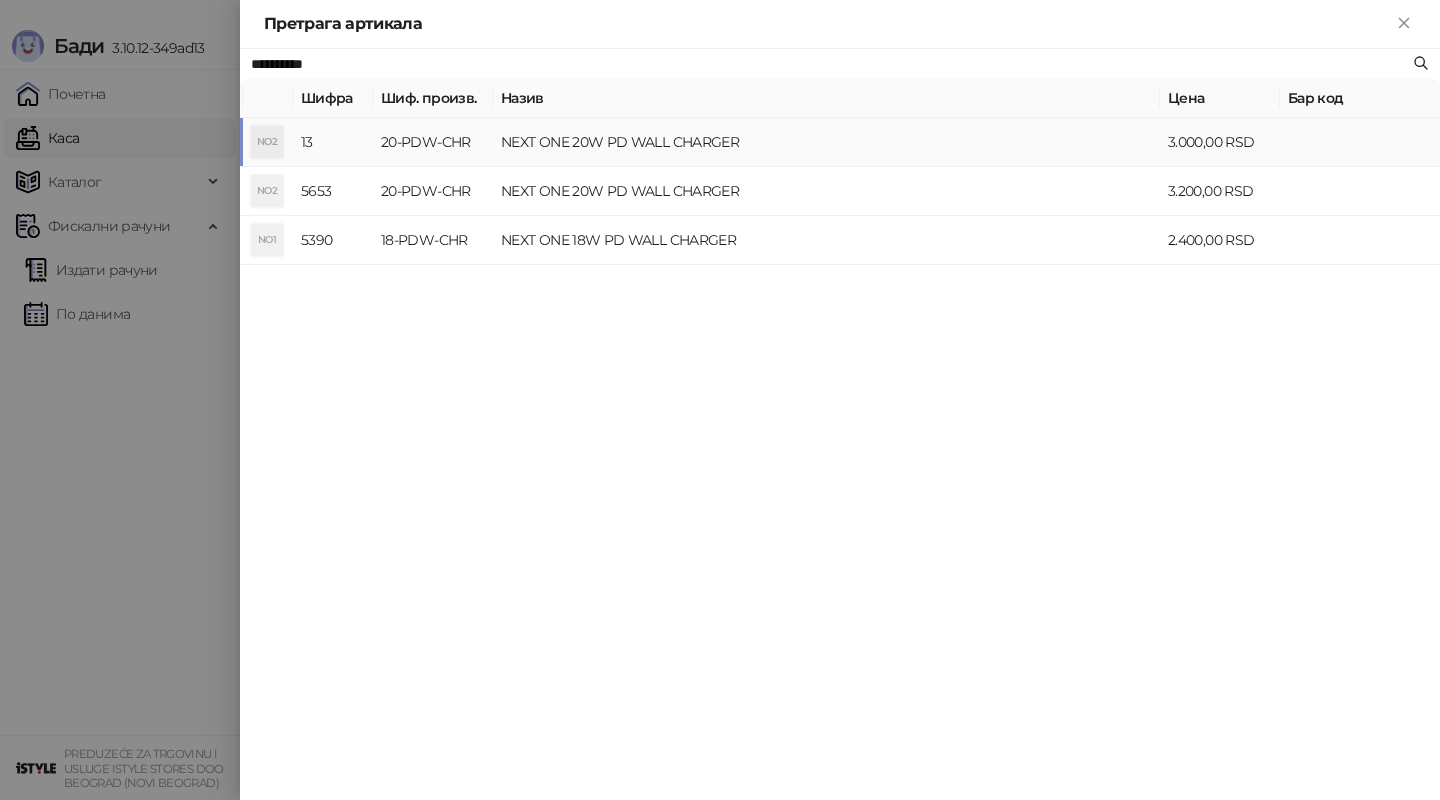 click on "NEXT ONE 20W PD WALL CHARGER" at bounding box center [826, 142] 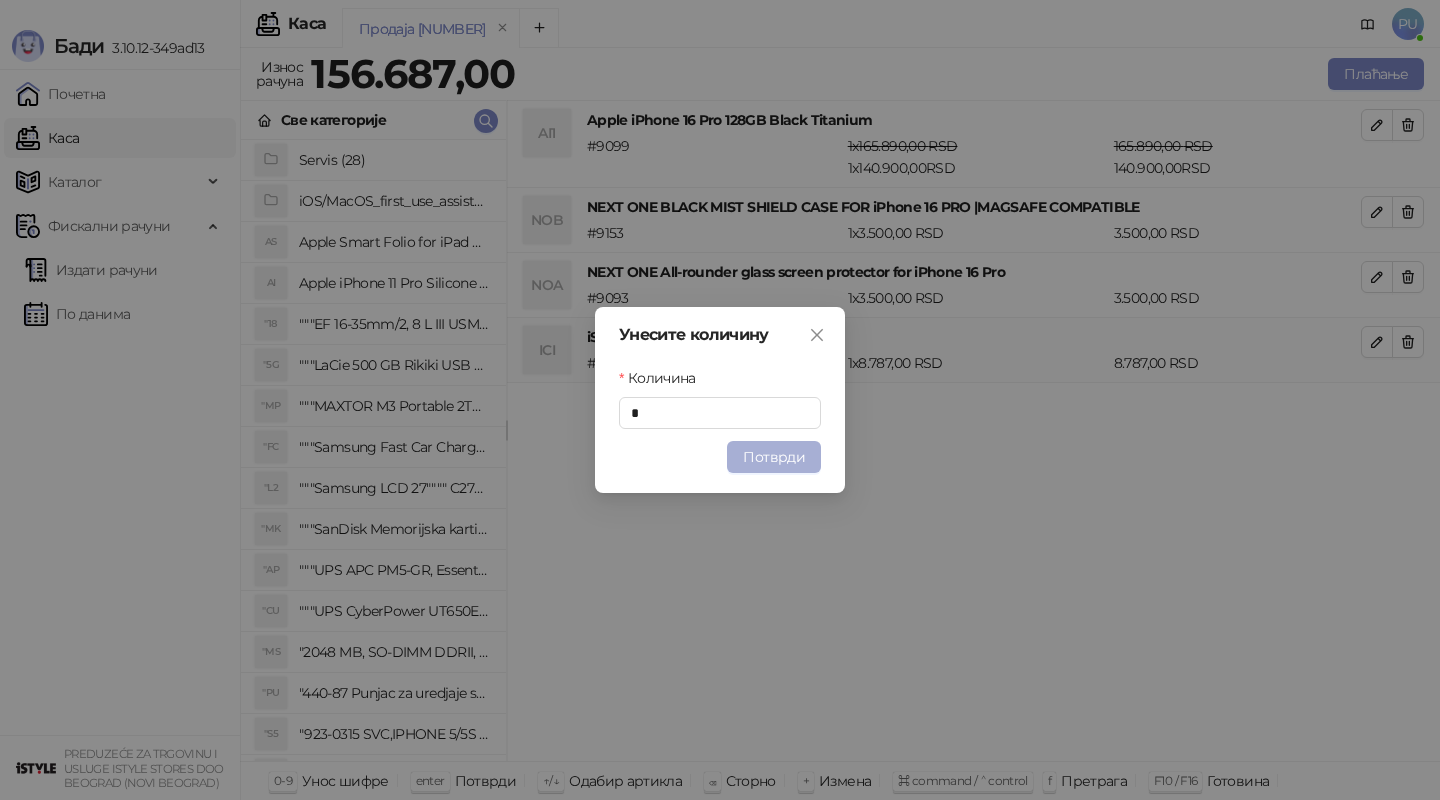 click on "Потврди" at bounding box center (774, 457) 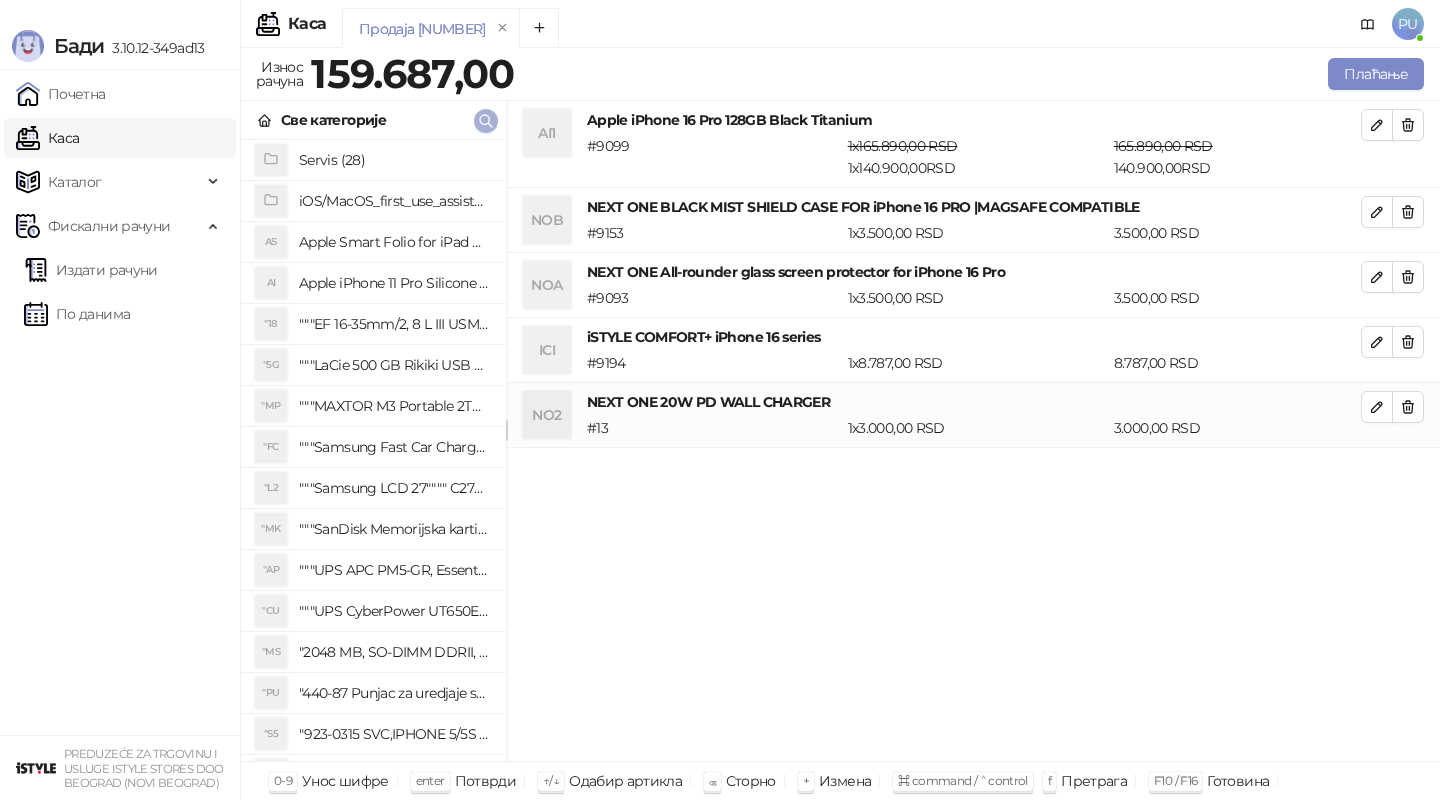 click 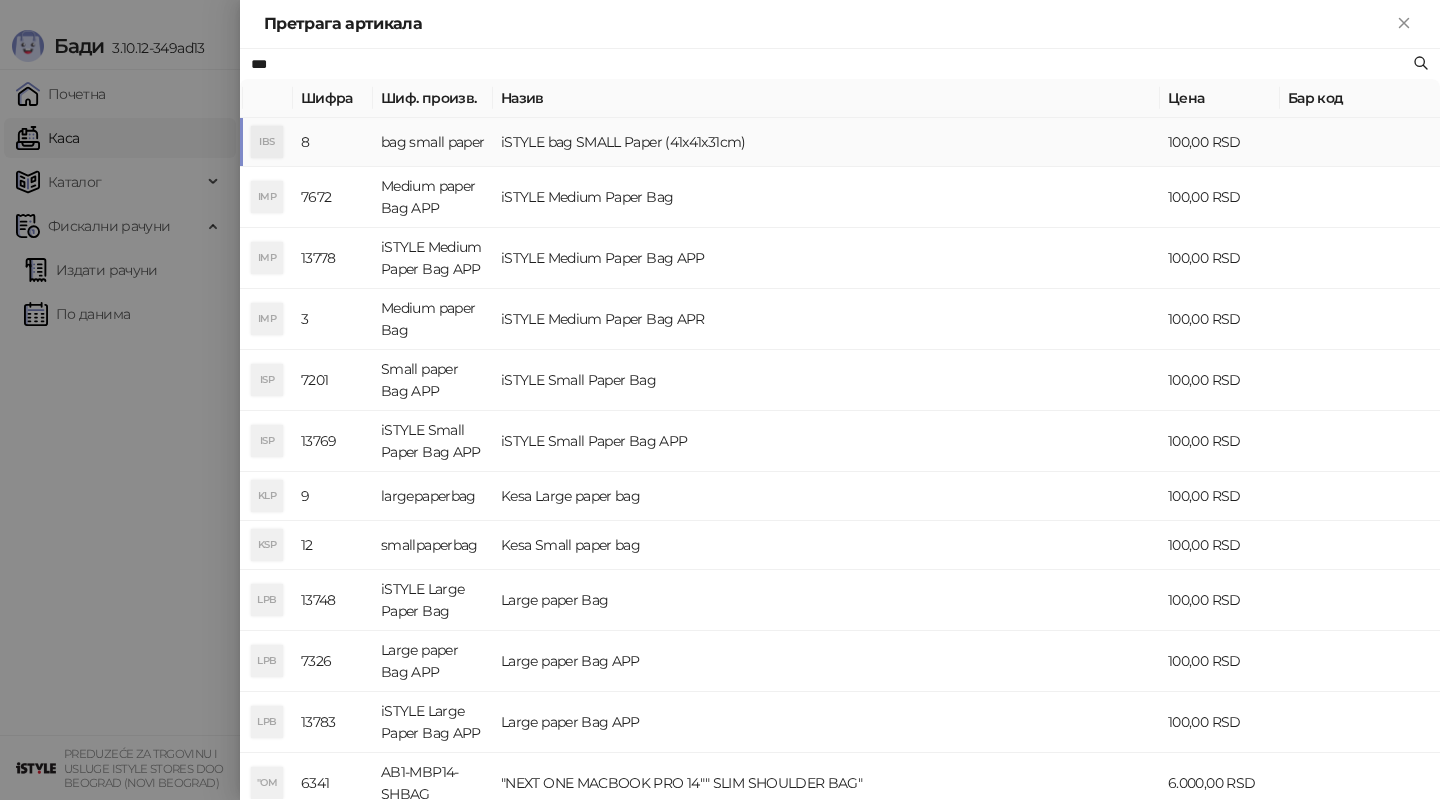 type on "***" 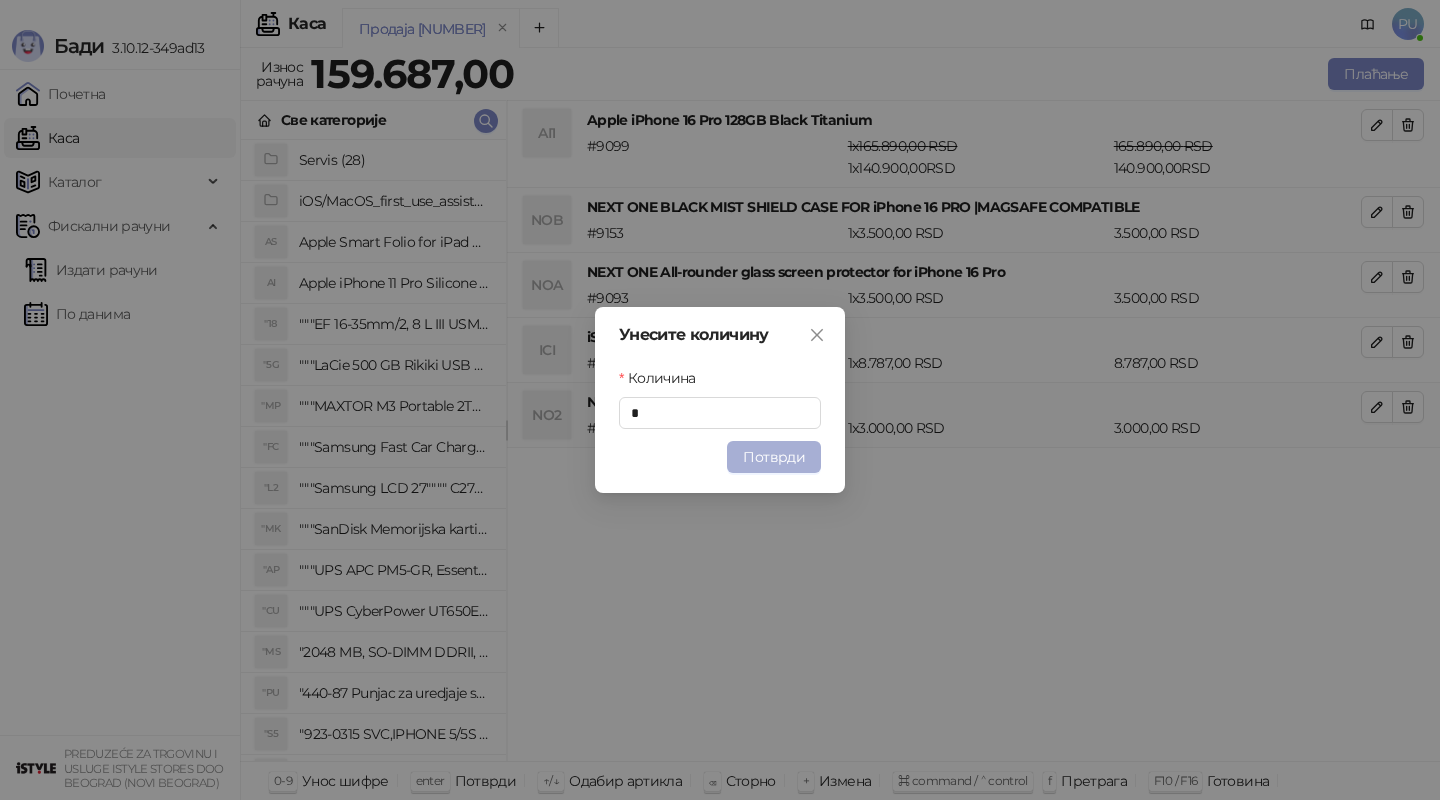 click on "Потврди" at bounding box center (774, 457) 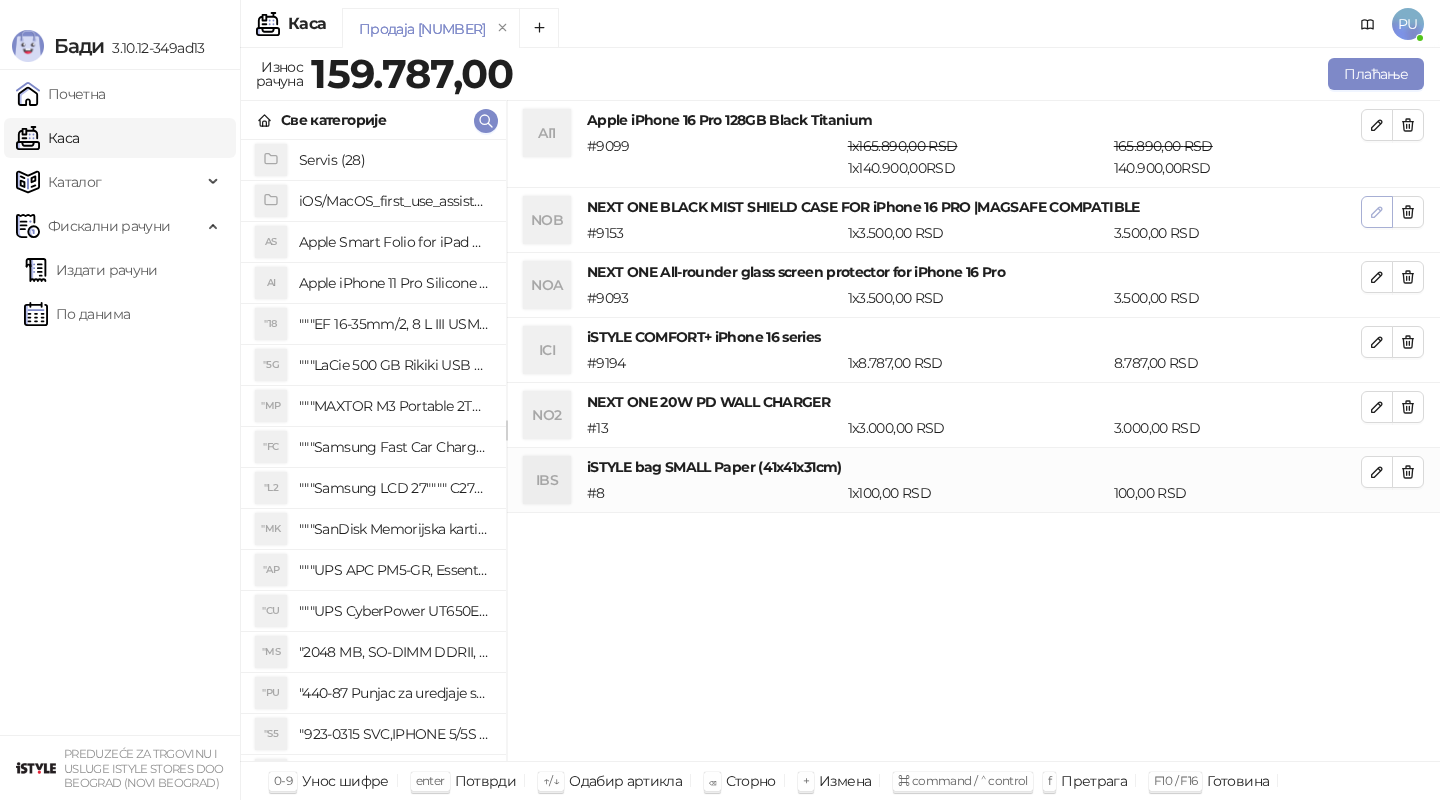 click 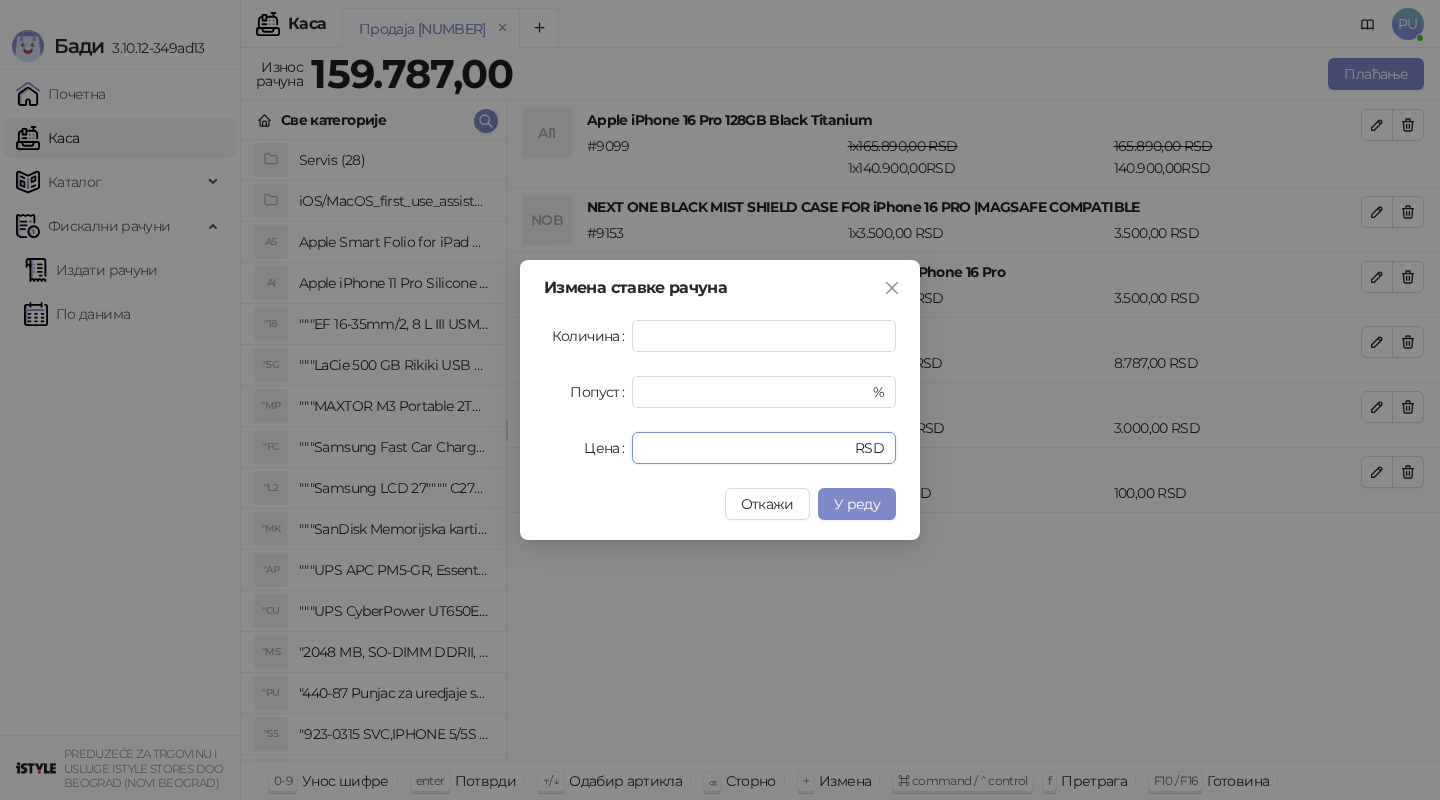 drag, startPoint x: 697, startPoint y: 448, endPoint x: 595, endPoint y: 450, distance: 102.01961 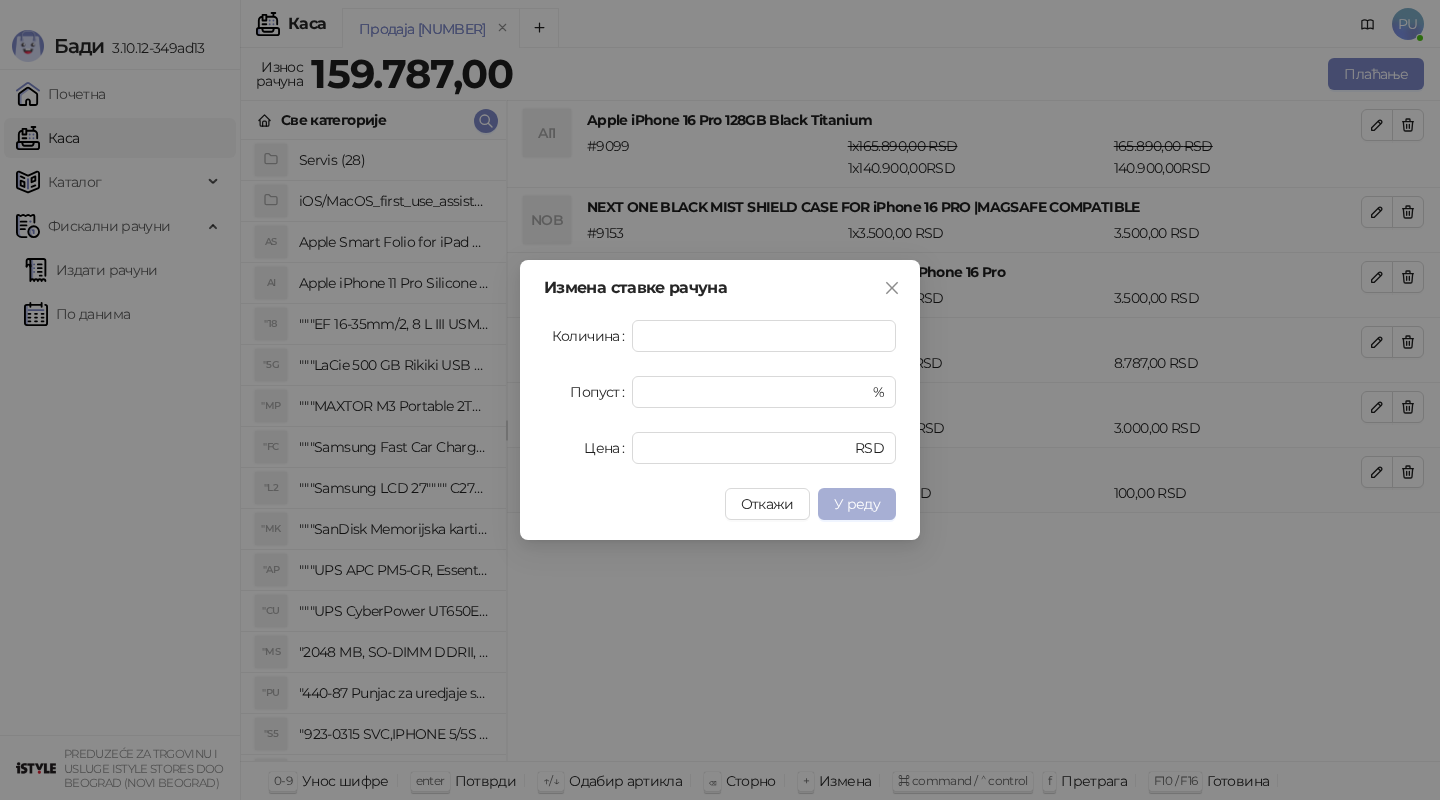 click on "У реду" at bounding box center (857, 504) 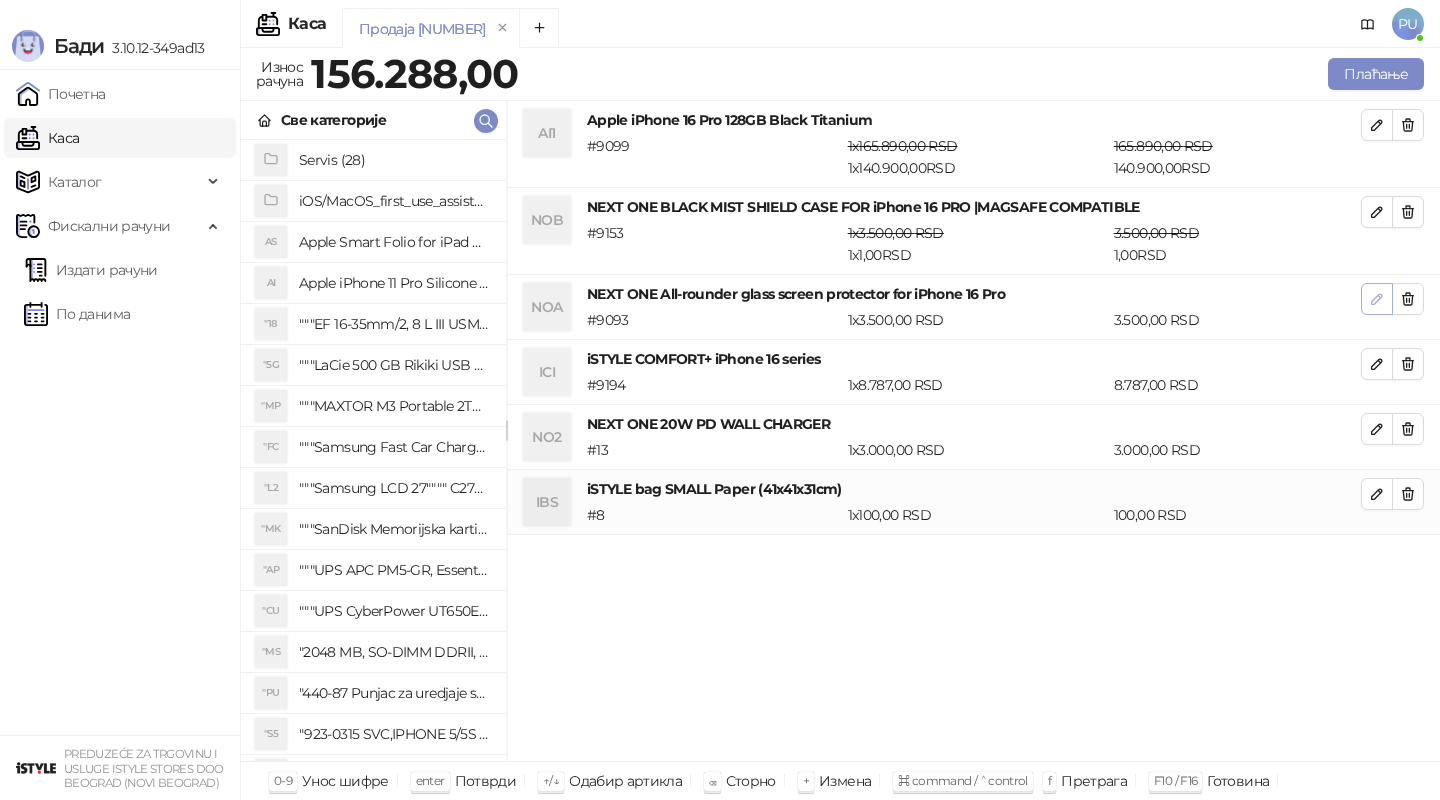 click 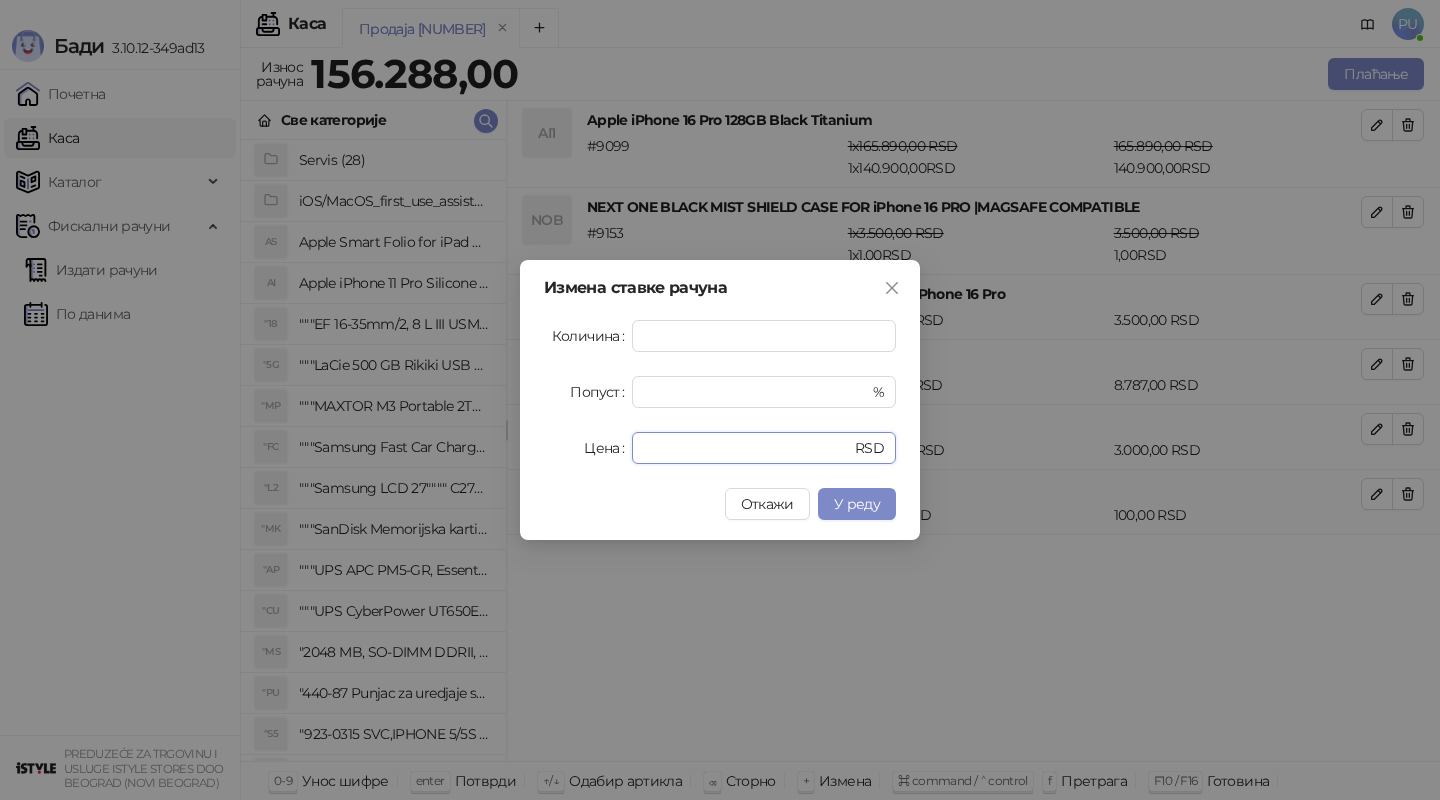 drag, startPoint x: 746, startPoint y: 456, endPoint x: 595, endPoint y: 456, distance: 151 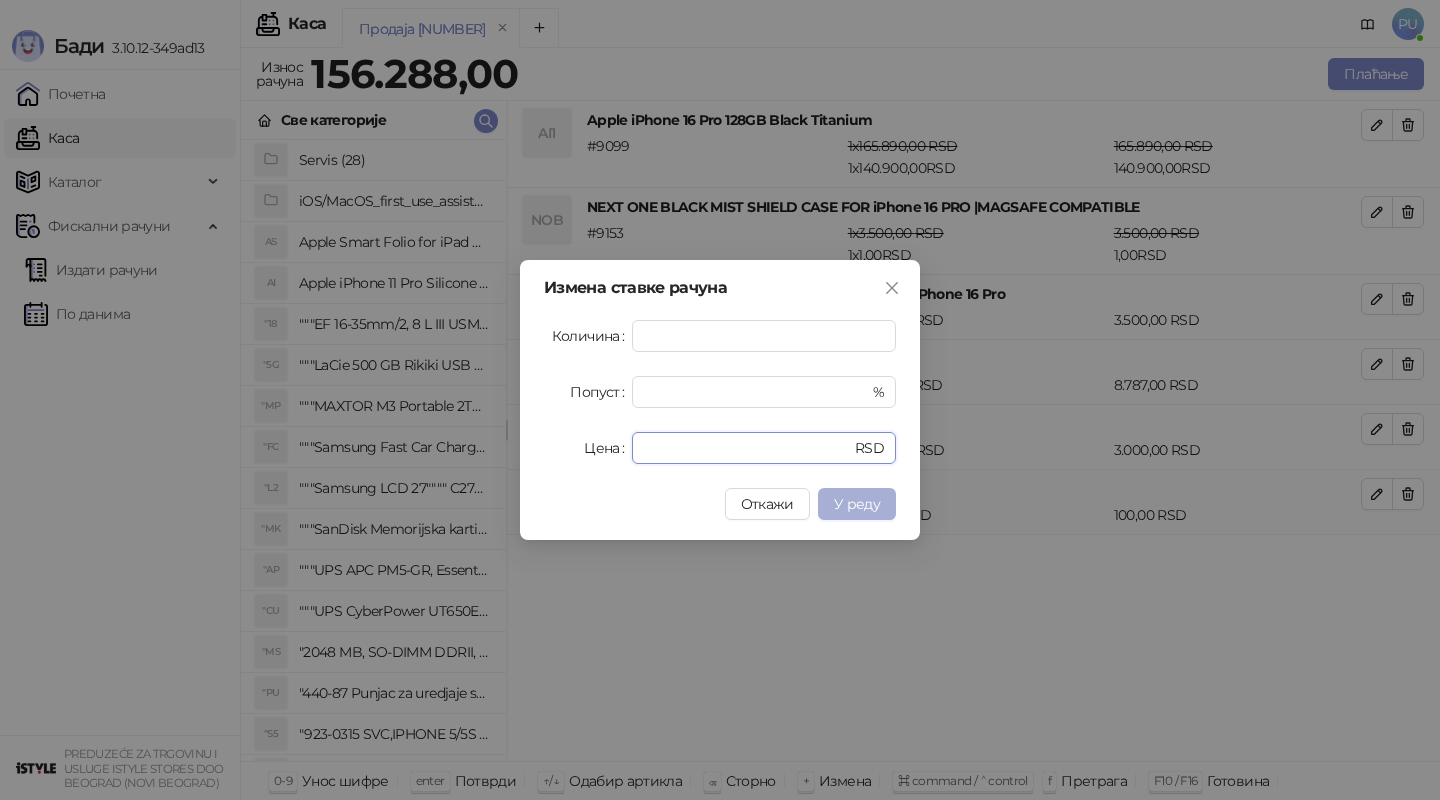 type on "*" 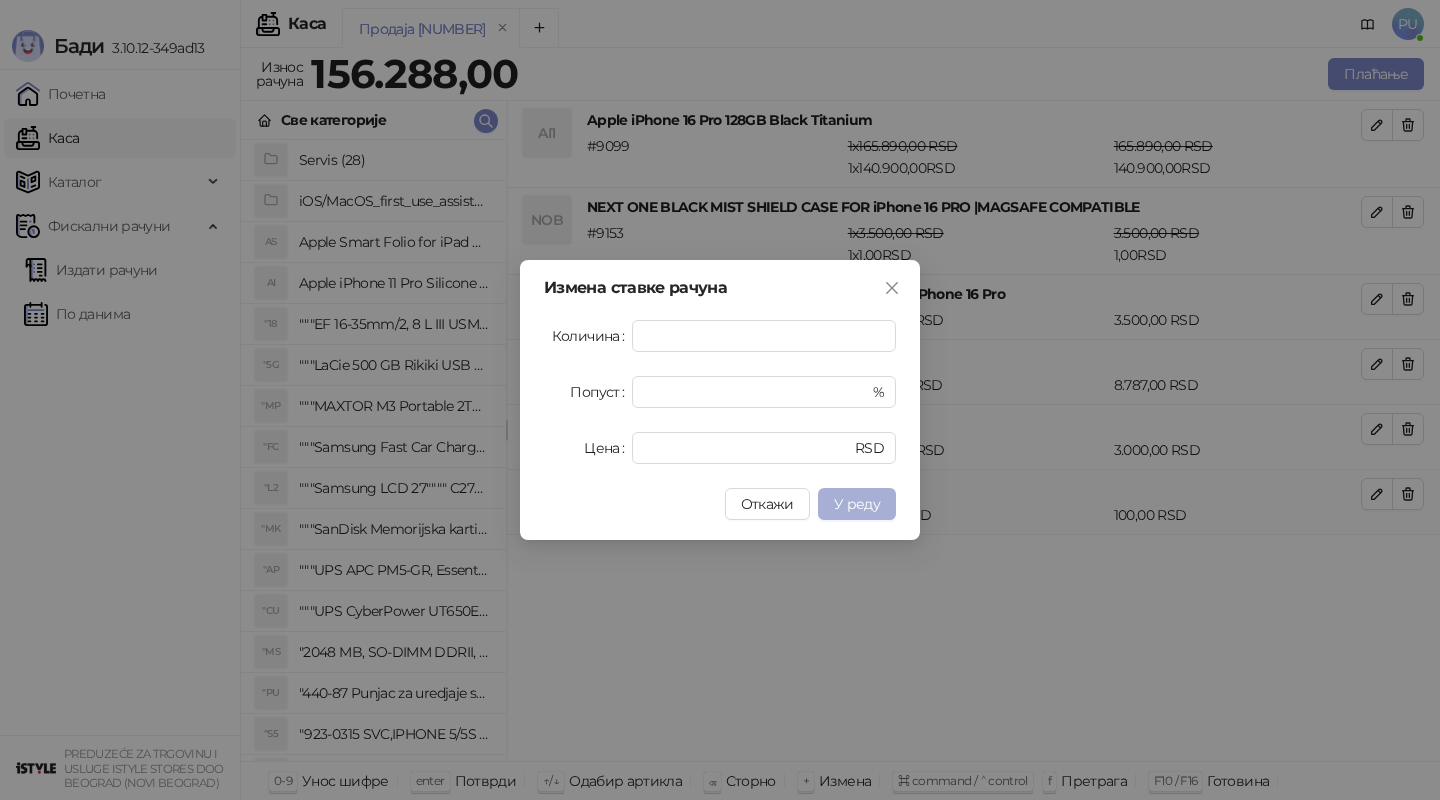 click on "У реду" at bounding box center (857, 504) 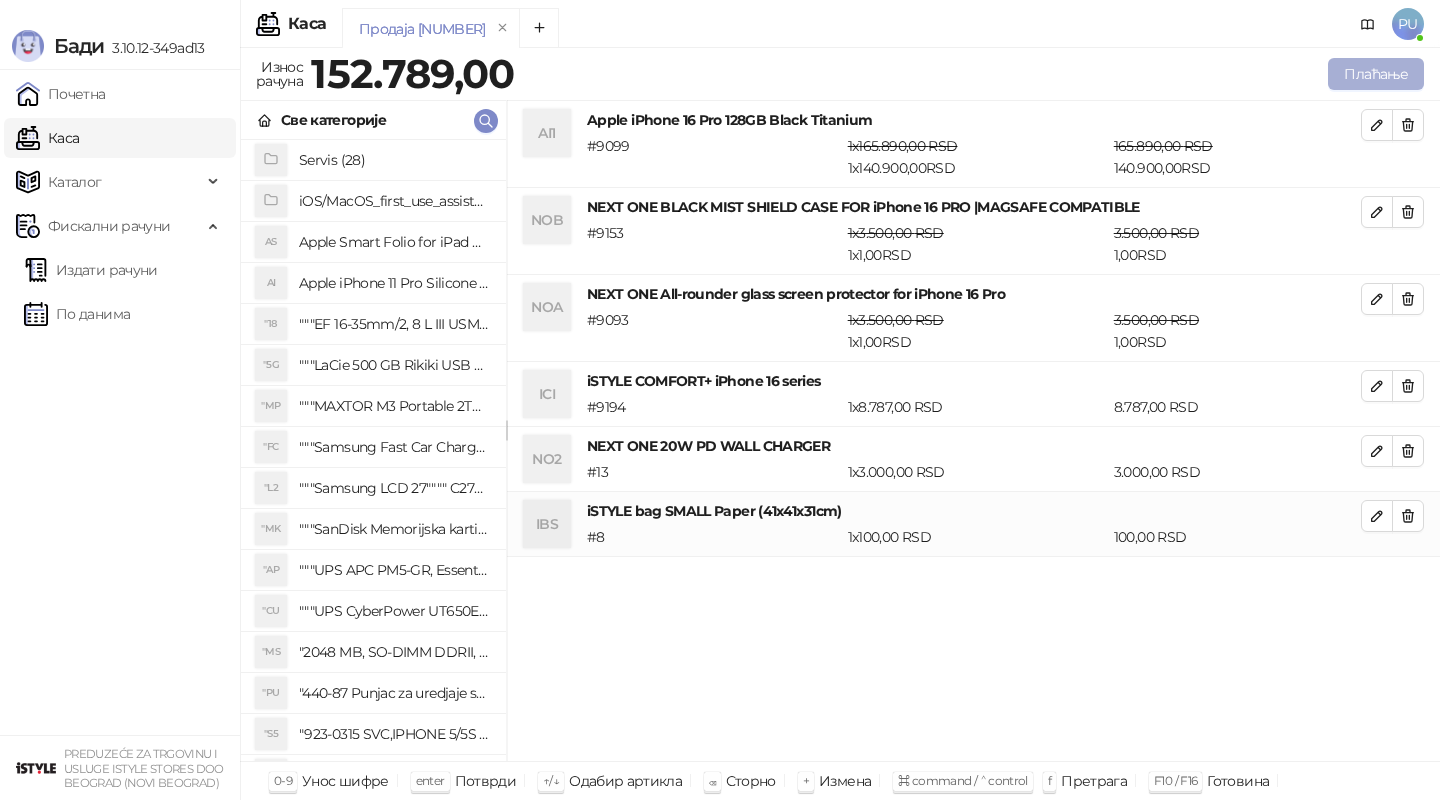 click on "Плаћање" at bounding box center [1376, 74] 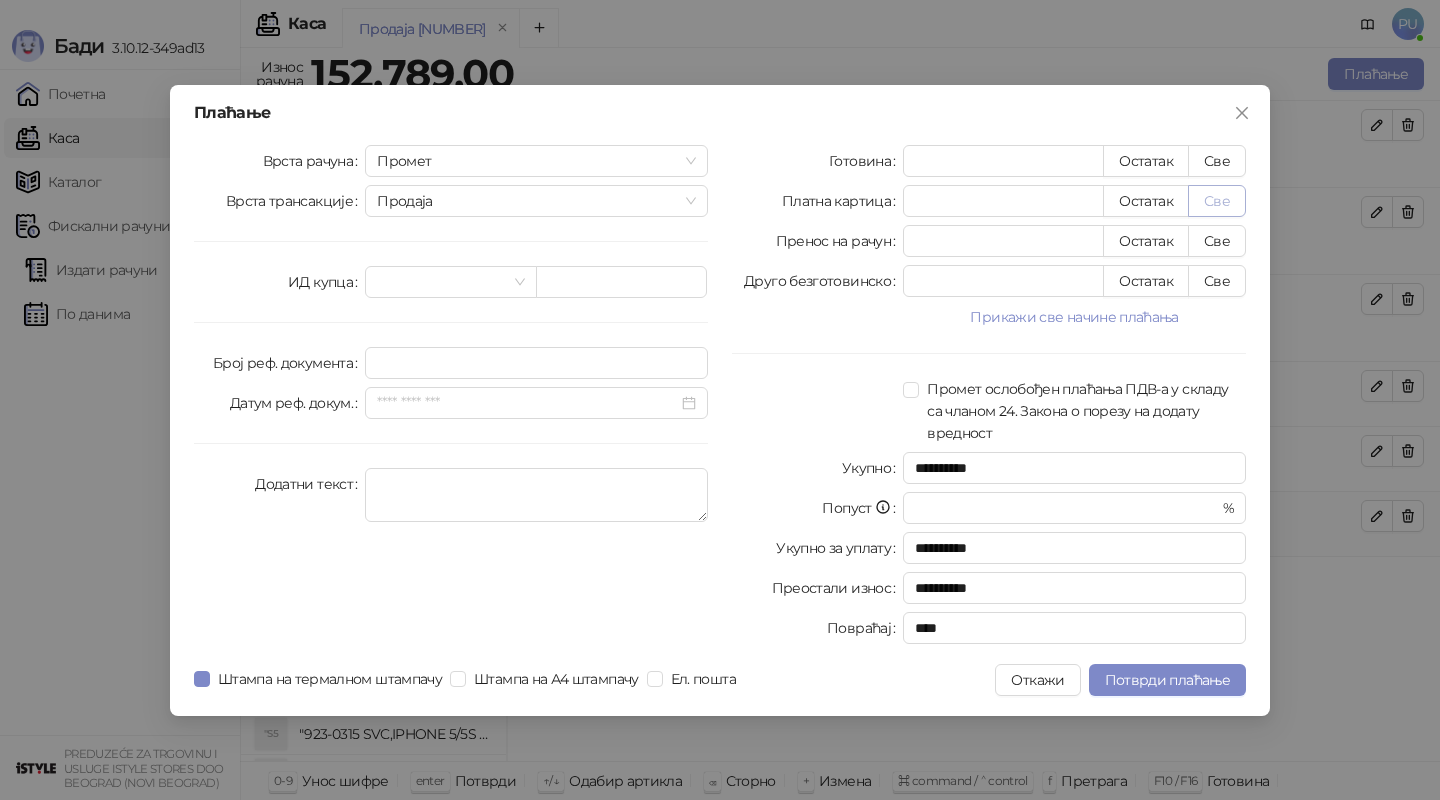 click on "Све" at bounding box center (1217, 201) 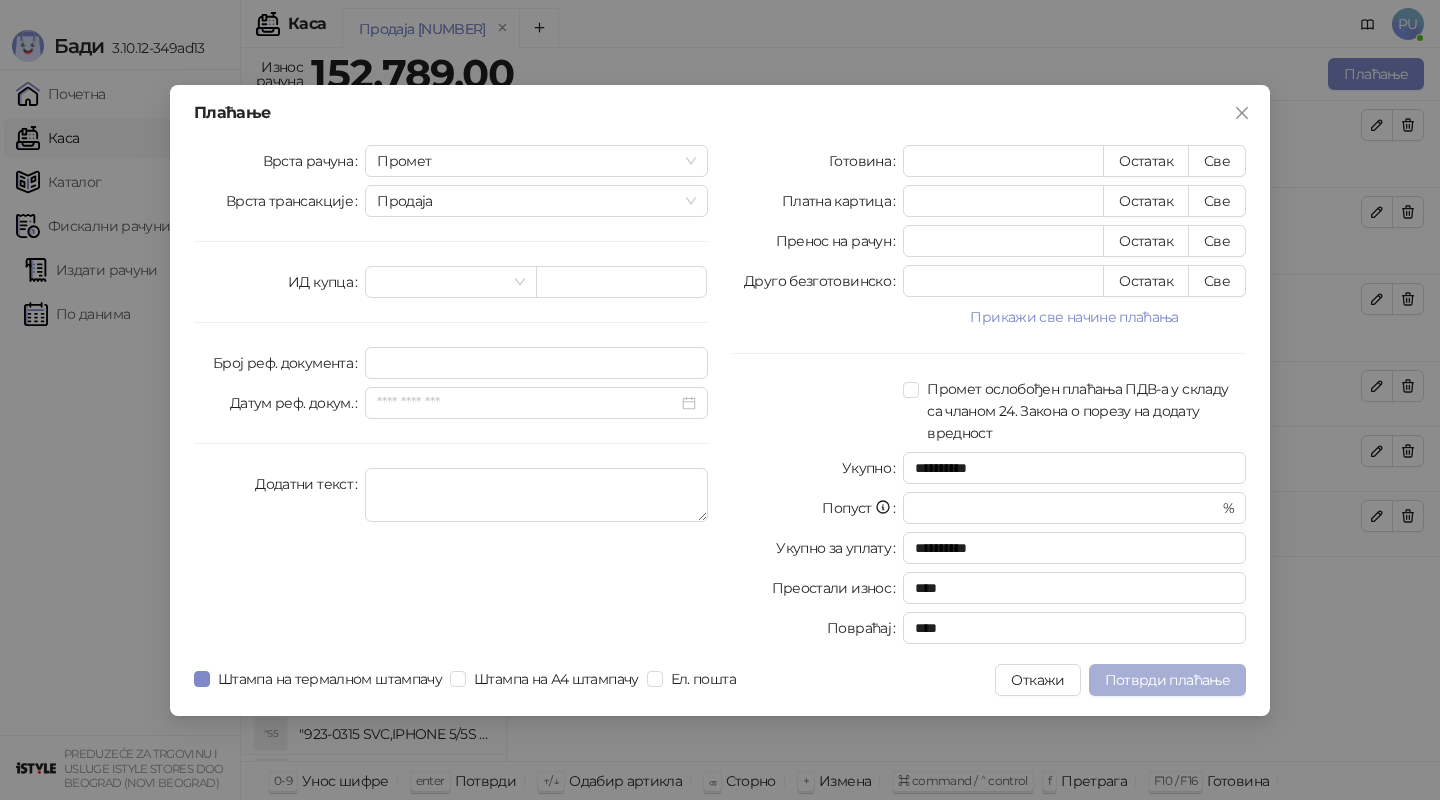 click on "Потврди плаћање" at bounding box center (1167, 680) 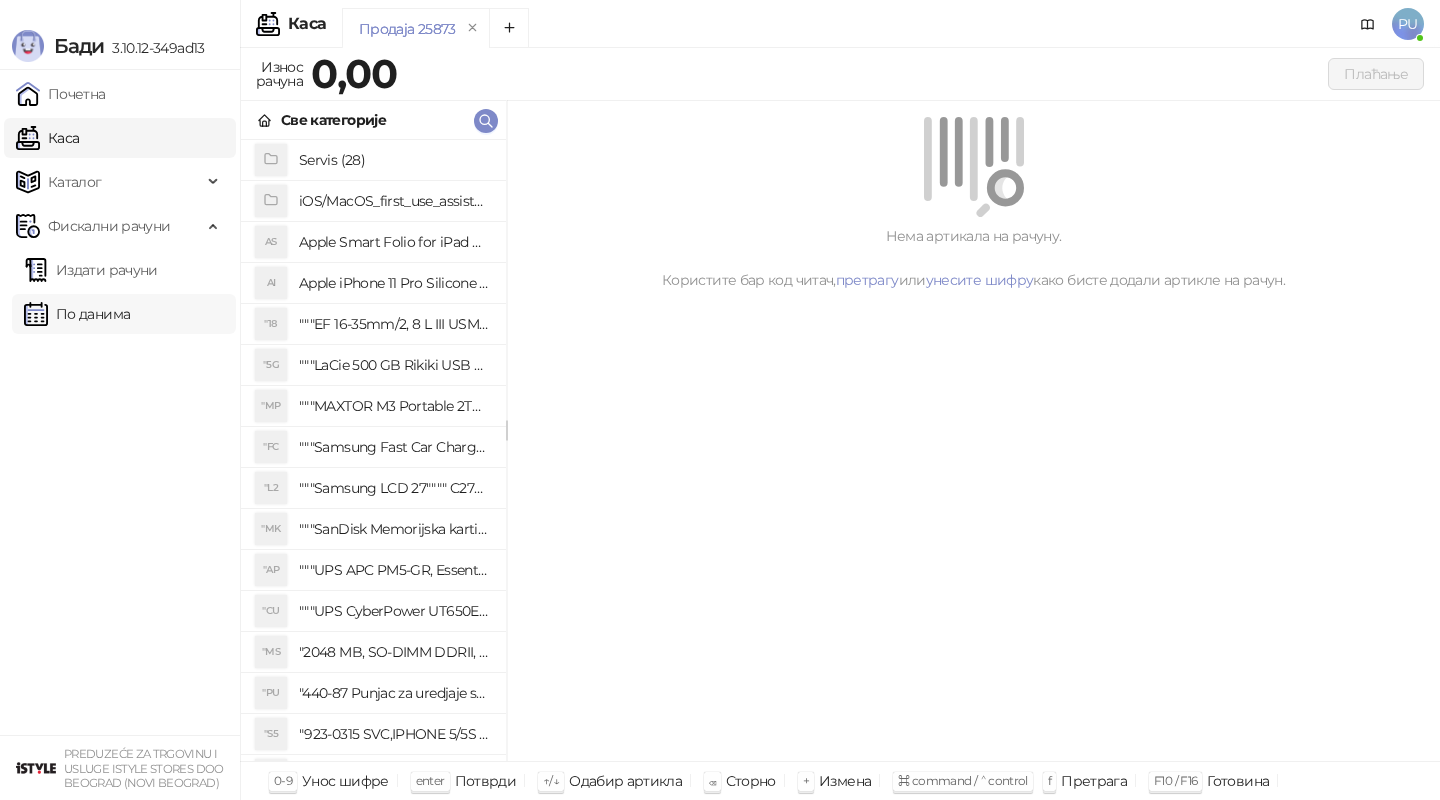 click on "По данима" at bounding box center [77, 314] 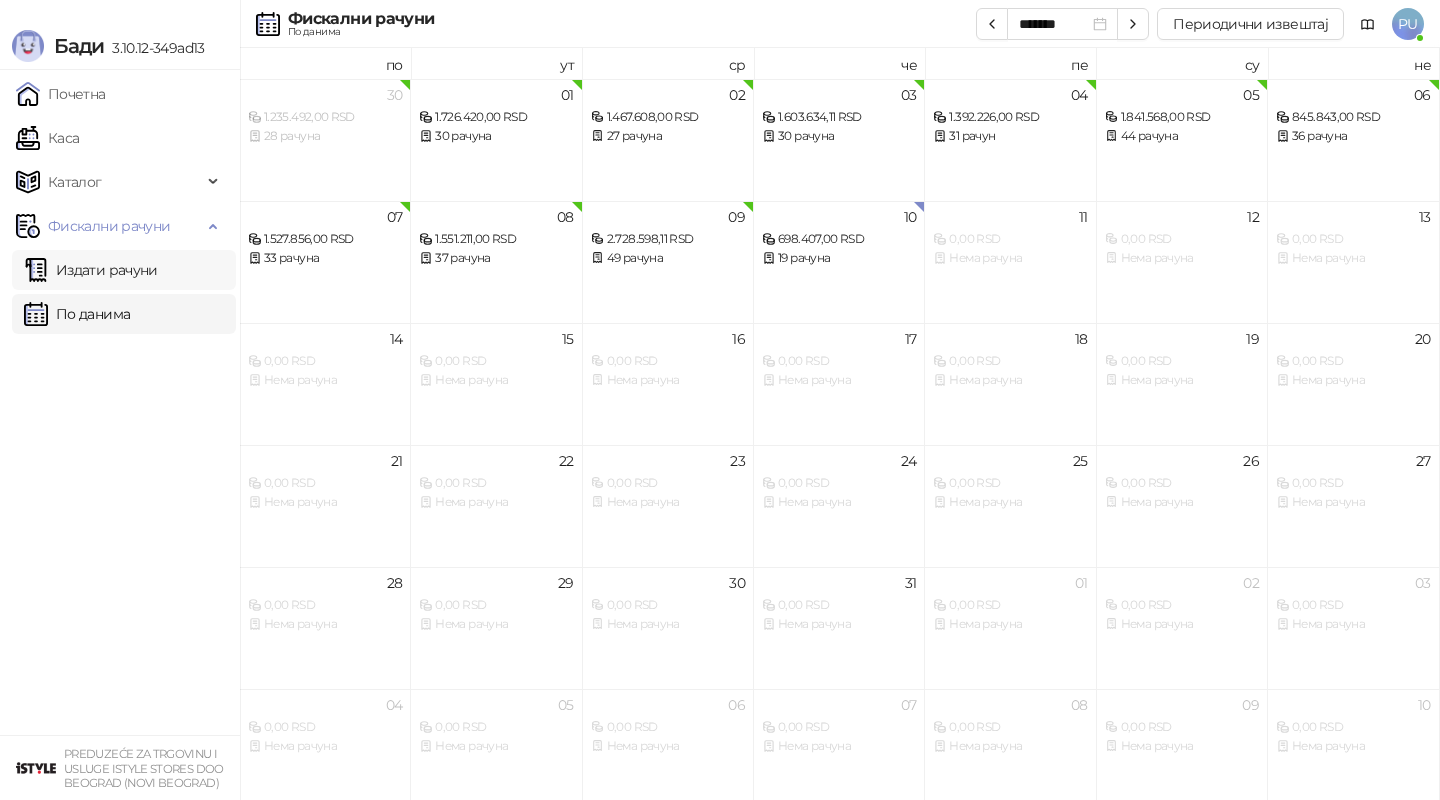 click on "Издати рачуни" at bounding box center (91, 270) 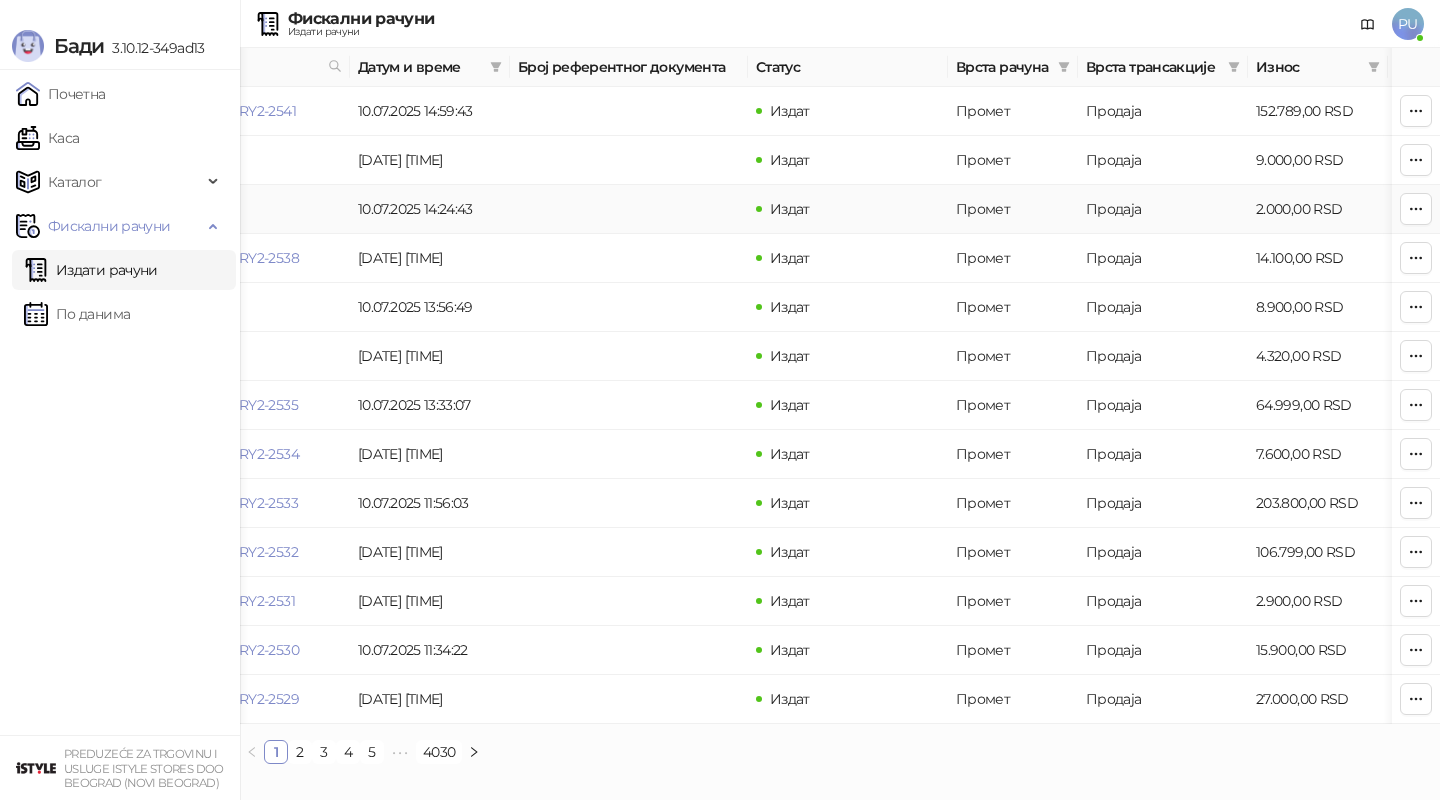 scroll, scrollTop: 0, scrollLeft: 141, axis: horizontal 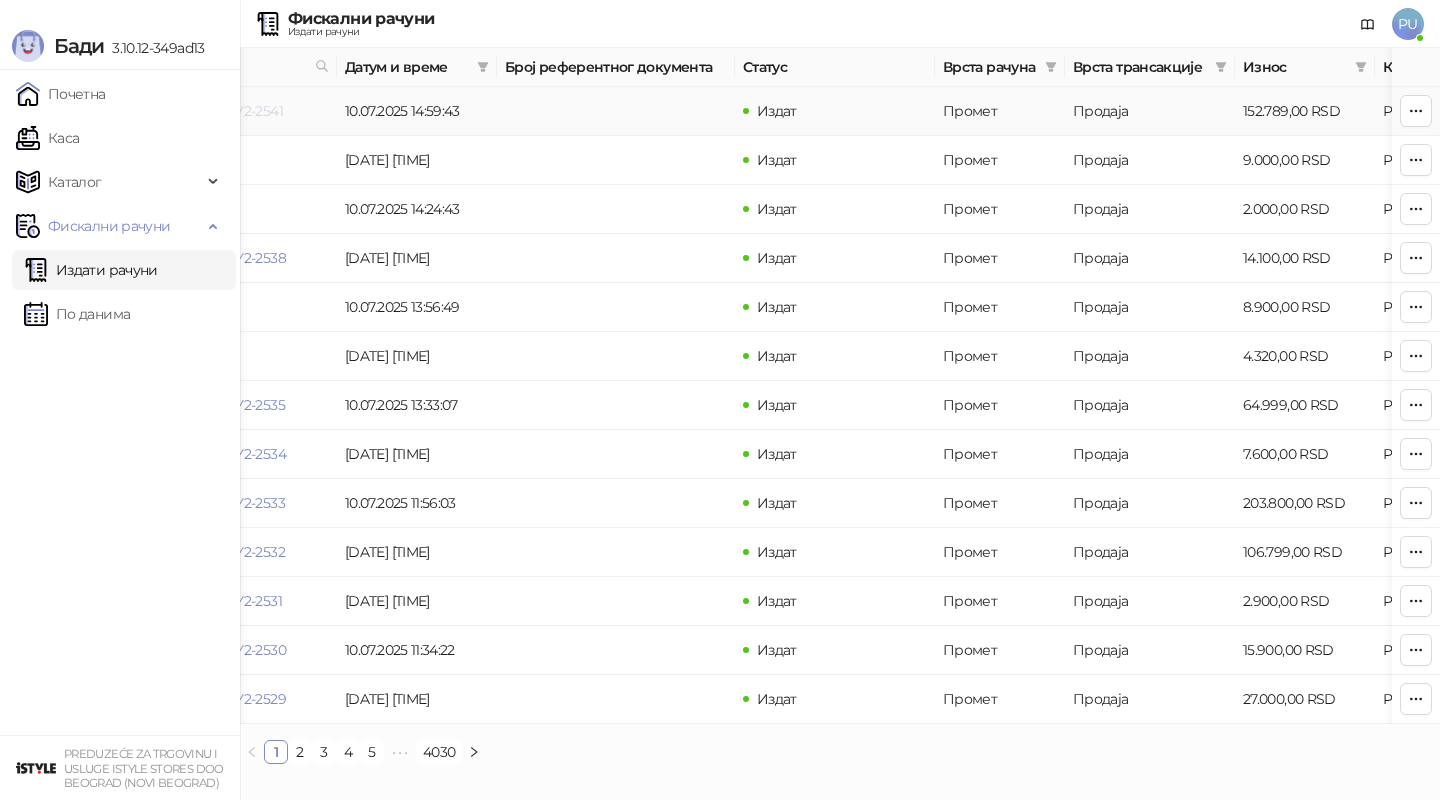 click on "DN5F7RY2-DN5F7RY2-2541" at bounding box center [195, 111] 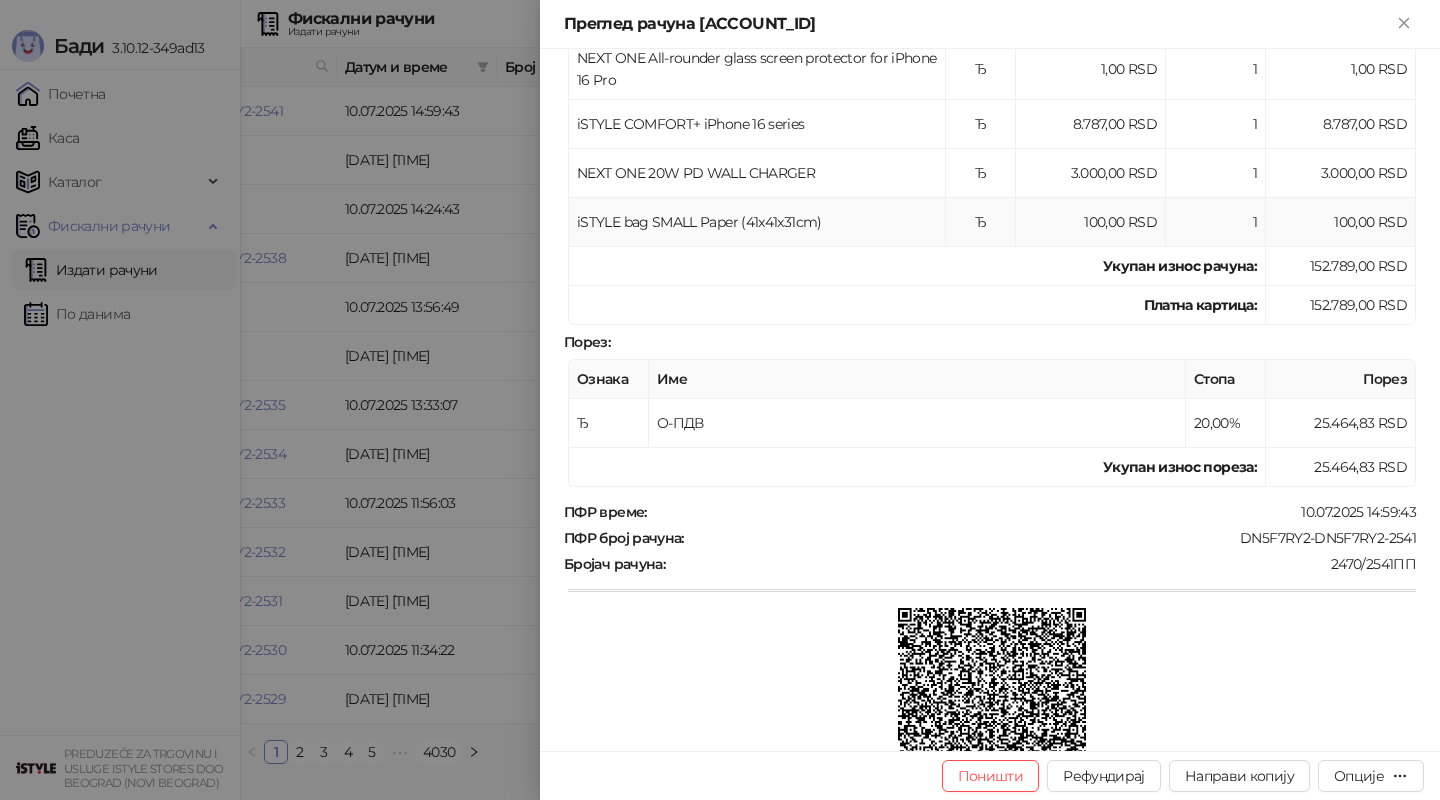 scroll, scrollTop: 461, scrollLeft: 0, axis: vertical 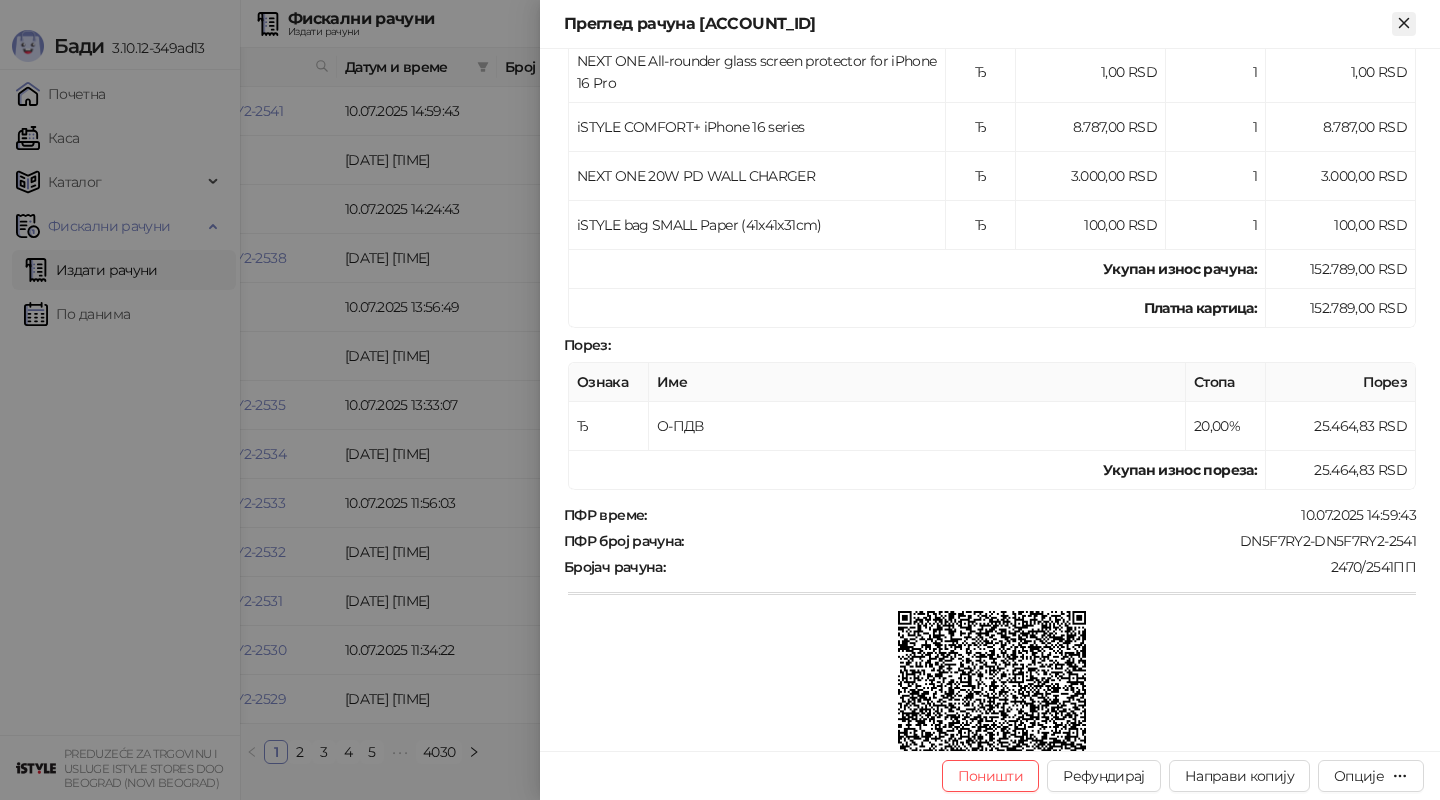 click 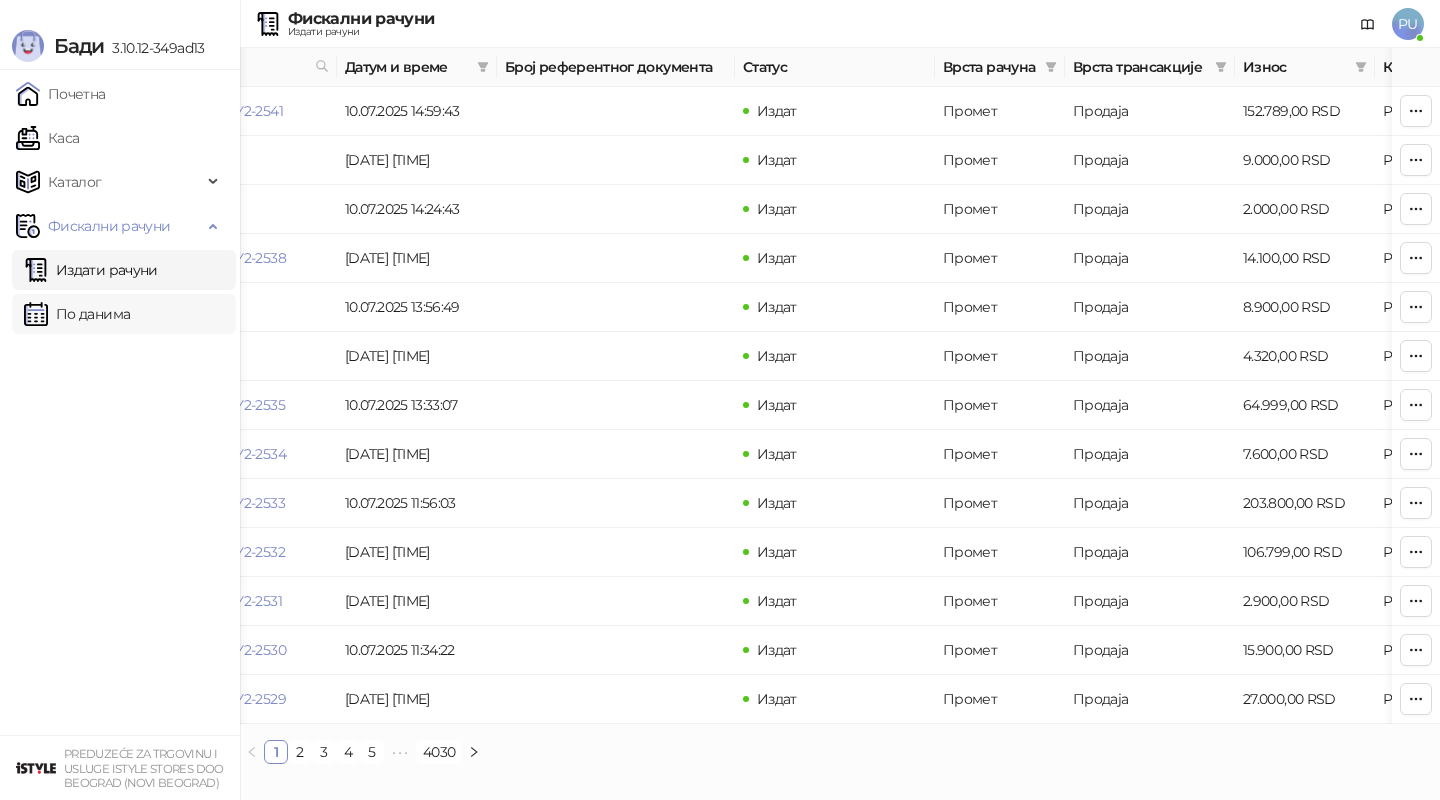 click on "По данима" at bounding box center [77, 314] 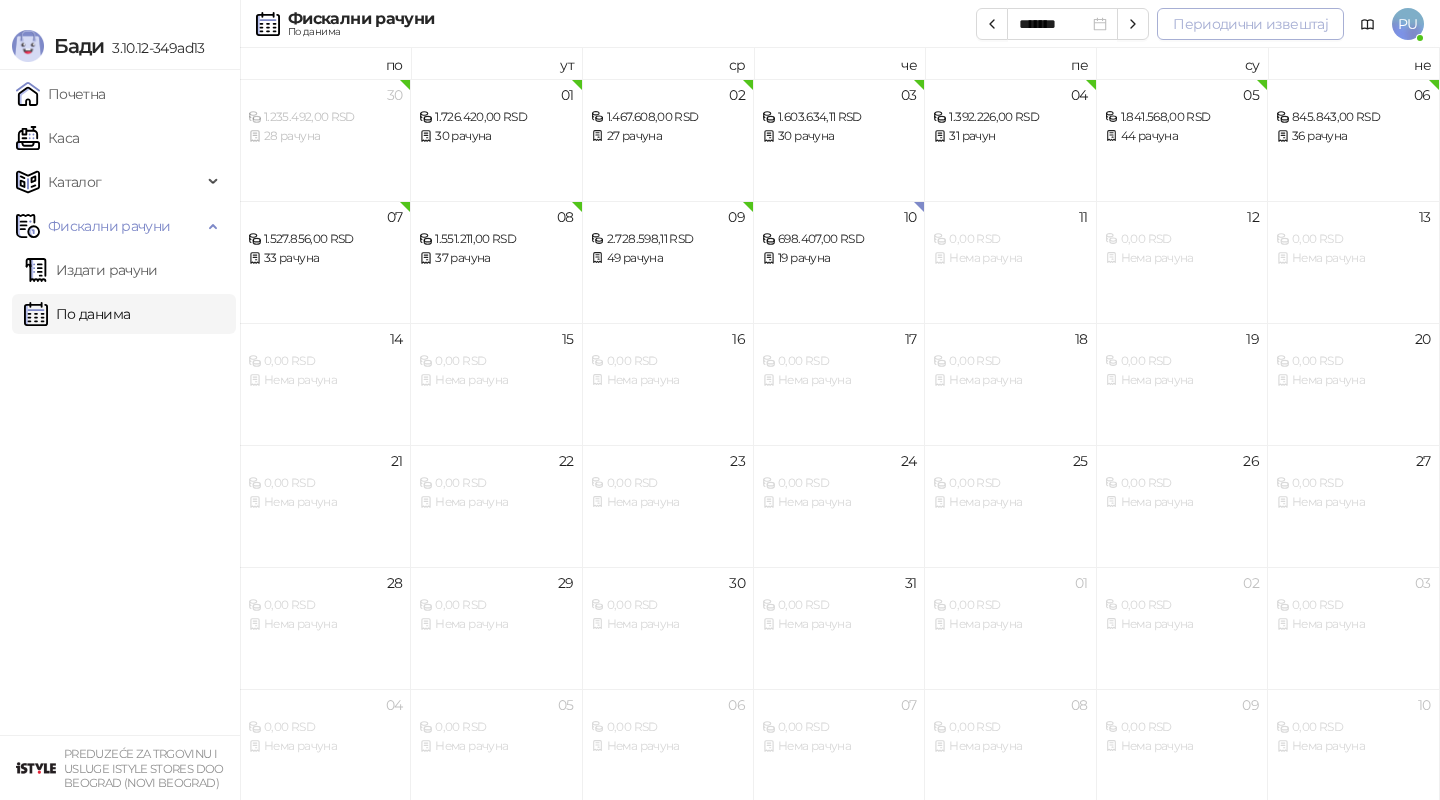 click on "Периодични извештај" at bounding box center [1250, 24] 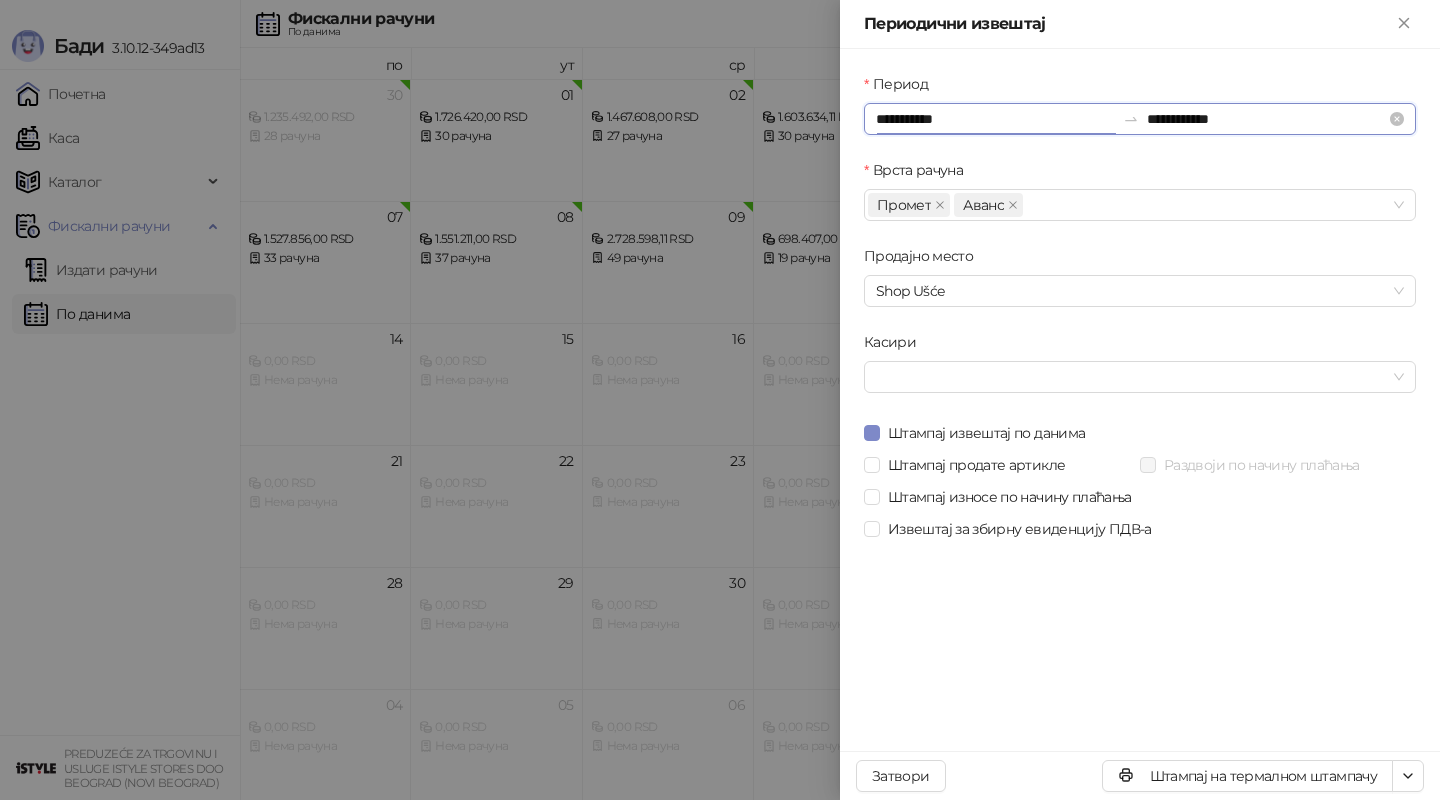 click on "**********" at bounding box center [995, 119] 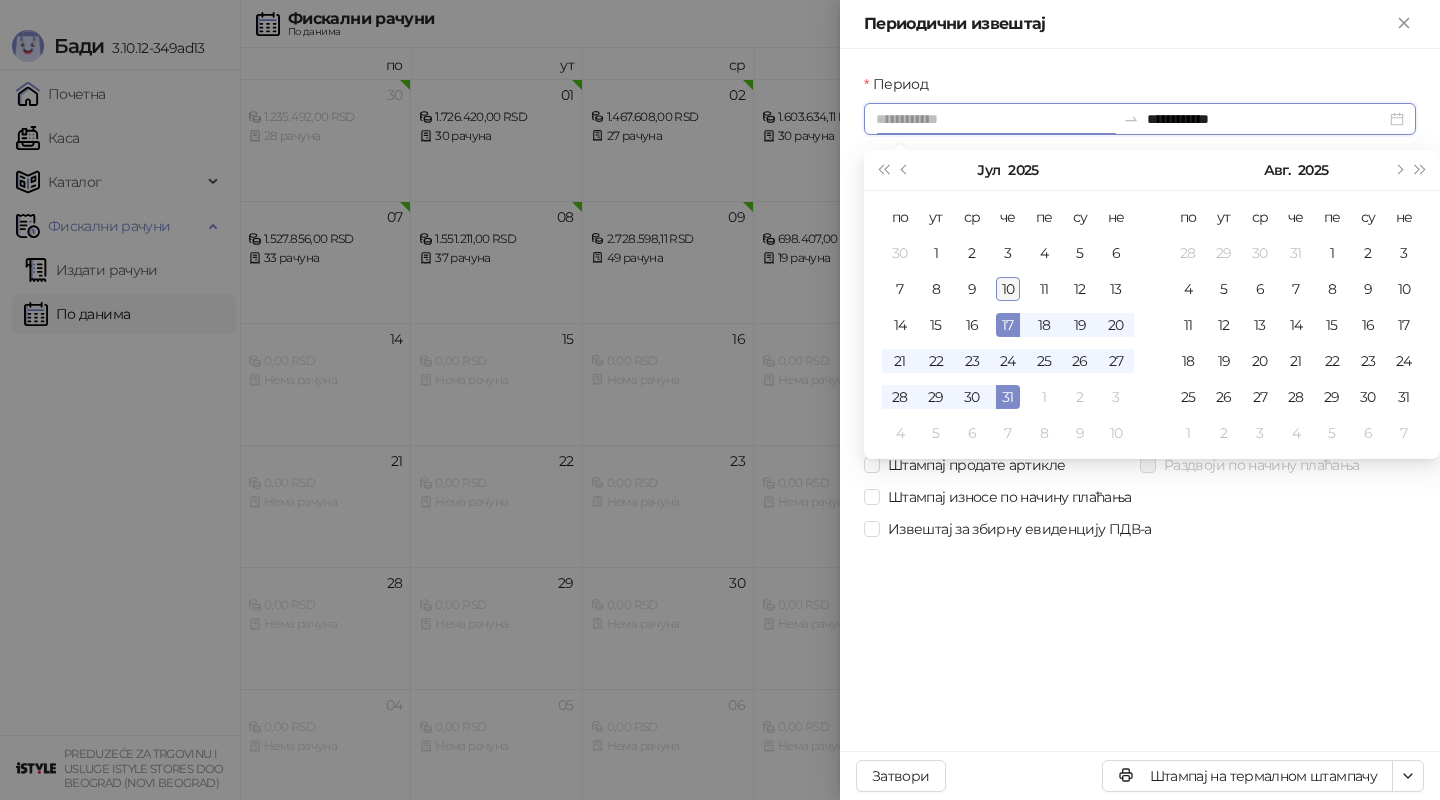 type on "**********" 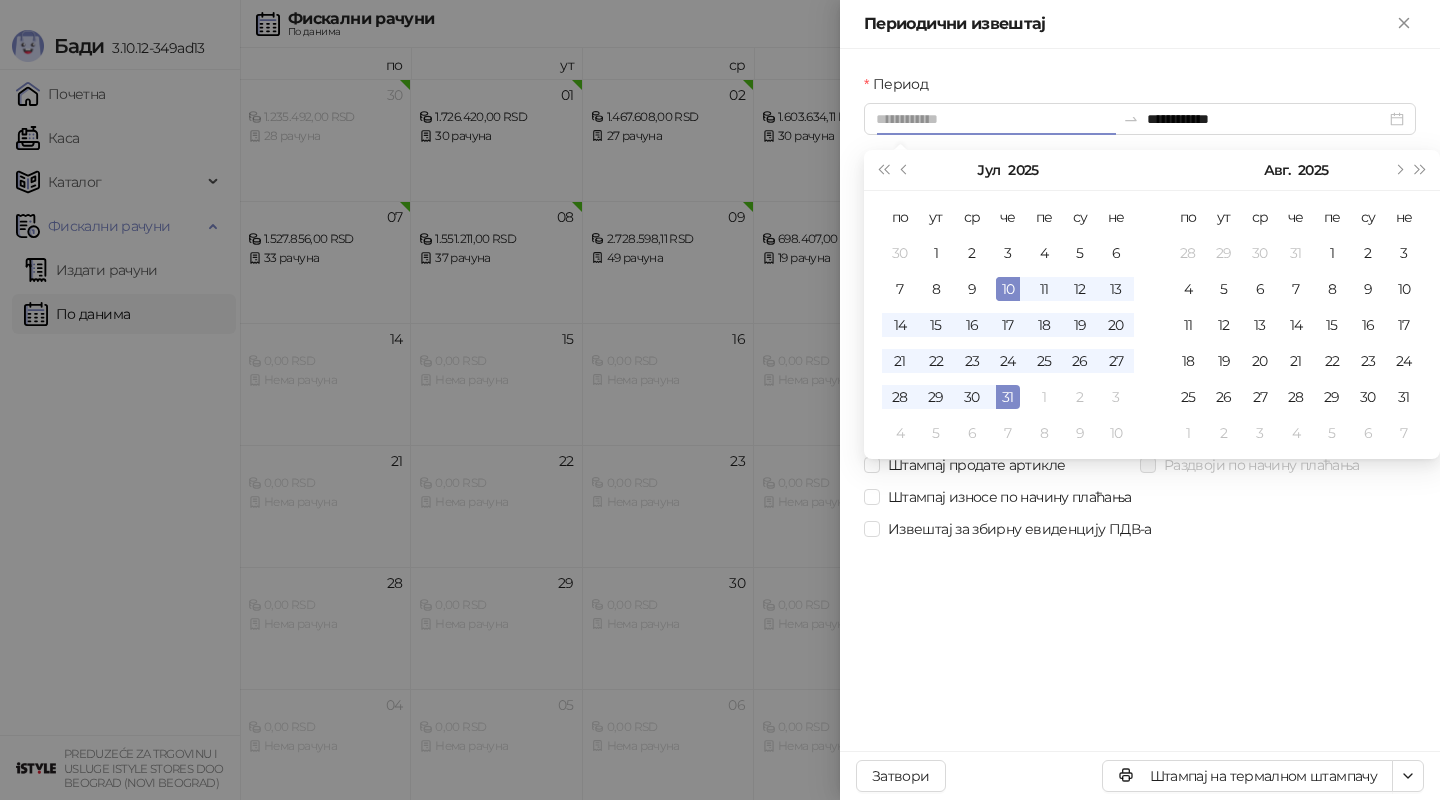 click on "10" at bounding box center [1008, 289] 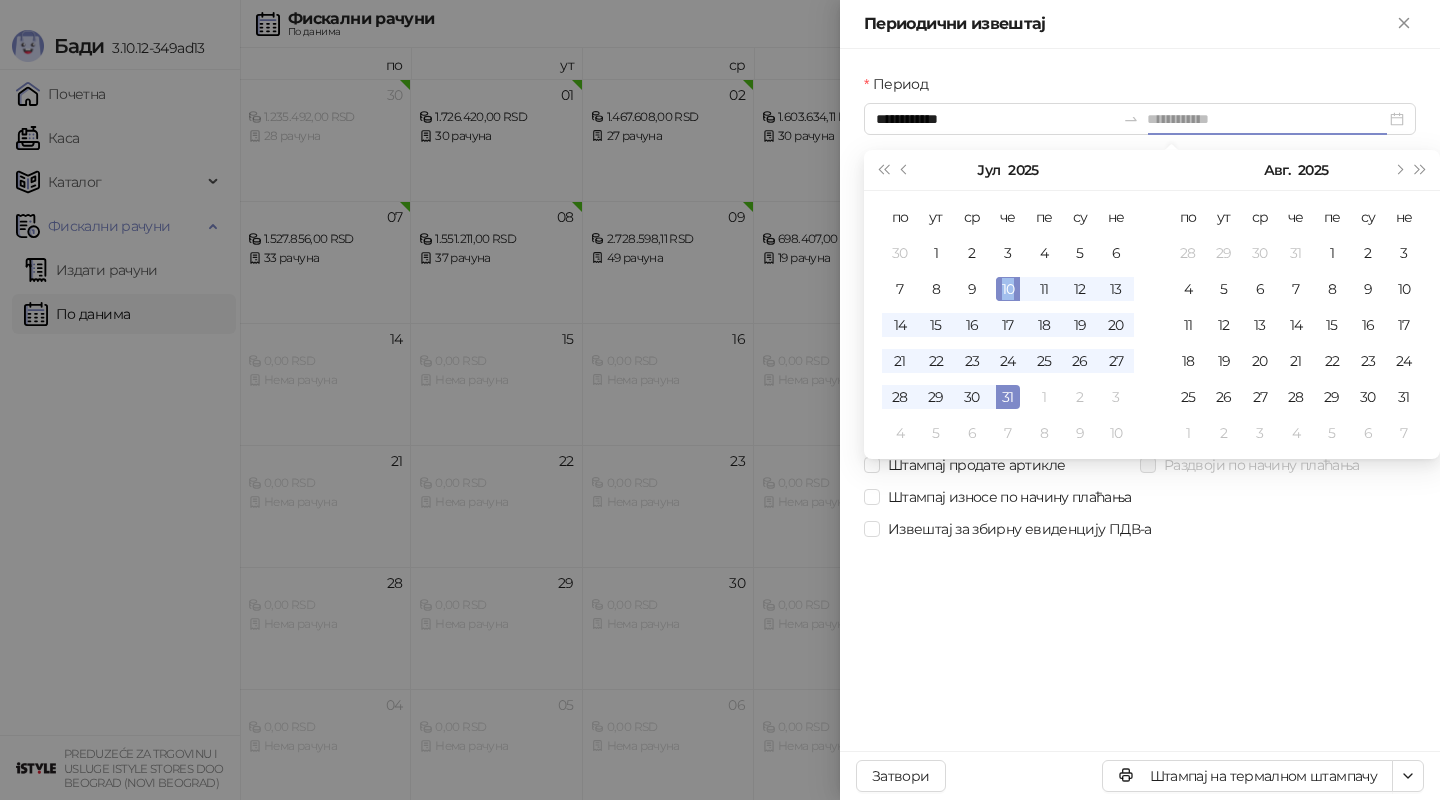 click on "10" at bounding box center [1008, 289] 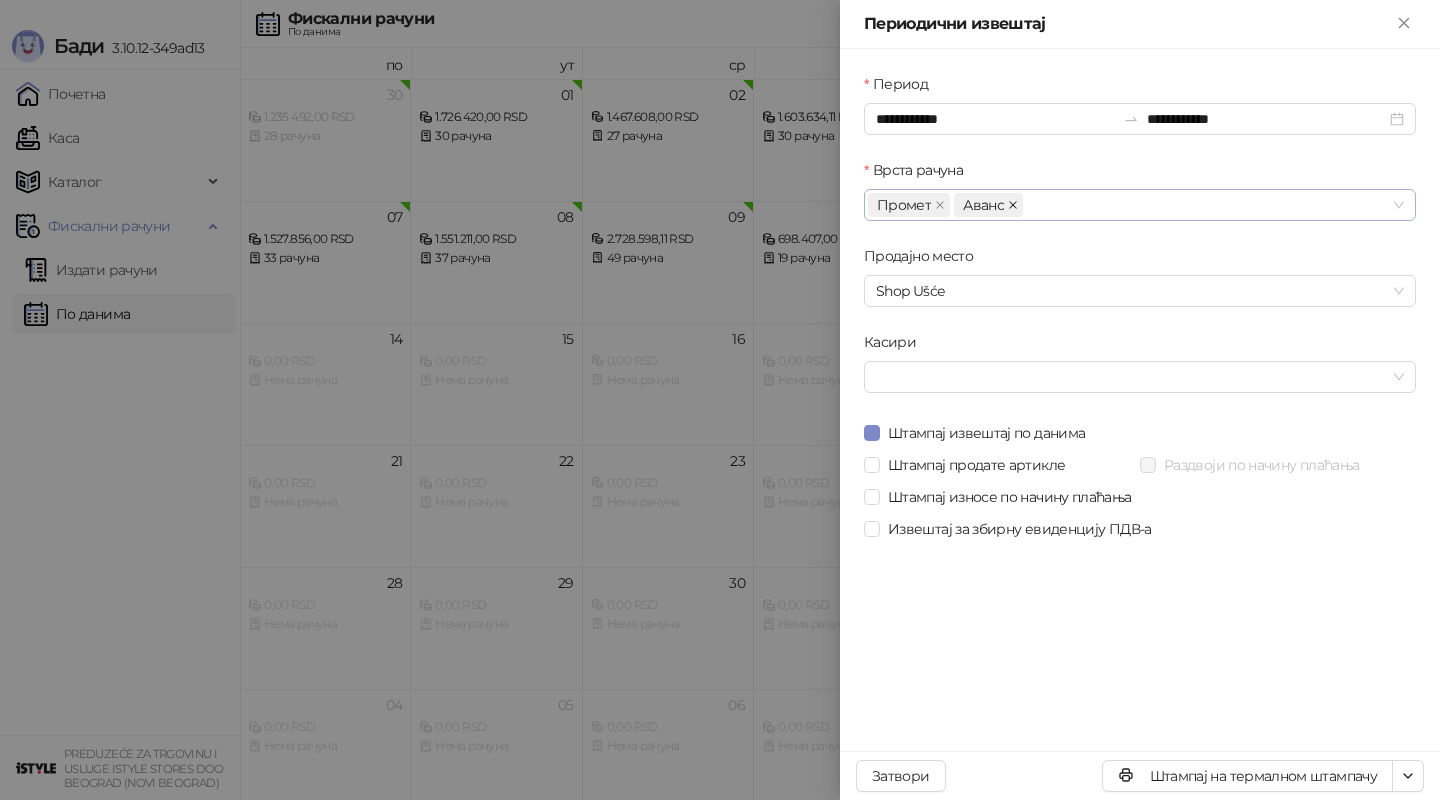 click 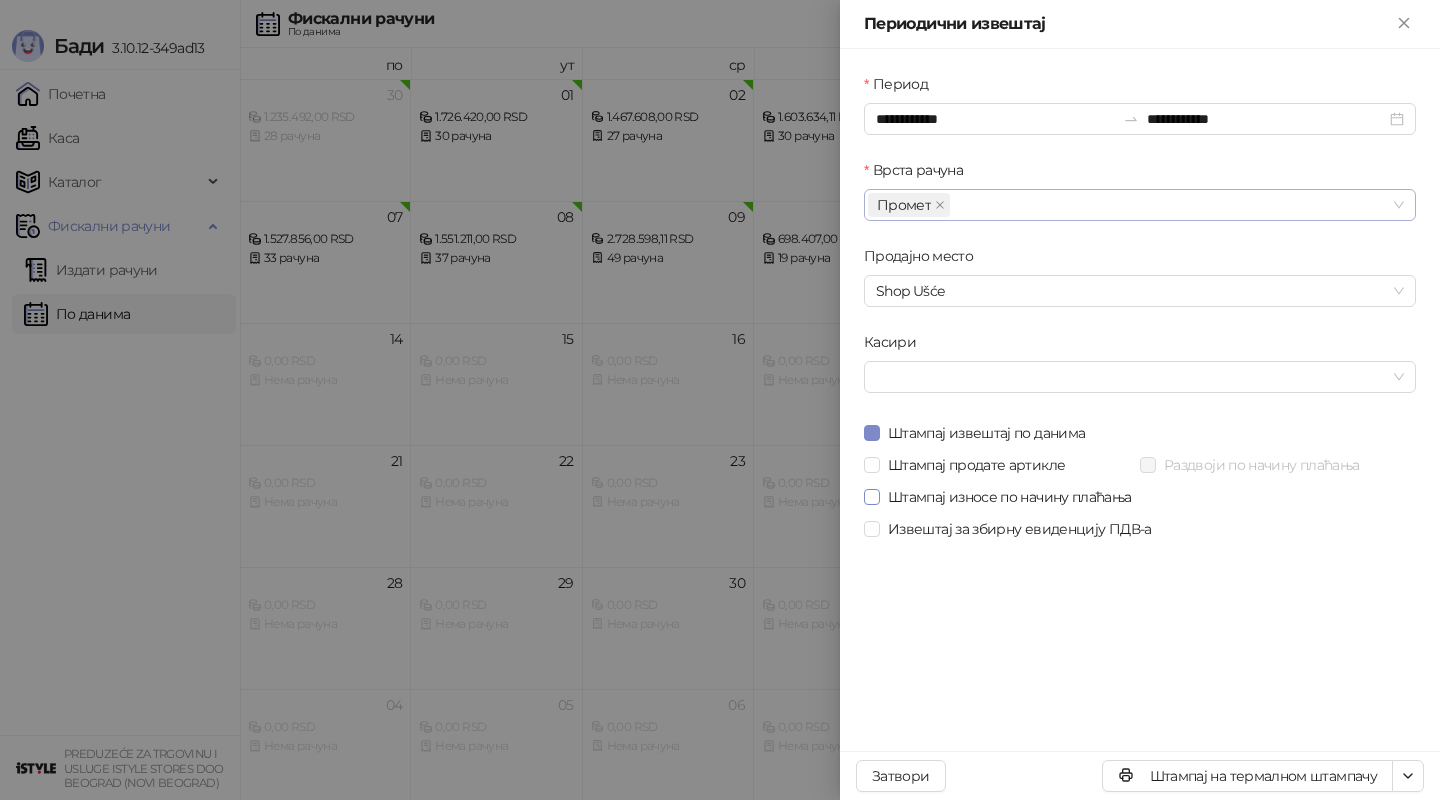 click on "Штампај износе по начину плаћања" at bounding box center (1010, 497) 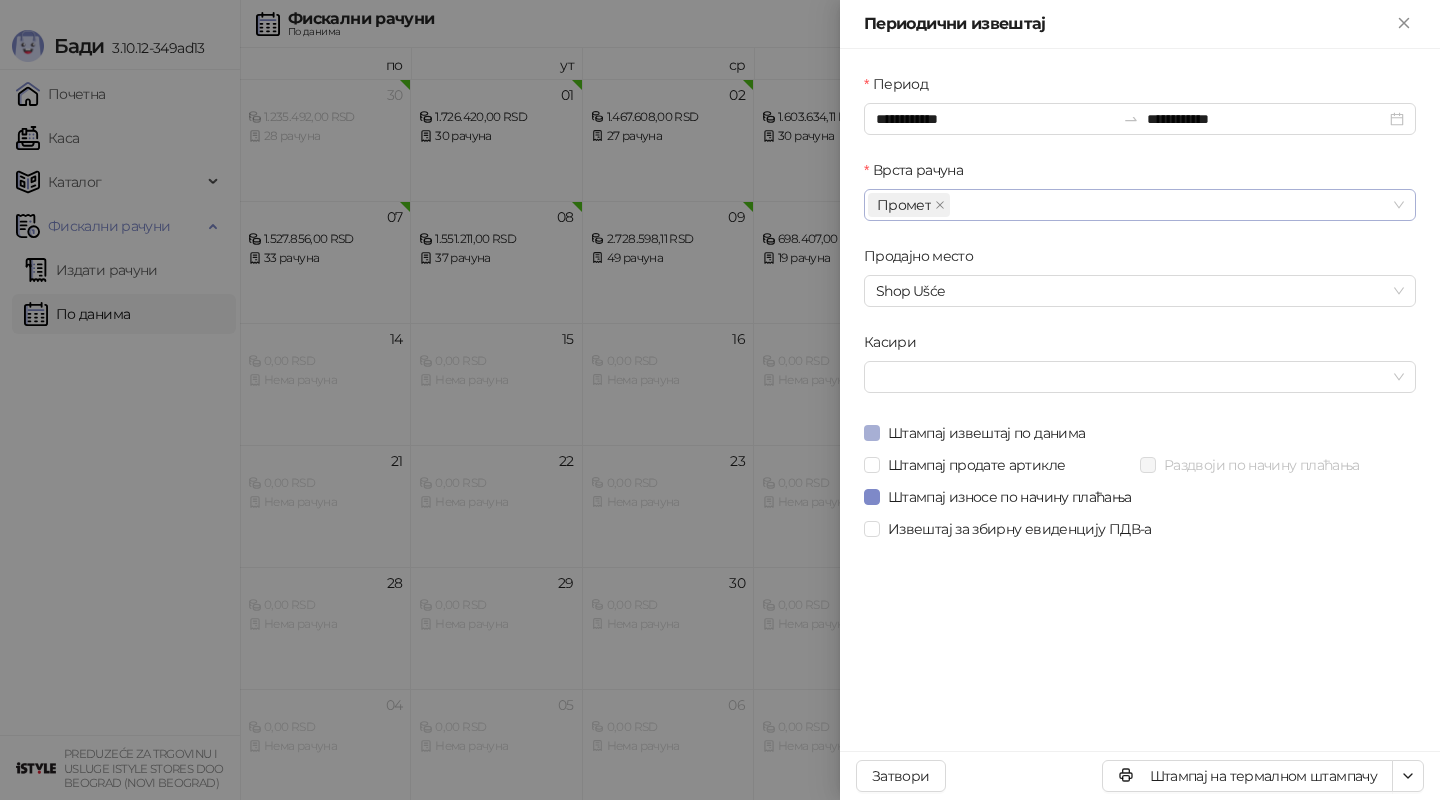 click on "Штампај извештај по данима" at bounding box center (986, 433) 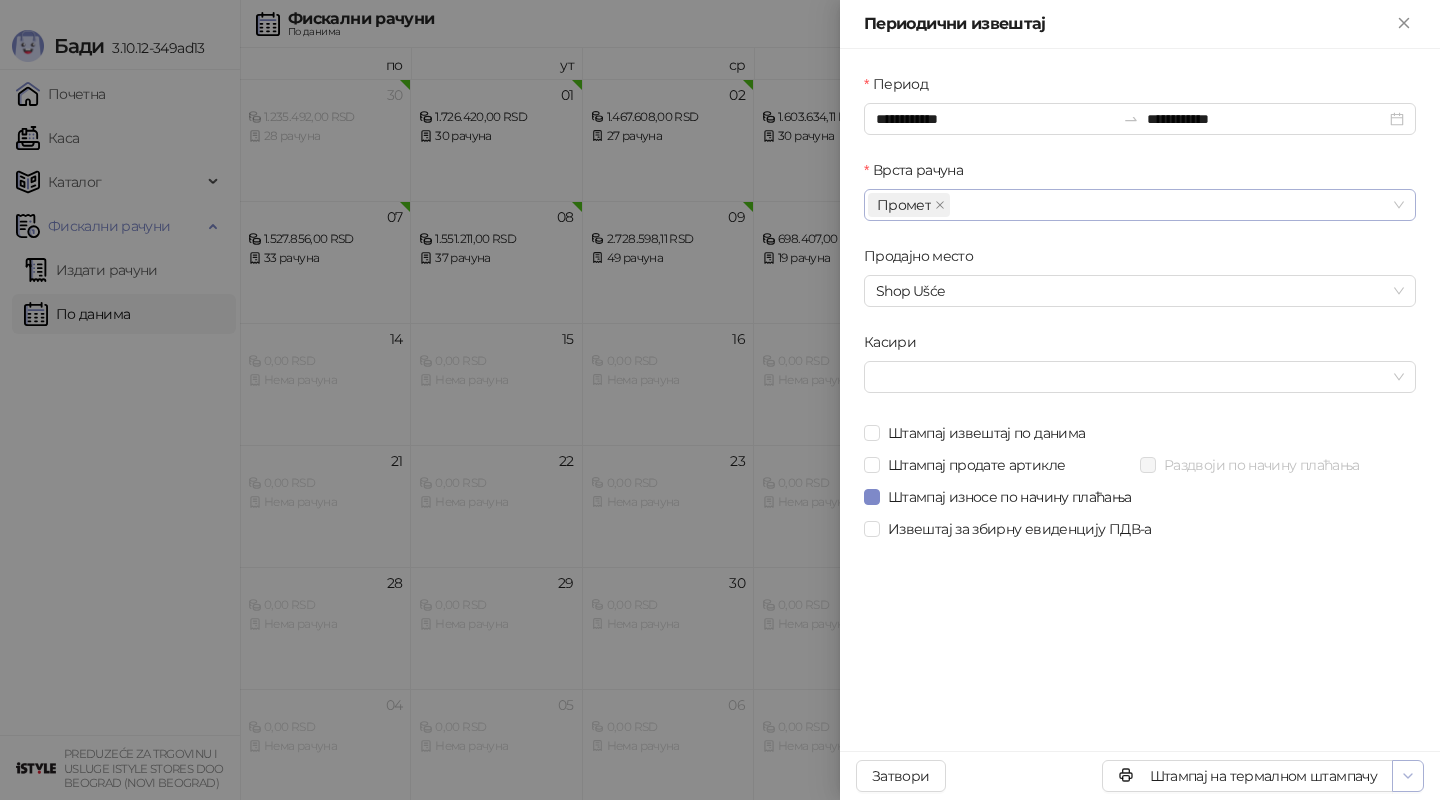 click at bounding box center (1408, 776) 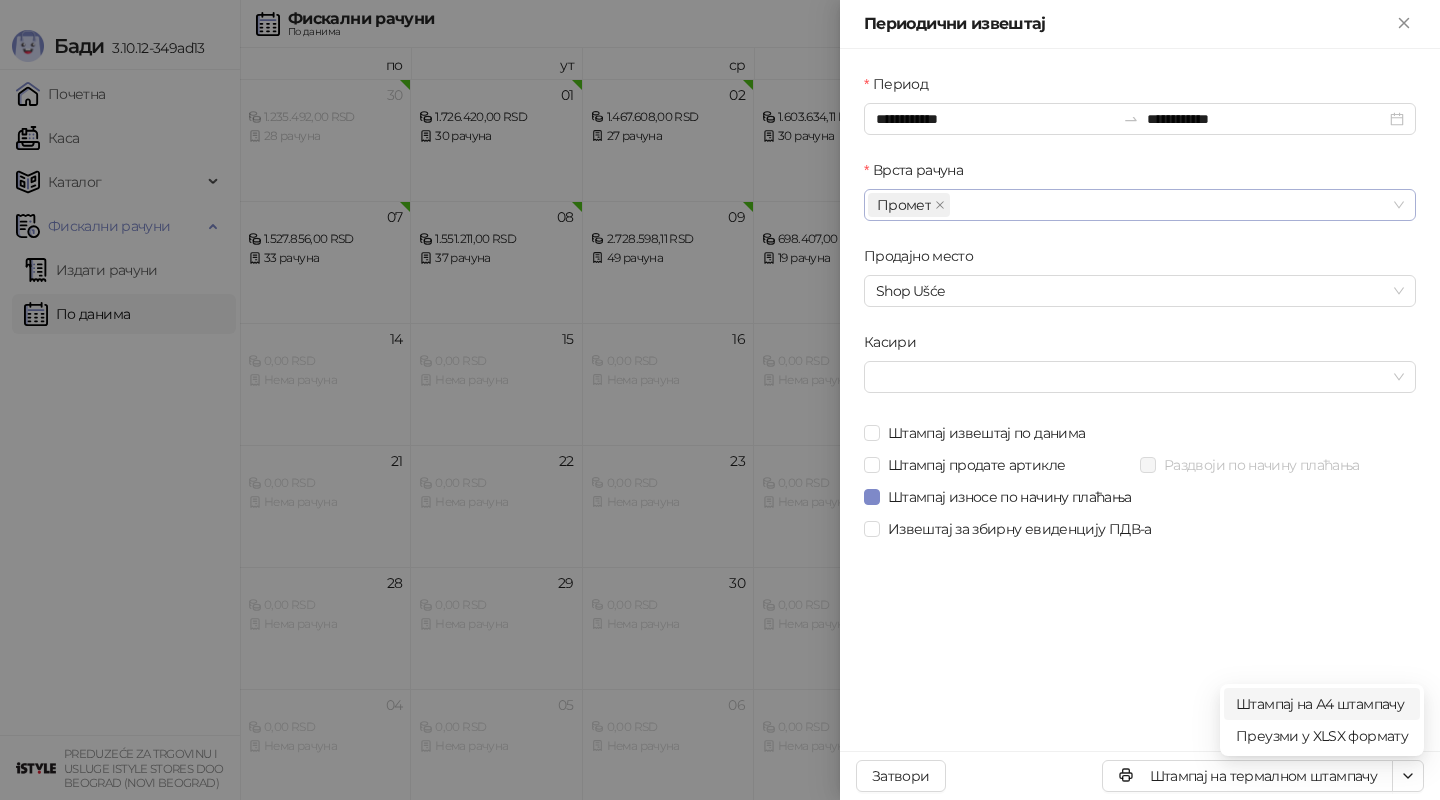 click on "Штампај на А4 штампачу" at bounding box center (1322, 704) 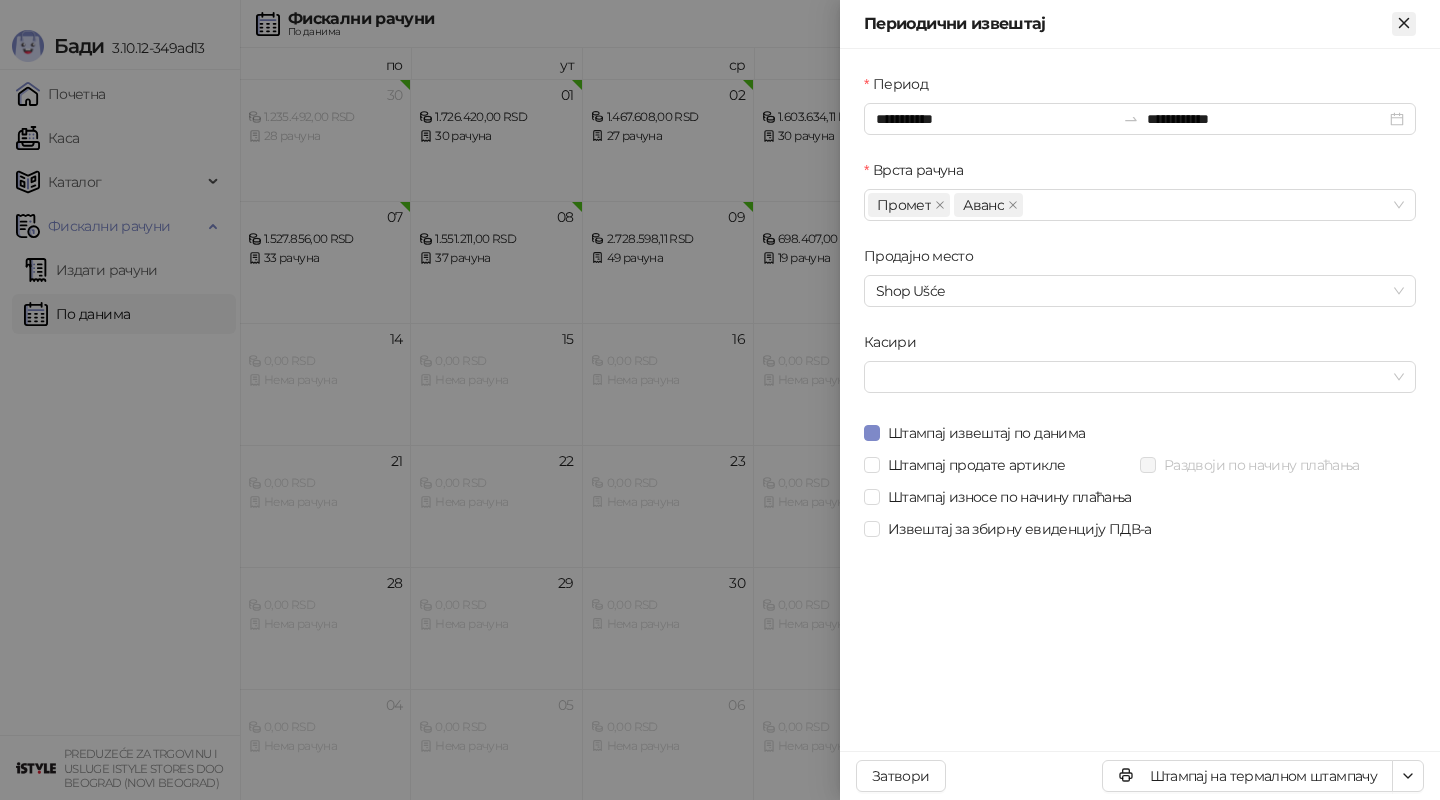 click 